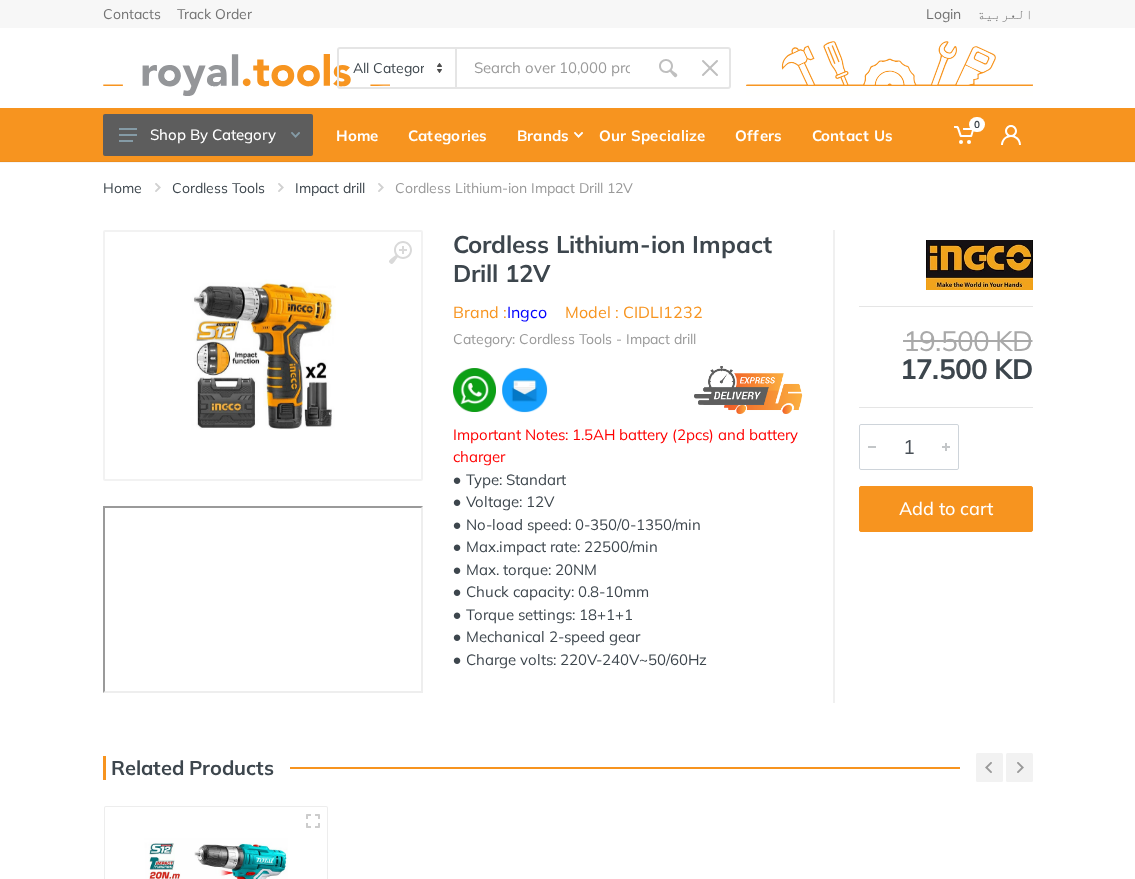scroll, scrollTop: 0, scrollLeft: 0, axis: both 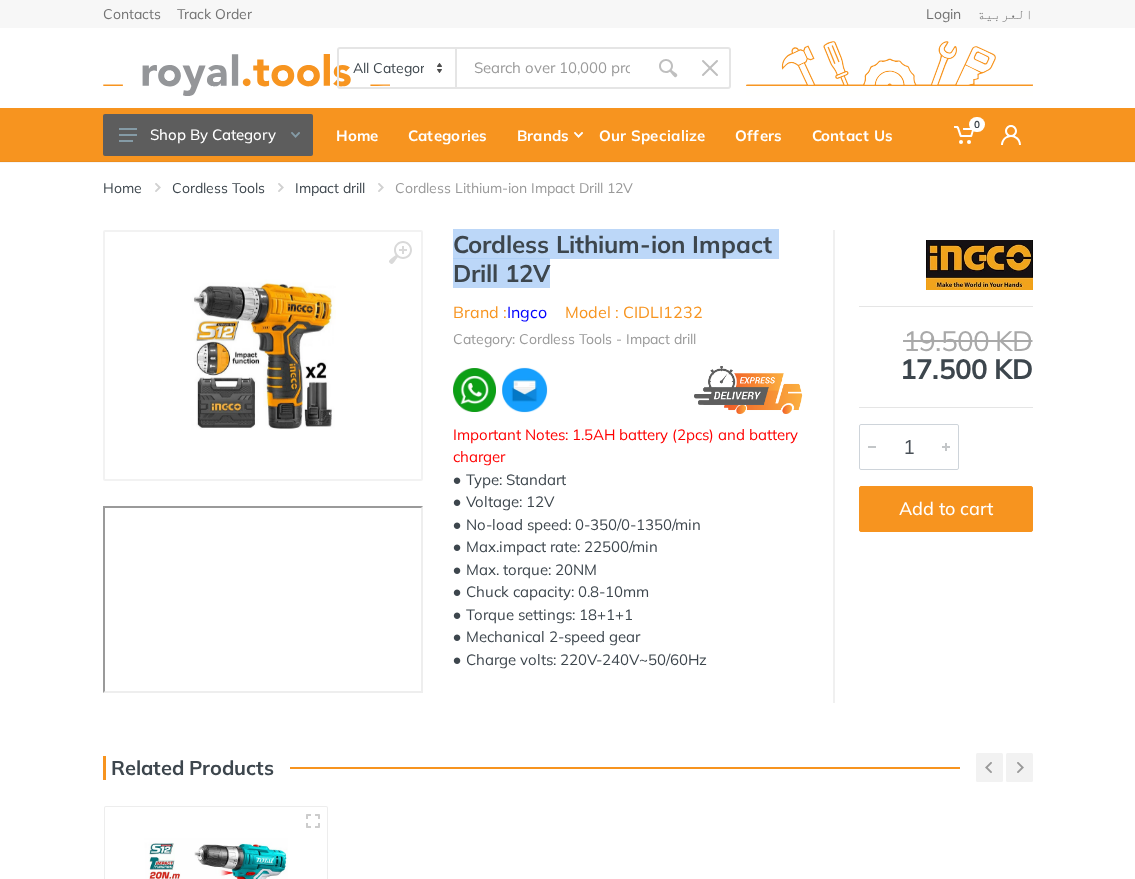 click on "Cordless Lithium-ion Impact Drill 12V" at bounding box center (628, 259) 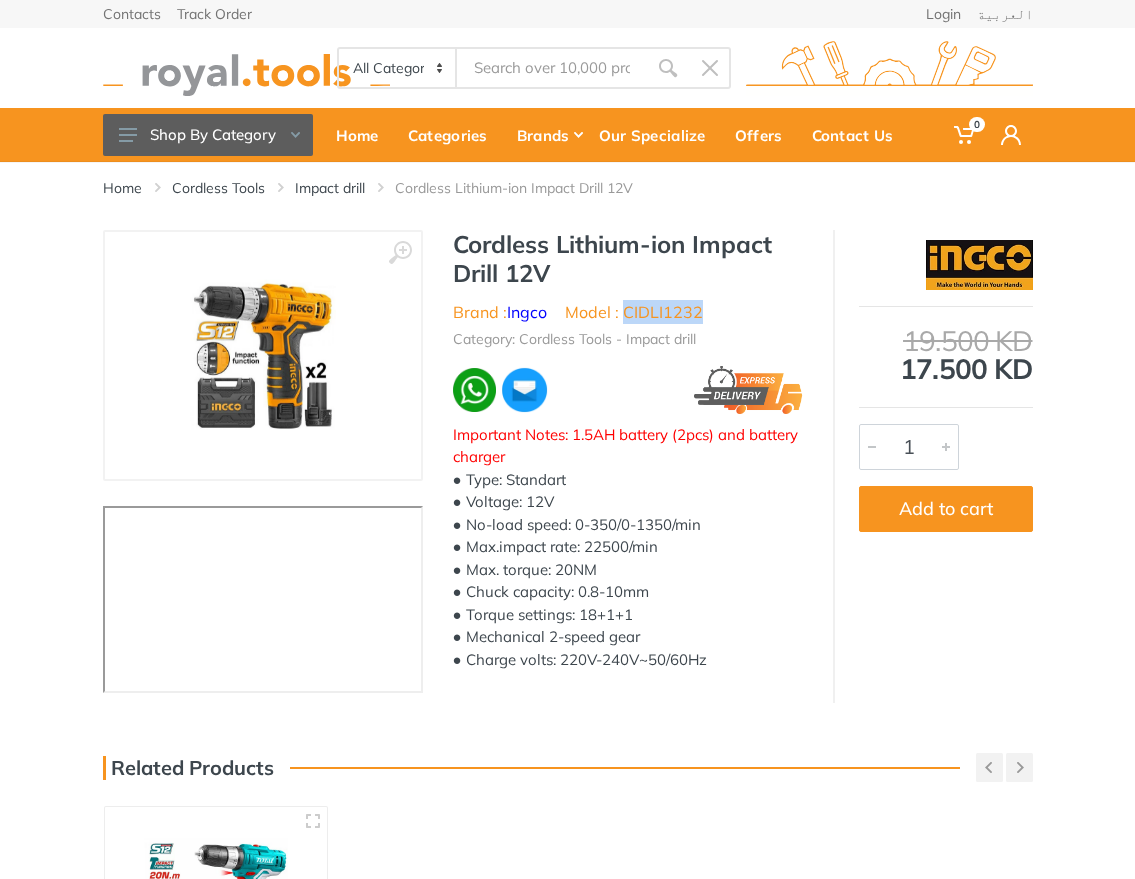 drag, startPoint x: 713, startPoint y: 314, endPoint x: 628, endPoint y: 313, distance: 85.00588 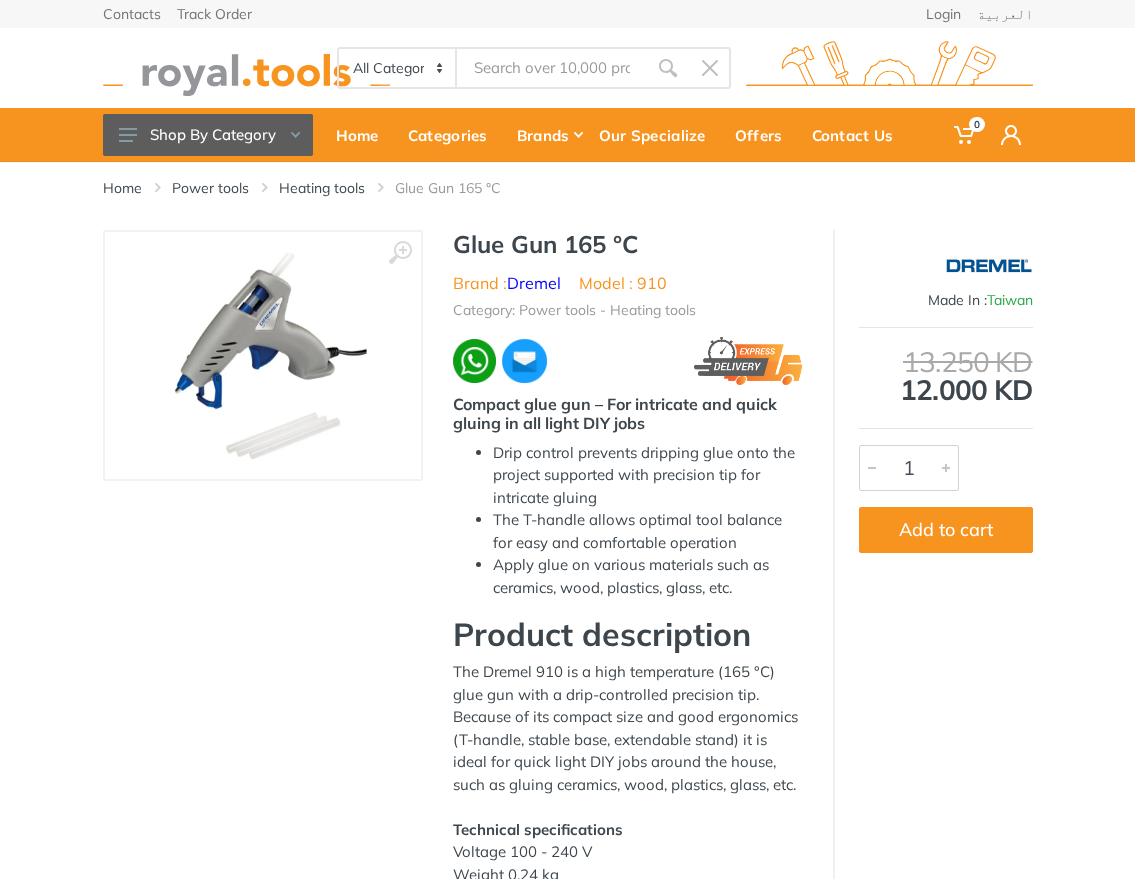 scroll, scrollTop: 0, scrollLeft: 0, axis: both 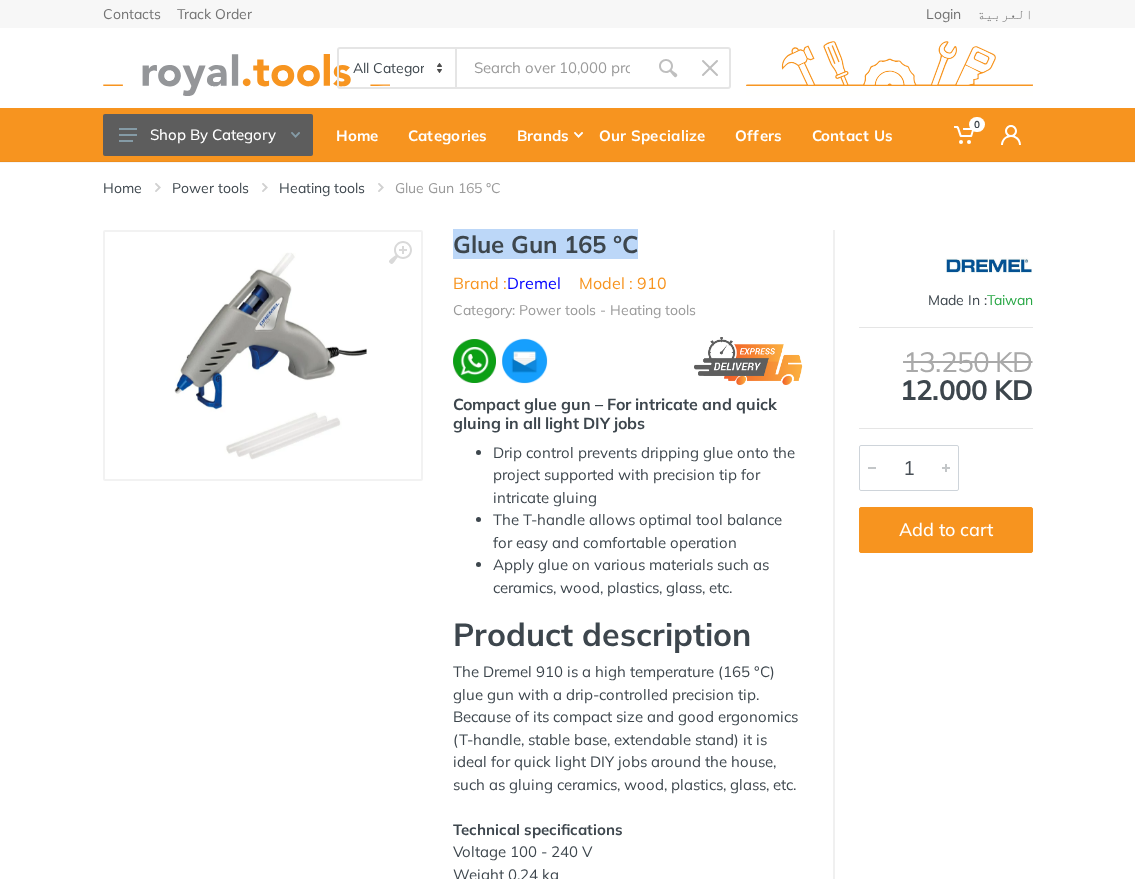 click on "Glue Gun 165 °C
Brand :  Dremel
Model : 910
Category: Power tools - Heating tools
Compact glue gun – For intricate and quick gluing in all light DIY jobs Drip control prevents dripping glue onto the project supported with precision tip for intricate gluing The T-handle allows optimal tool balance for easy and comfortable operation Product description Technical specifications Weight 0,24 kg" at bounding box center (628, 643) 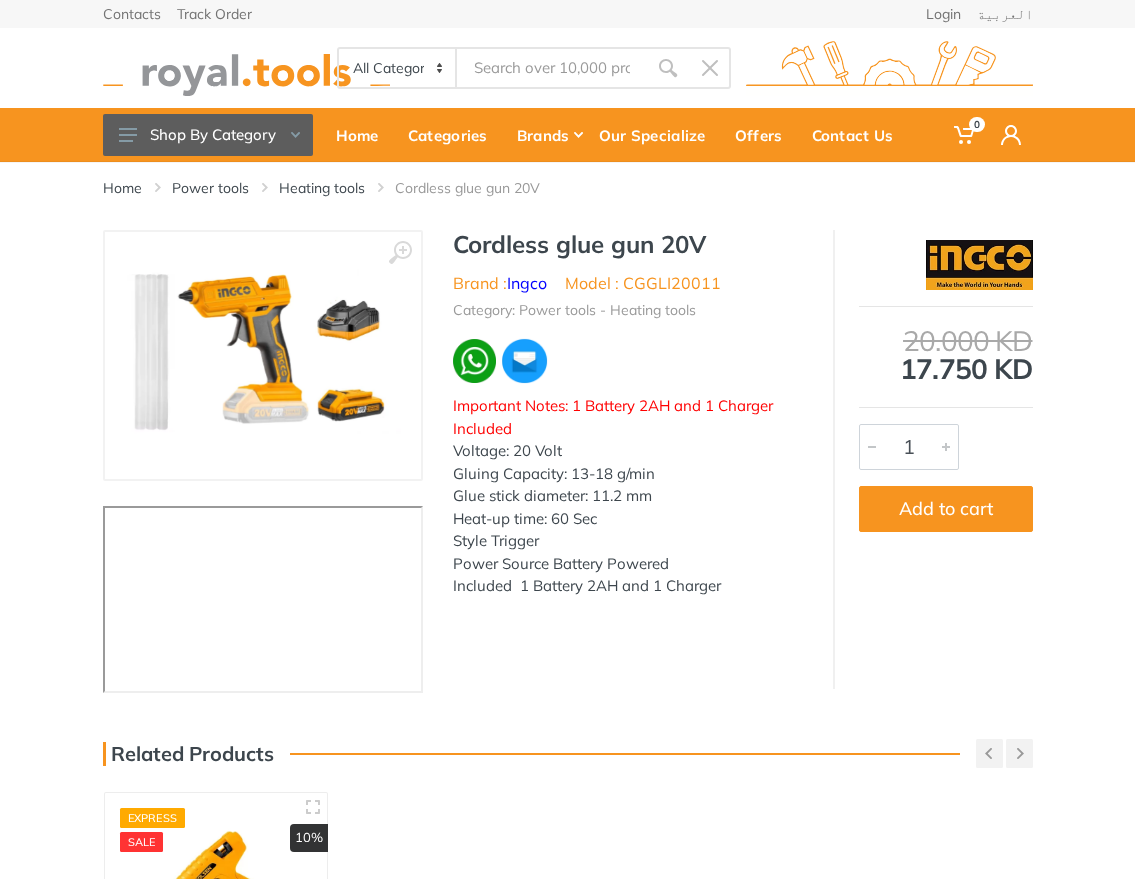 scroll, scrollTop: 0, scrollLeft: 0, axis: both 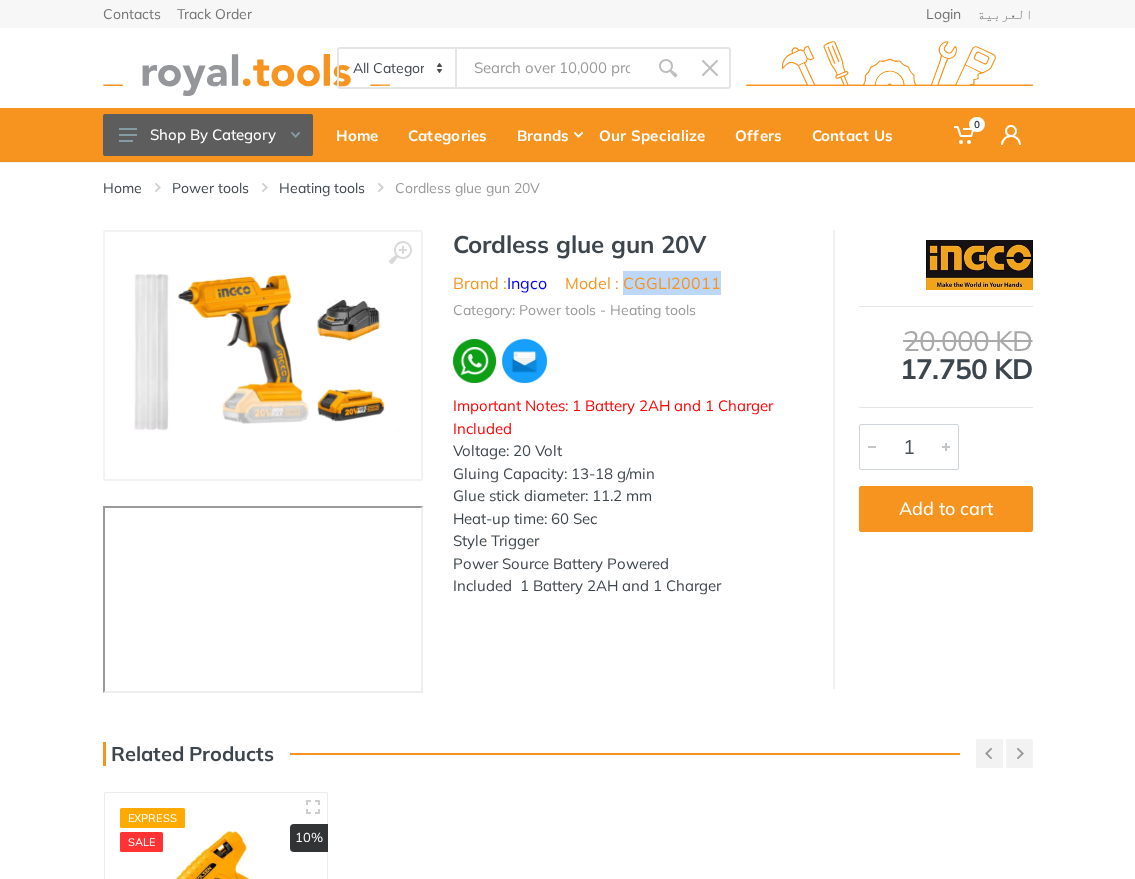 drag, startPoint x: 724, startPoint y: 285, endPoint x: 626, endPoint y: 286, distance: 98.005104 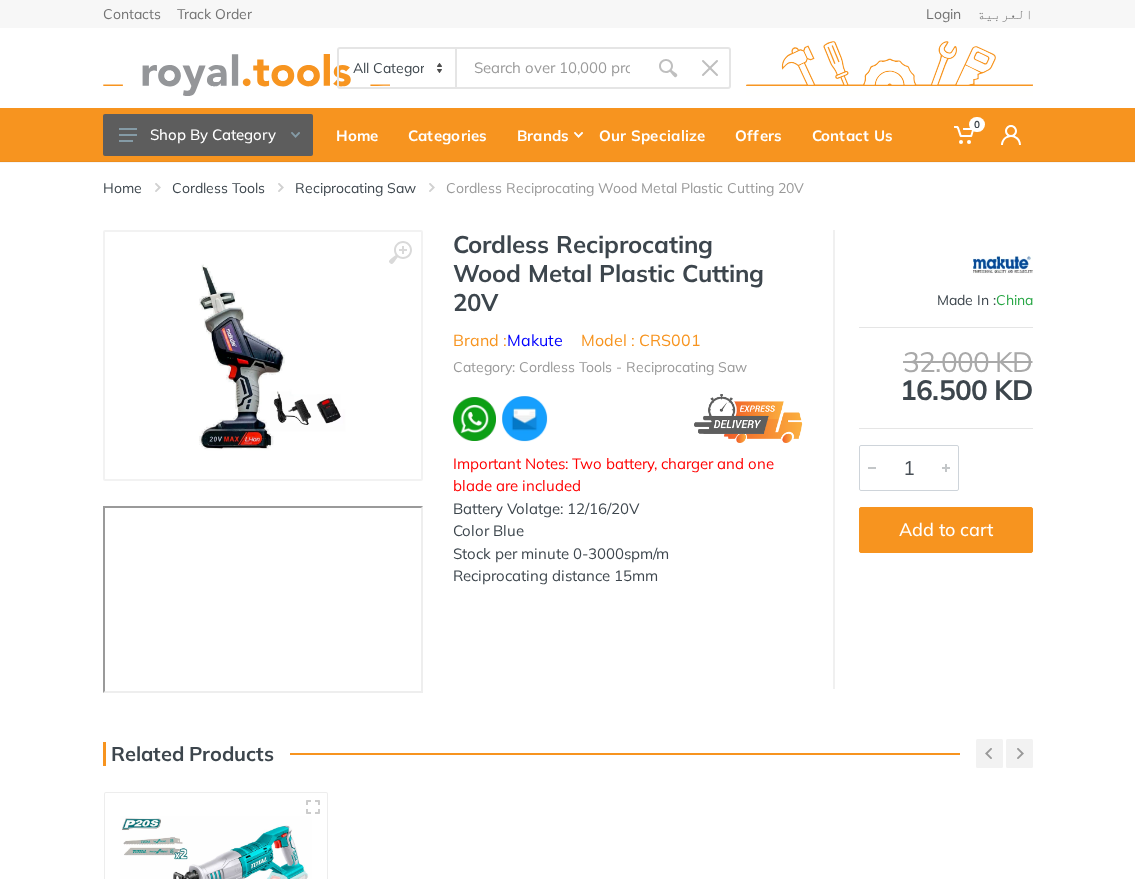 scroll, scrollTop: 0, scrollLeft: 0, axis: both 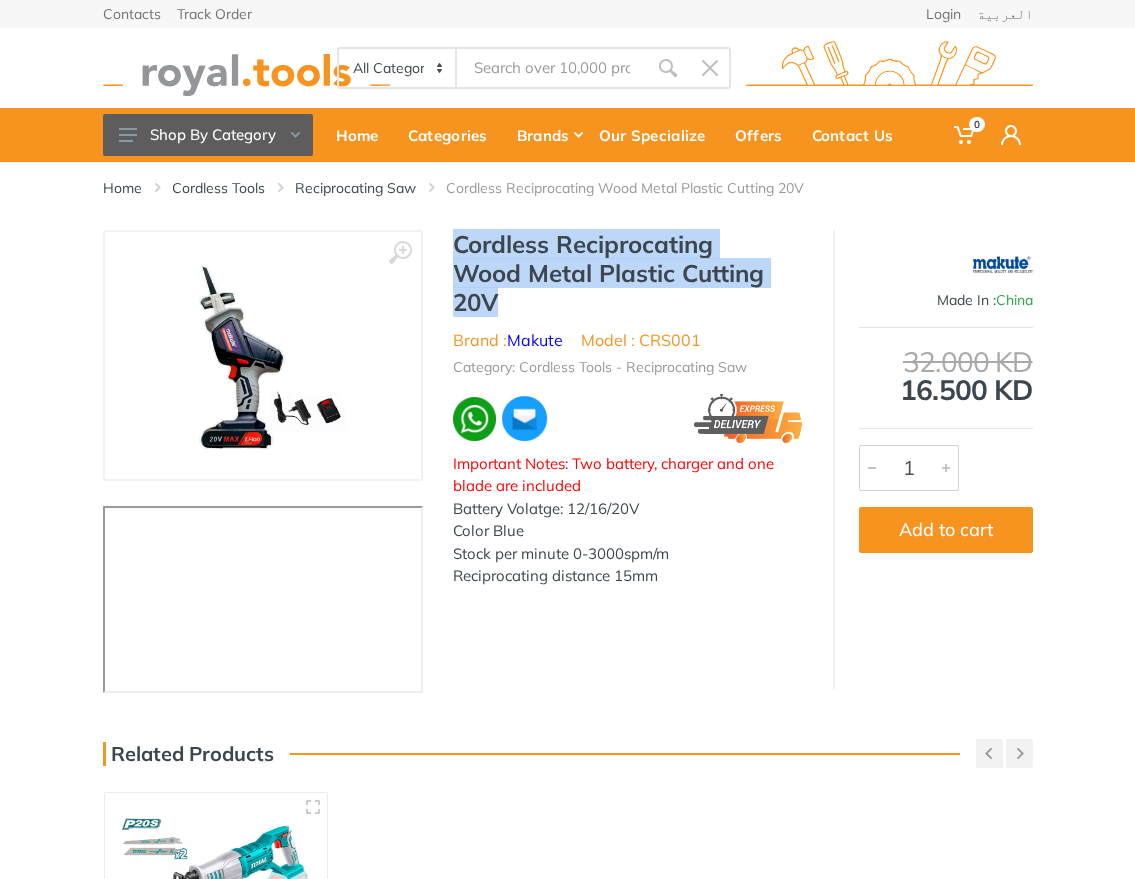 click on "Cordless Reciprocating Wood Metal Plastic Cutting 20V" at bounding box center (628, 273) 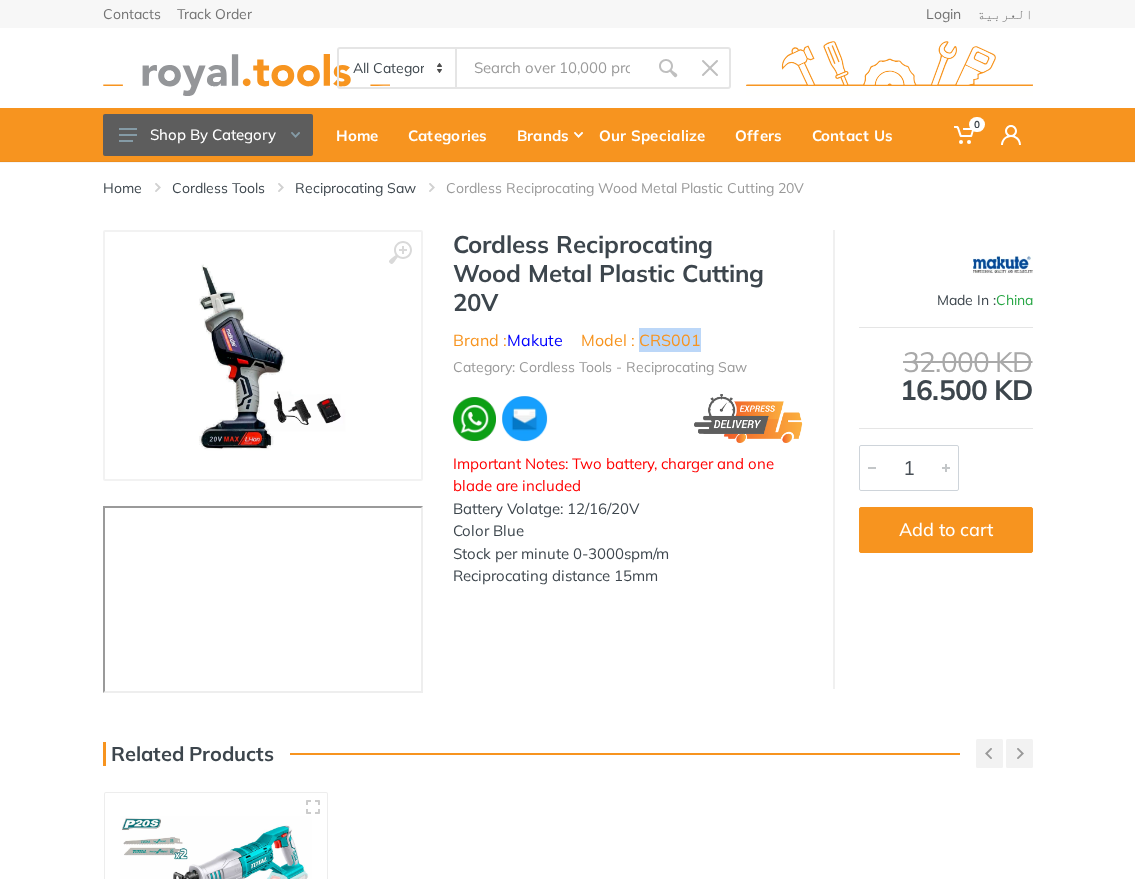 drag, startPoint x: 642, startPoint y: 340, endPoint x: 708, endPoint y: 341, distance: 66.007576 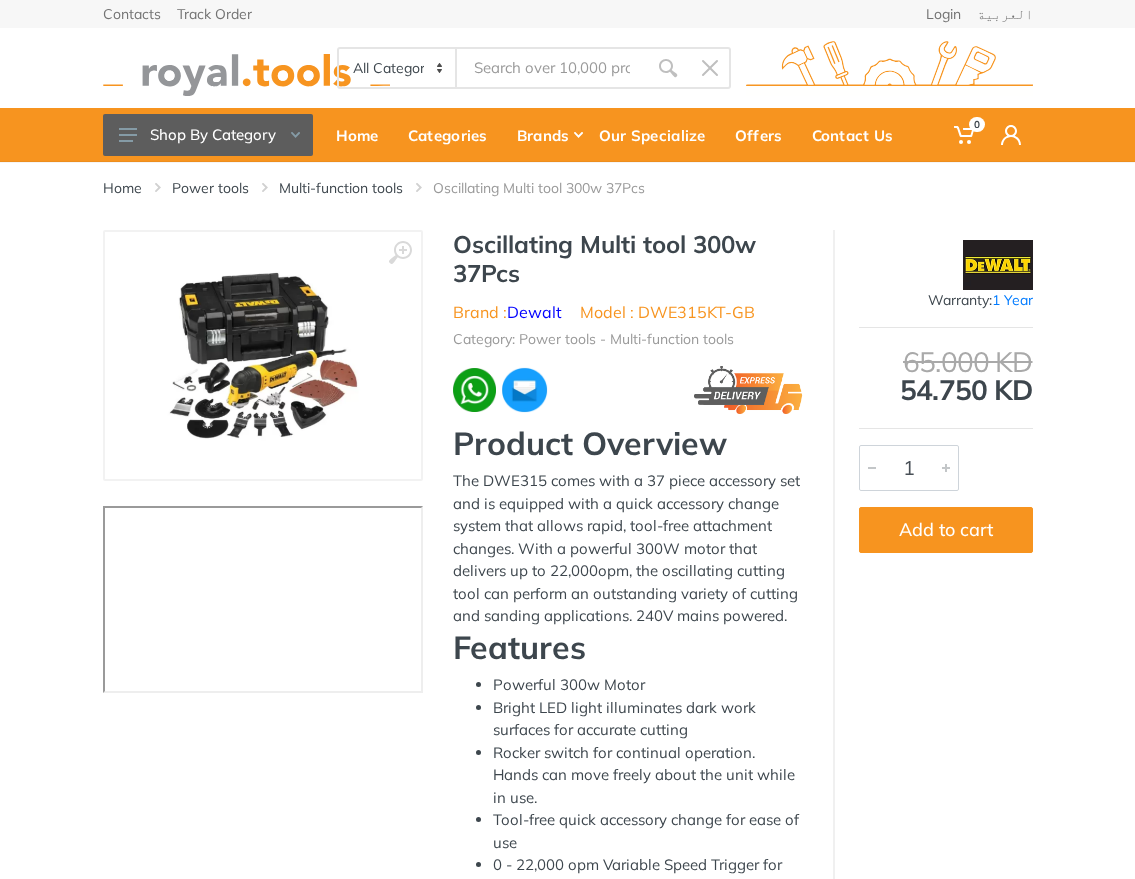 scroll, scrollTop: 0, scrollLeft: 0, axis: both 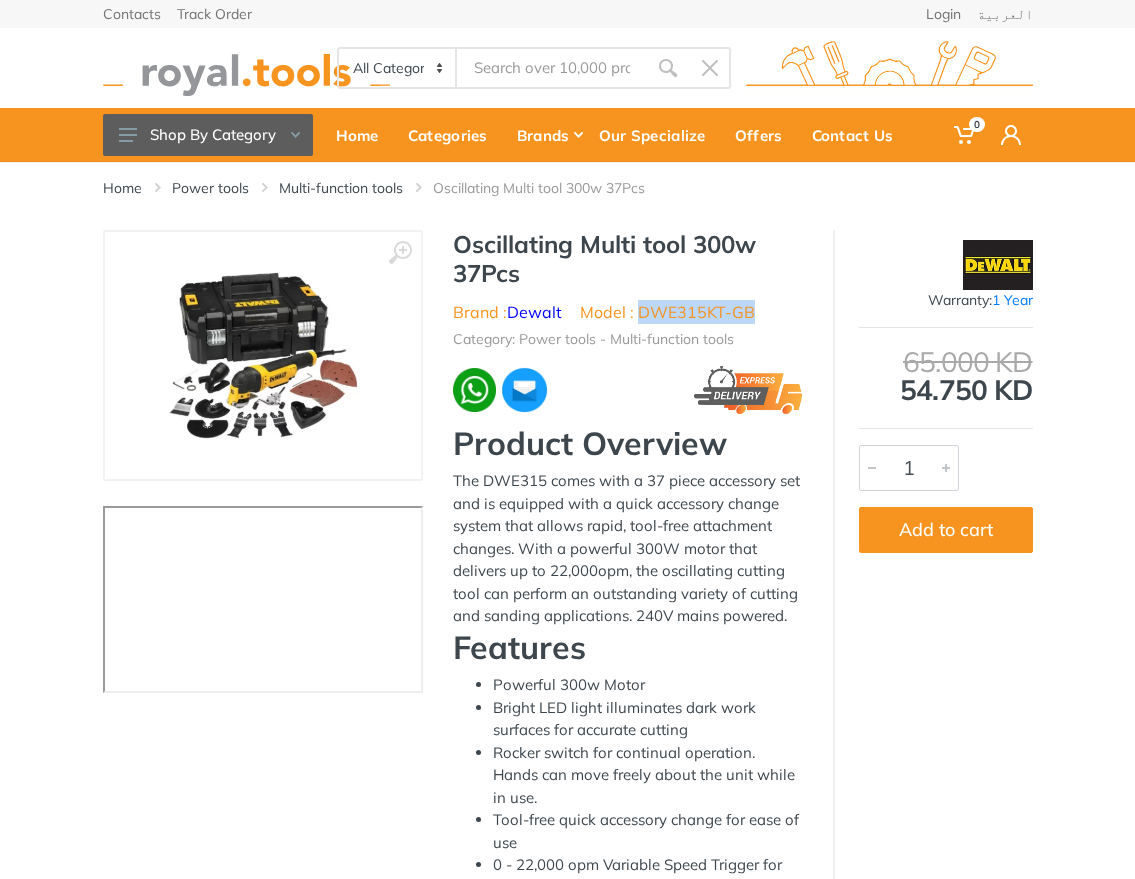 drag, startPoint x: 748, startPoint y: 310, endPoint x: 643, endPoint y: 310, distance: 105 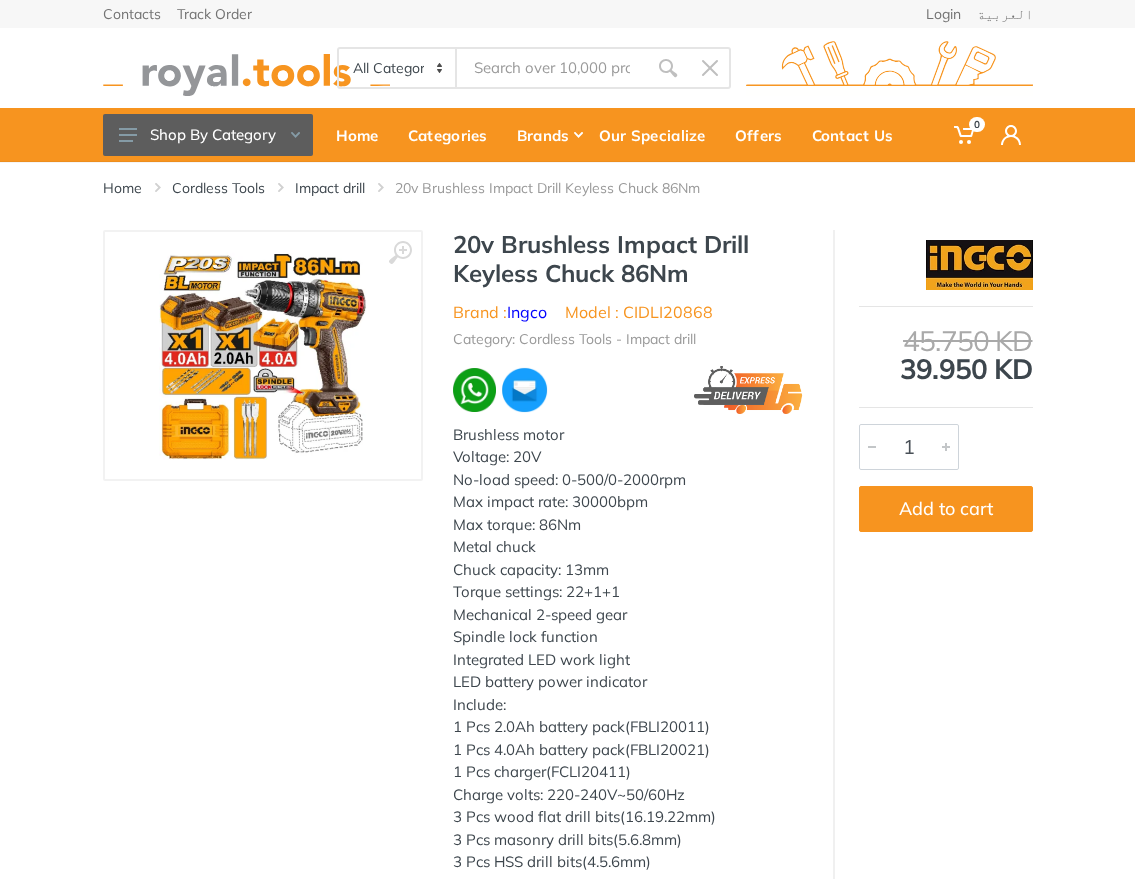scroll, scrollTop: 0, scrollLeft: 0, axis: both 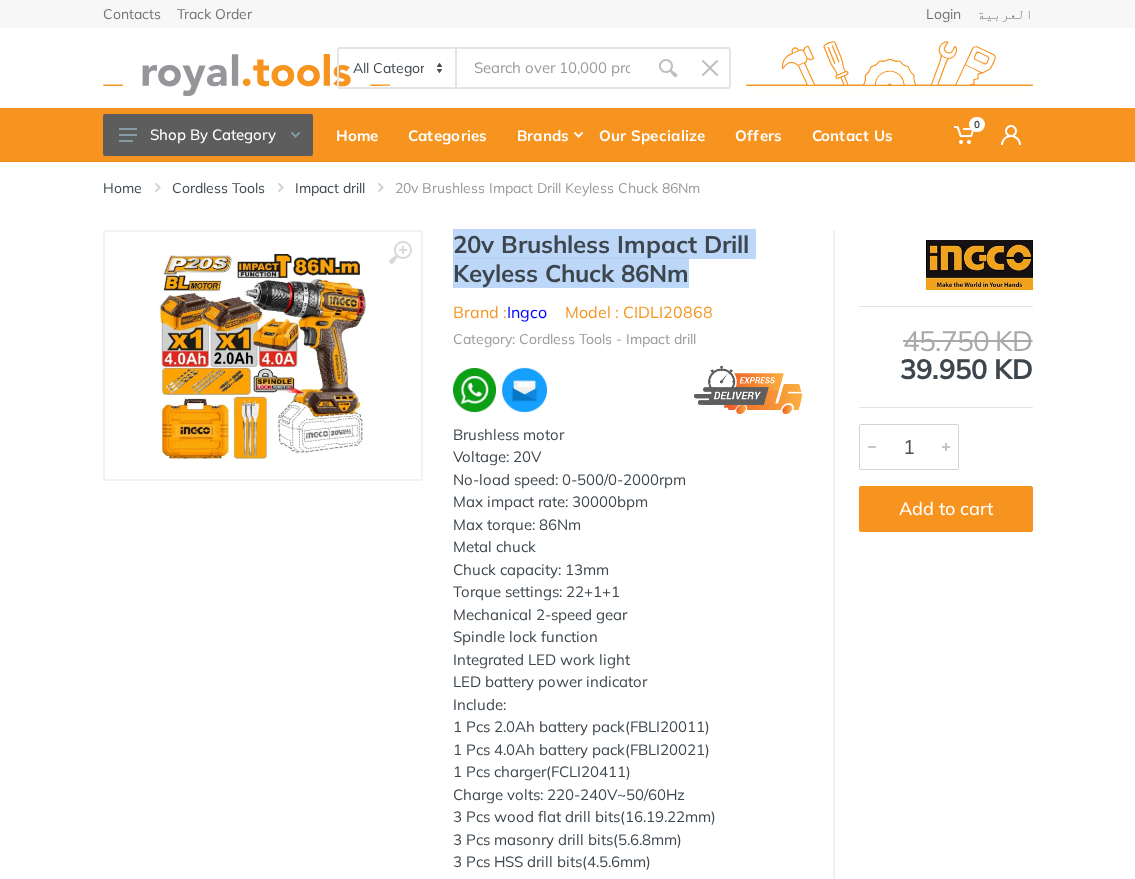 click on "20v Brushless Impact Drill Keyless Chuck 86Nm
Brand :  Ingco
Model : CIDLI20868
Category: Cordless Tools - Impact drill
Brushless motor Voltage: 20V No-load speed: 0-500/0-2000rpm Max impact rate: 30000bpm Max torque: 86Nm Metal chuck Chuck capacity: 13mm Torque settings: 22+1+1 Mechanical 2-speed gear Spindle lock function Integrated LED work light LED battery power indicator Include:" at bounding box center (628, 591) 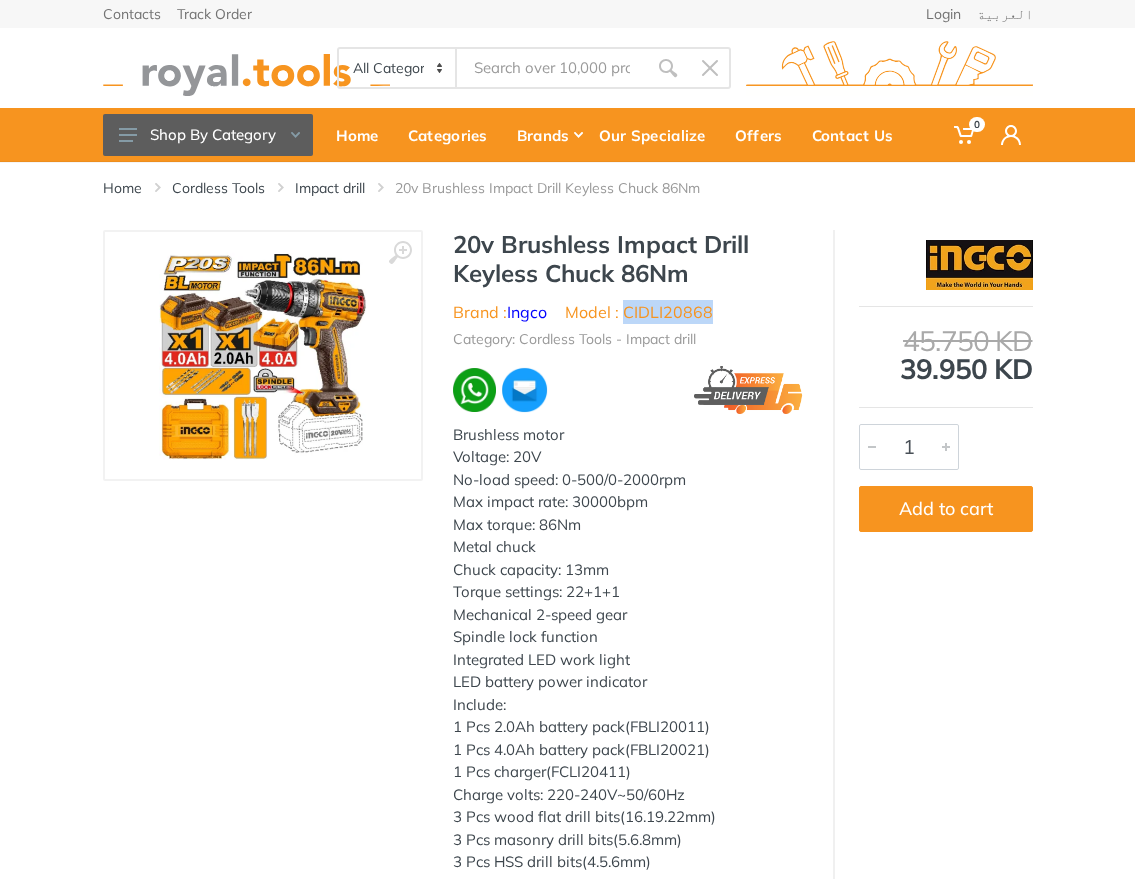 drag, startPoint x: 721, startPoint y: 311, endPoint x: 630, endPoint y: 307, distance: 91.08787 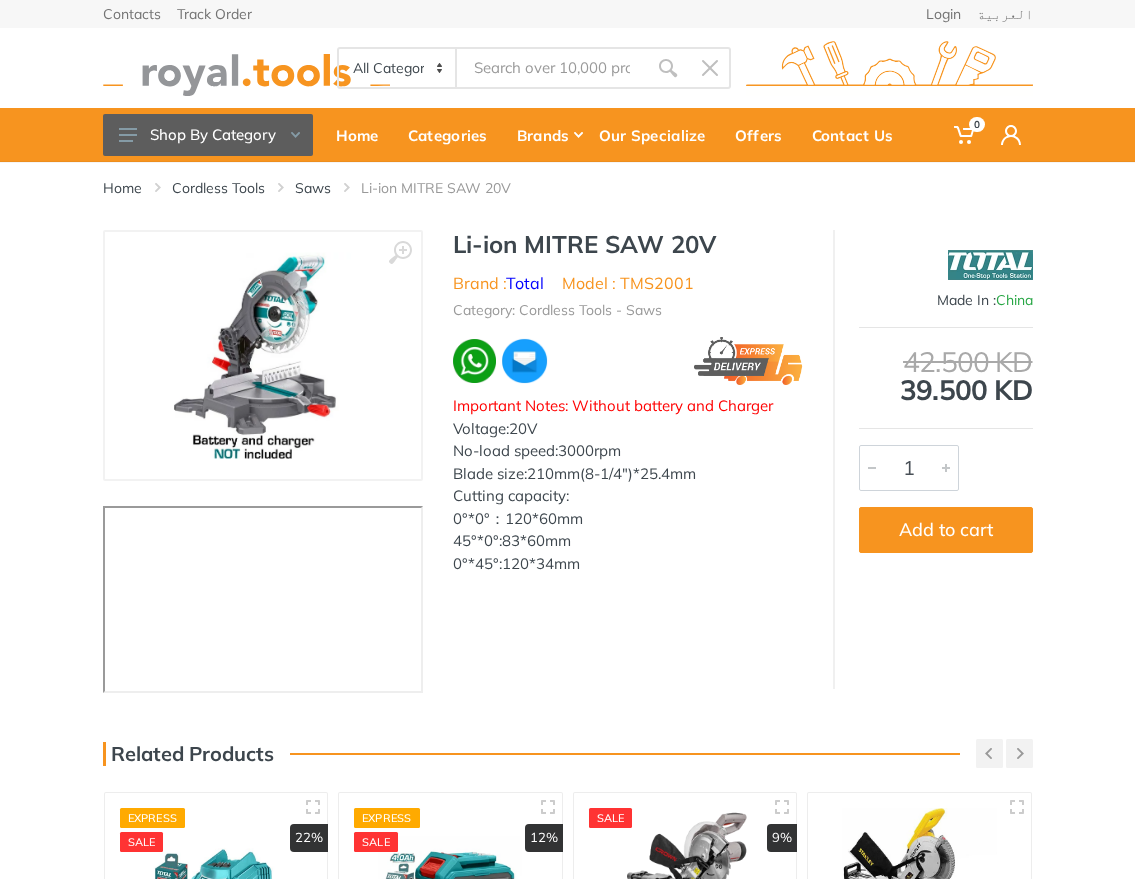 scroll, scrollTop: 0, scrollLeft: 0, axis: both 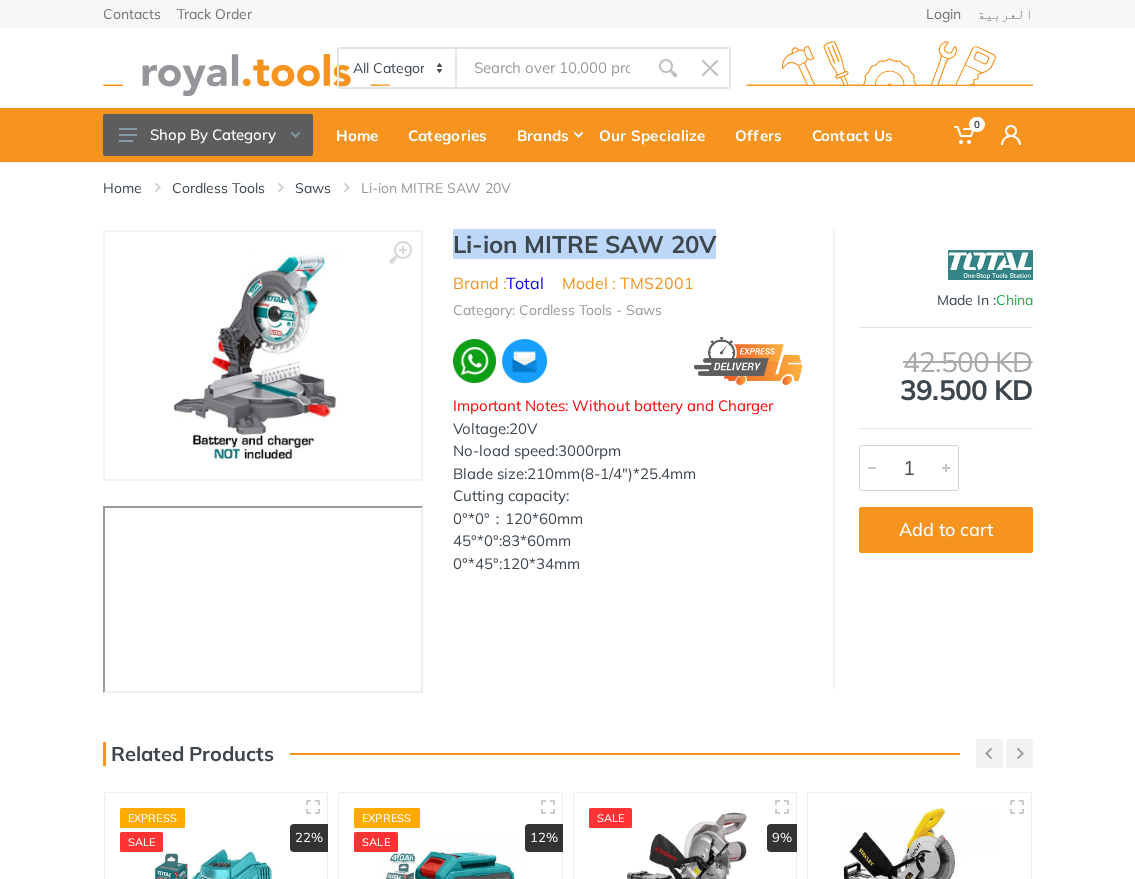 drag, startPoint x: 709, startPoint y: 247, endPoint x: 442, endPoint y: 238, distance: 267.15164 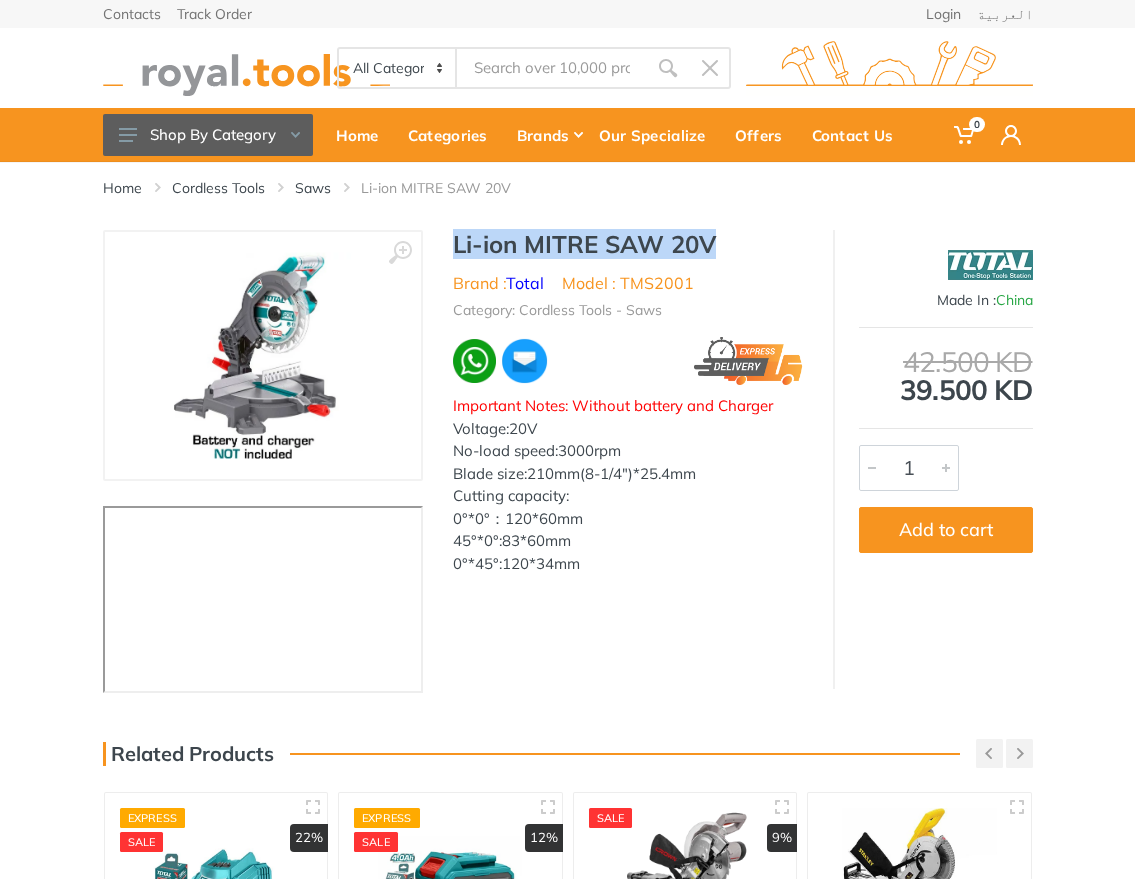 copy on "Li-ion MITRE SAW 20V" 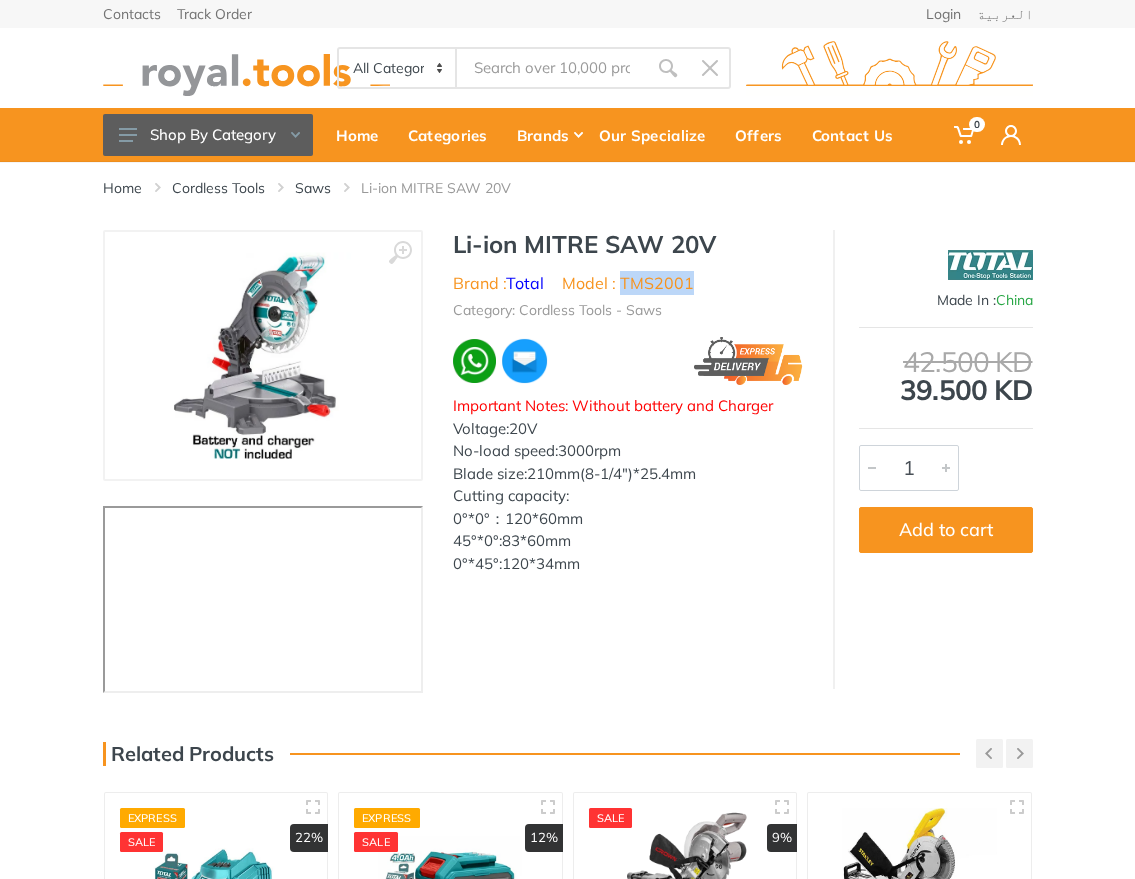 drag, startPoint x: 704, startPoint y: 290, endPoint x: 626, endPoint y: 278, distance: 78.91768 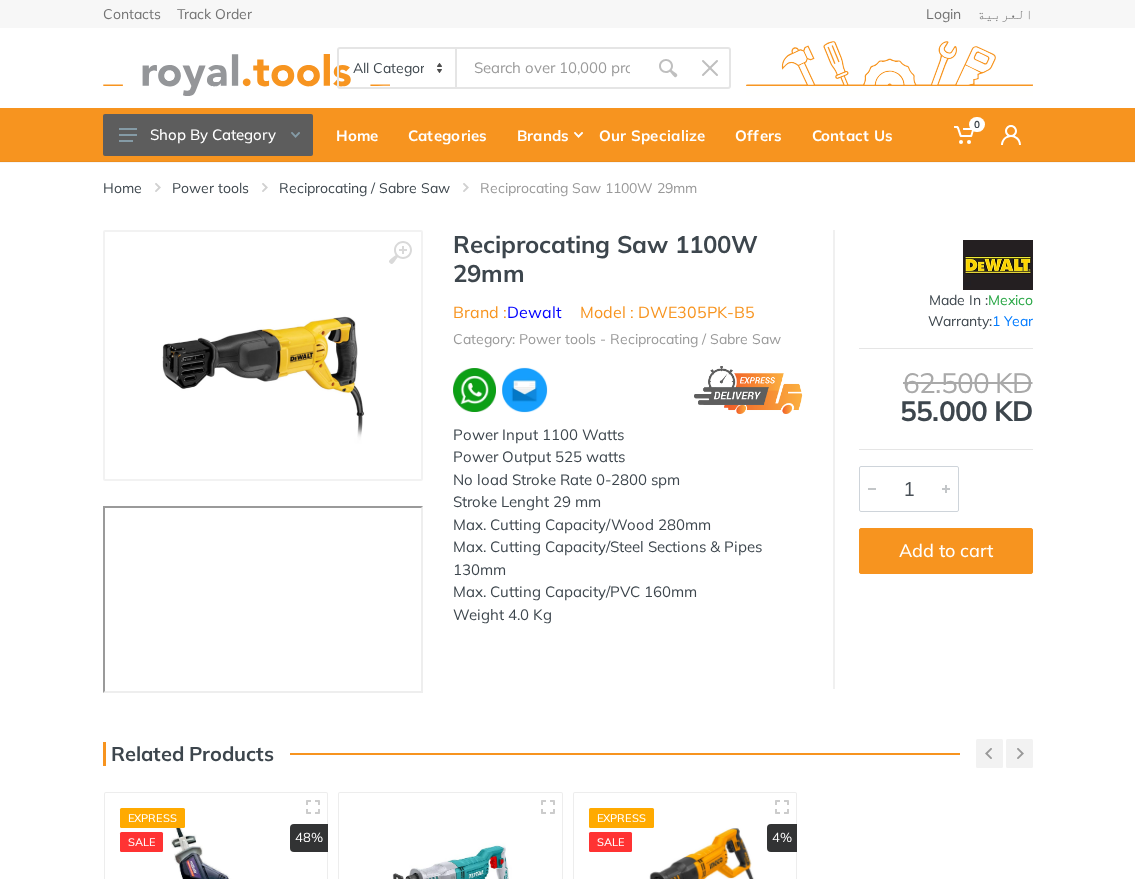 scroll, scrollTop: 0, scrollLeft: 0, axis: both 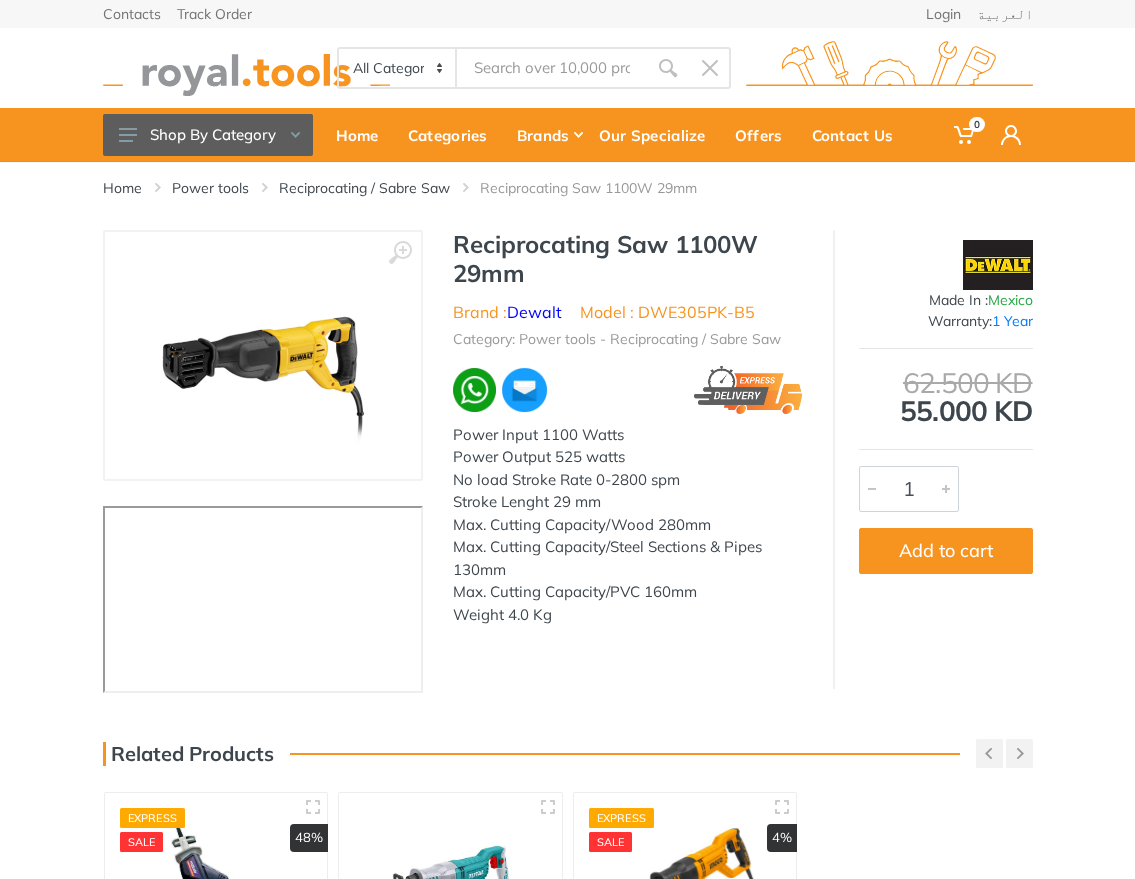 drag, startPoint x: 531, startPoint y: 274, endPoint x: 445, endPoint y: 244, distance: 91.08238 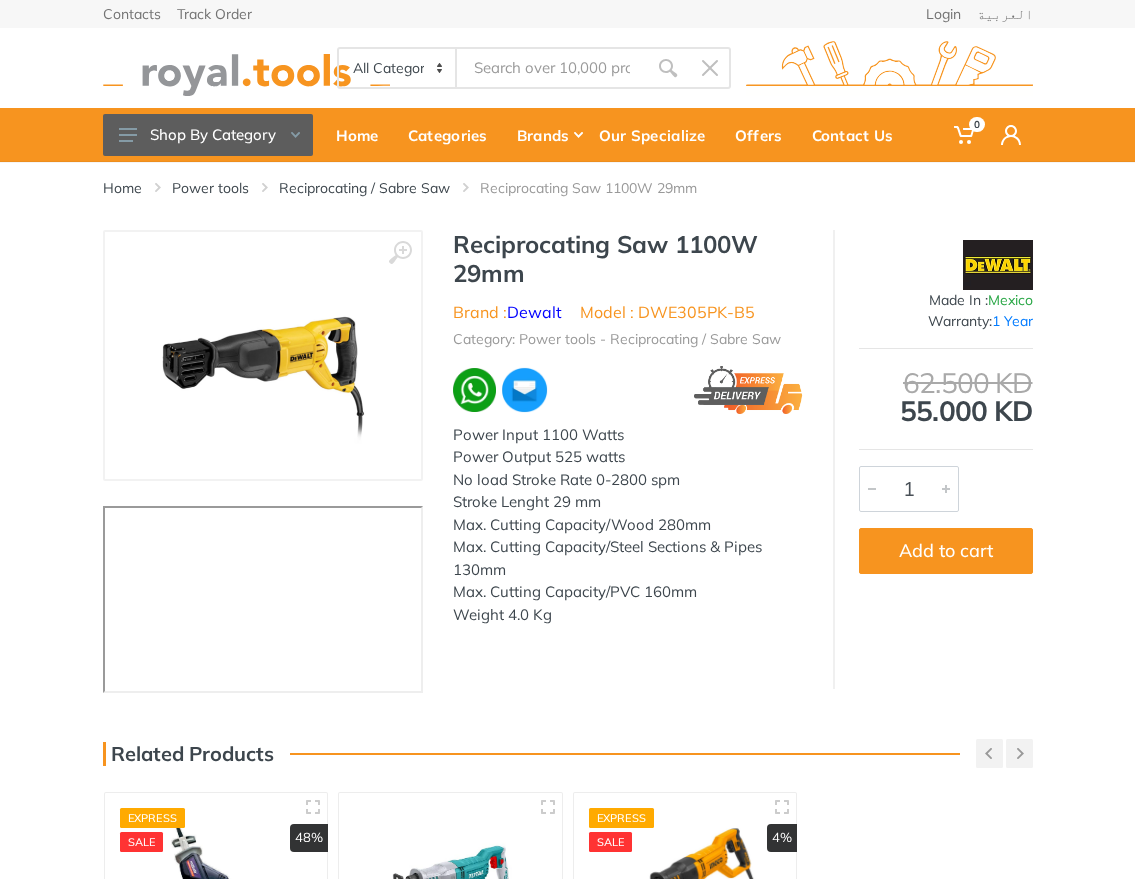 copy on "Reciprocating Saw 1100W 29mm" 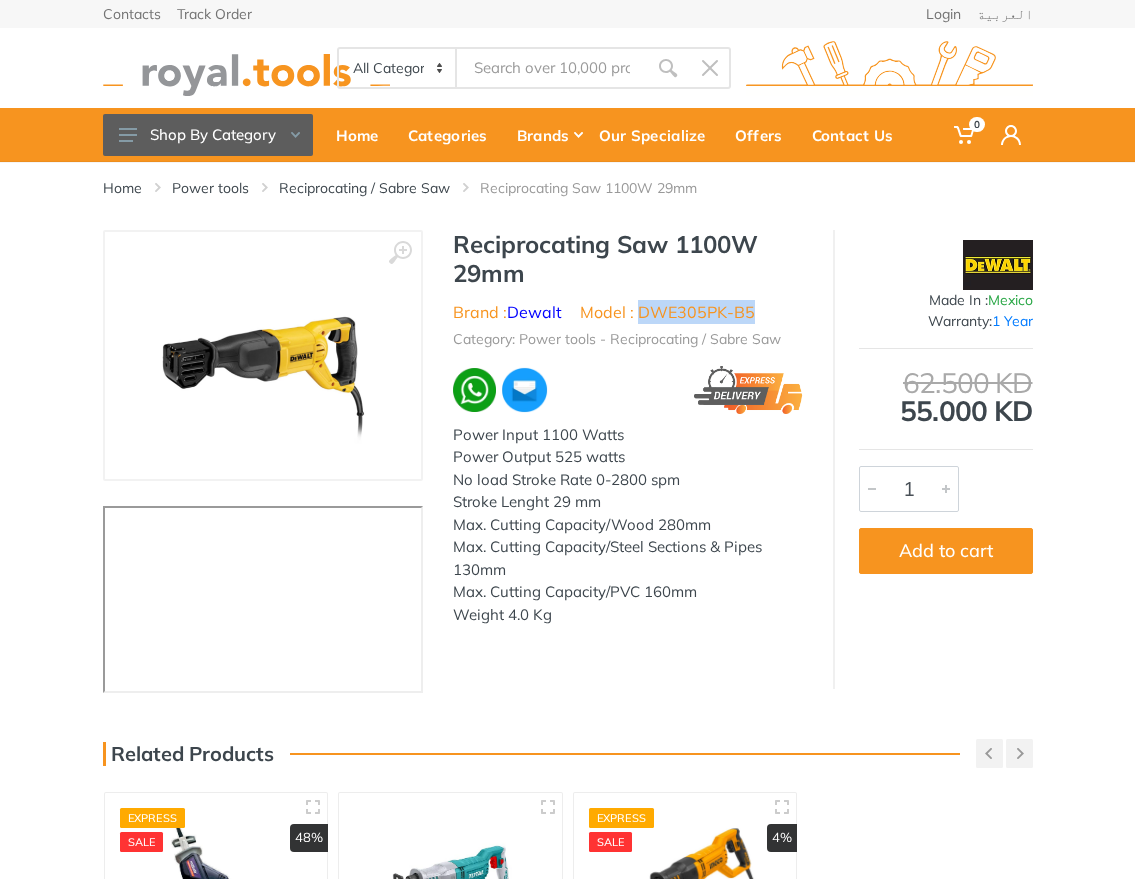 drag, startPoint x: 758, startPoint y: 313, endPoint x: 640, endPoint y: 313, distance: 118 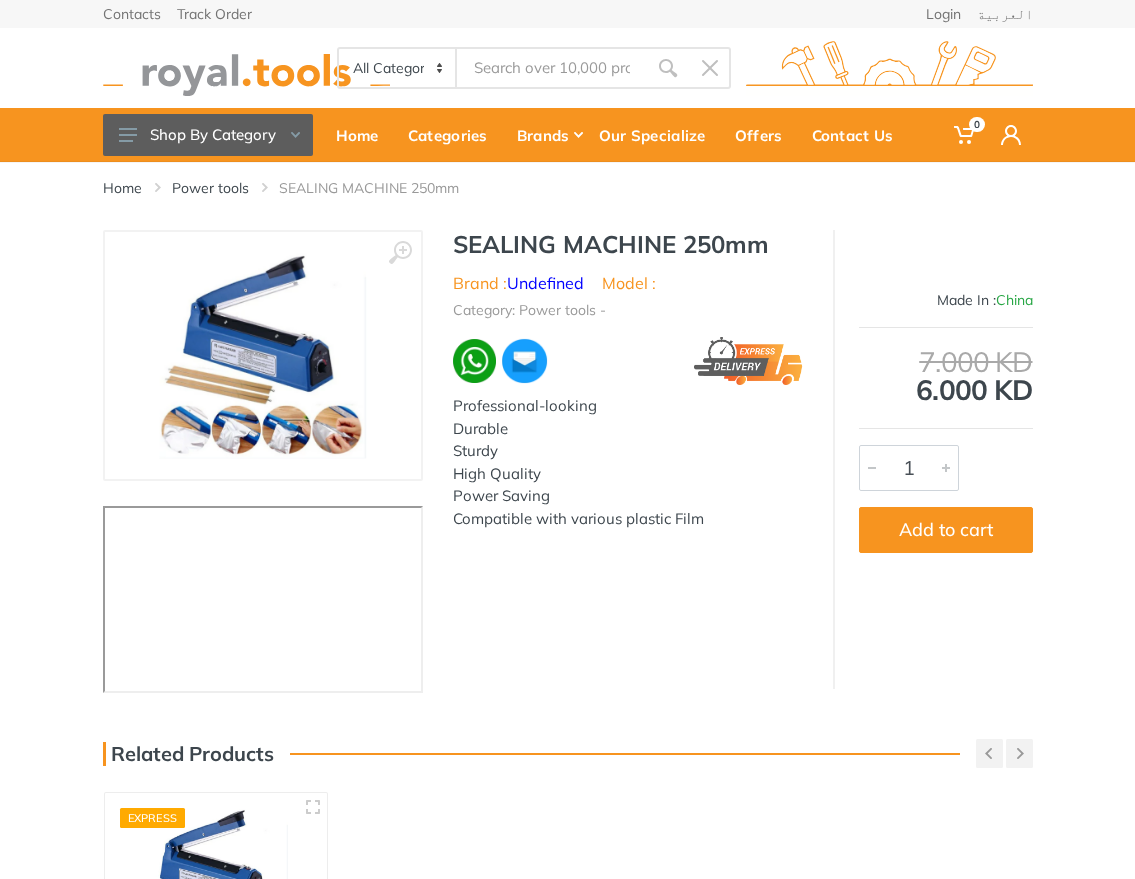 scroll, scrollTop: 0, scrollLeft: 0, axis: both 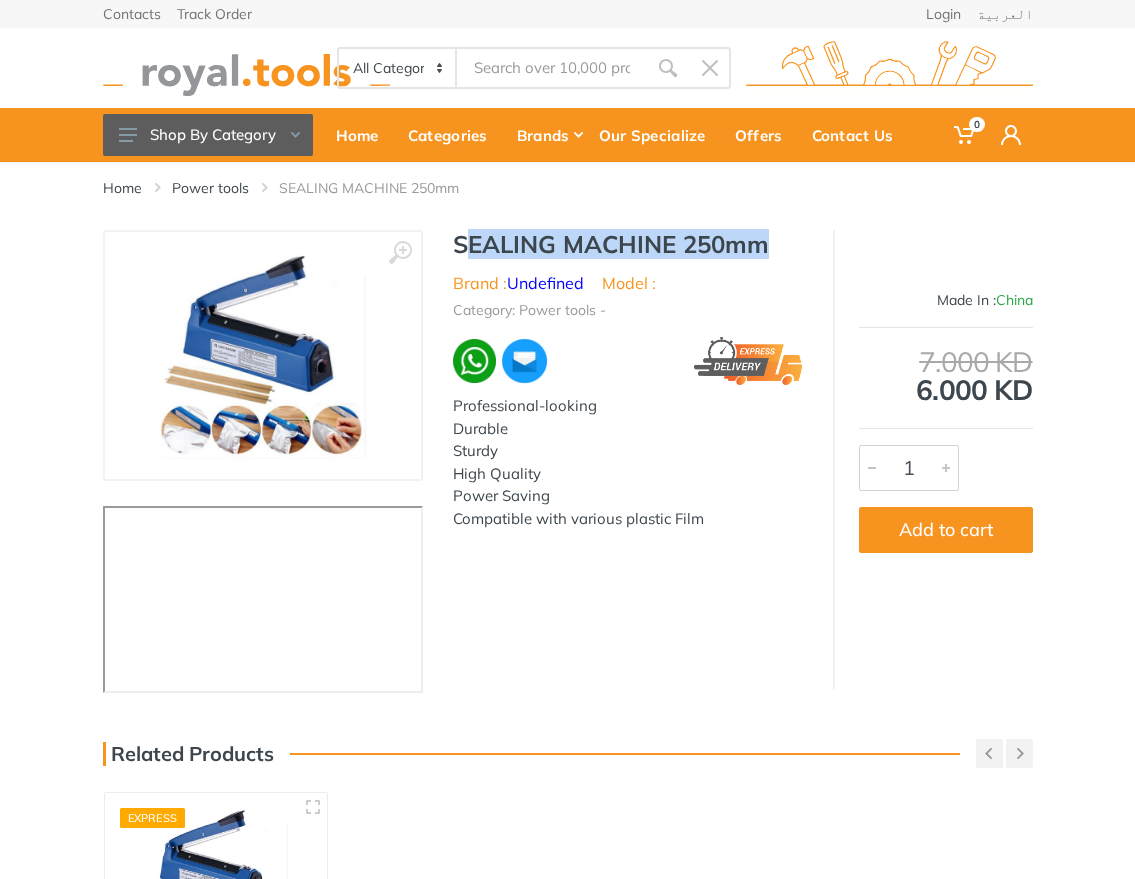 click on "SEALING MACHINE 250mm" at bounding box center (628, 244) 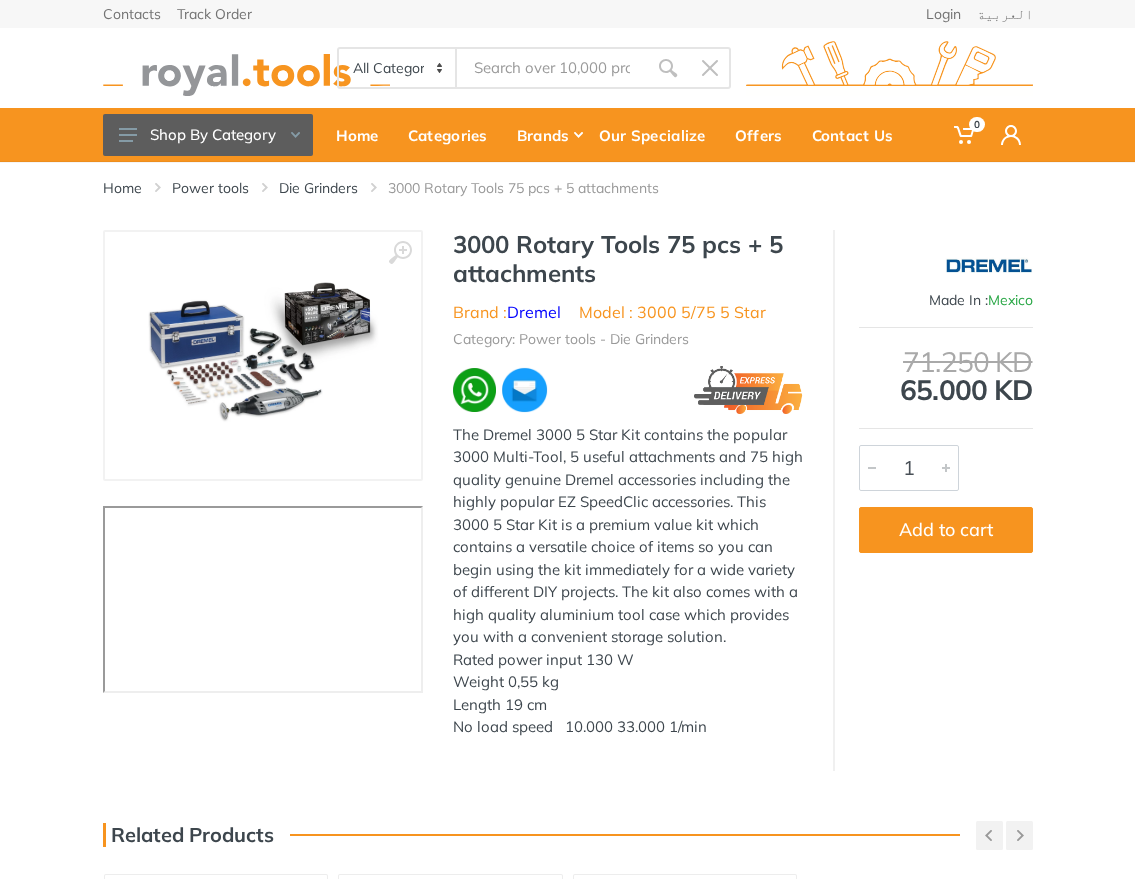 scroll, scrollTop: 0, scrollLeft: 0, axis: both 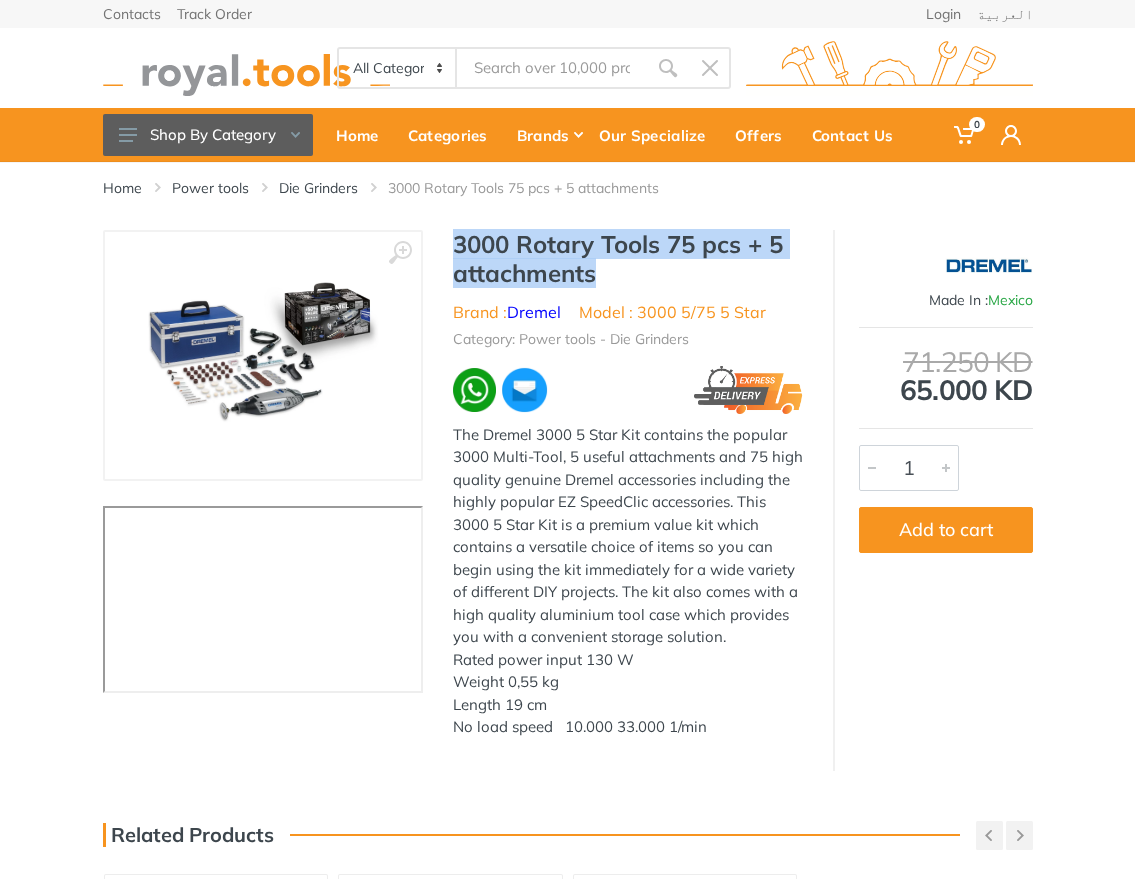 drag, startPoint x: 607, startPoint y: 276, endPoint x: 455, endPoint y: 243, distance: 155.54099 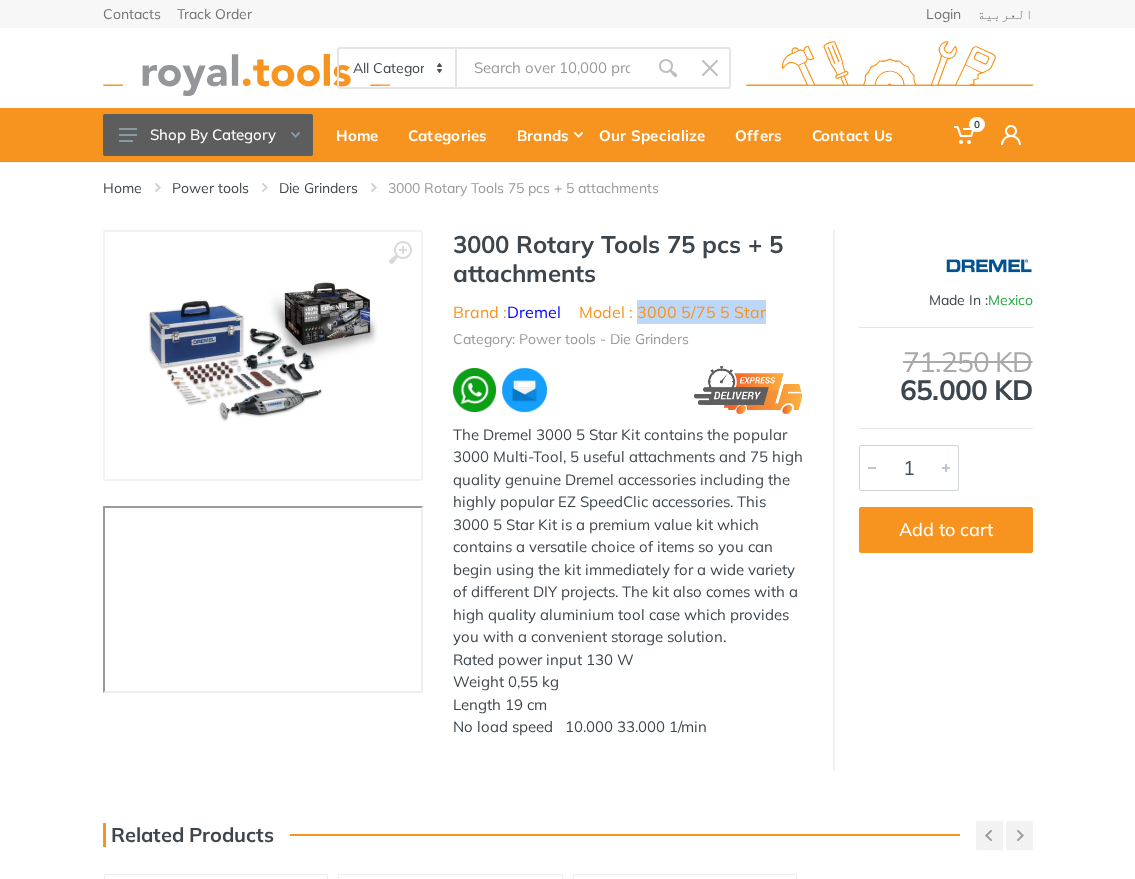 drag, startPoint x: 642, startPoint y: 311, endPoint x: 772, endPoint y: 319, distance: 130.24593 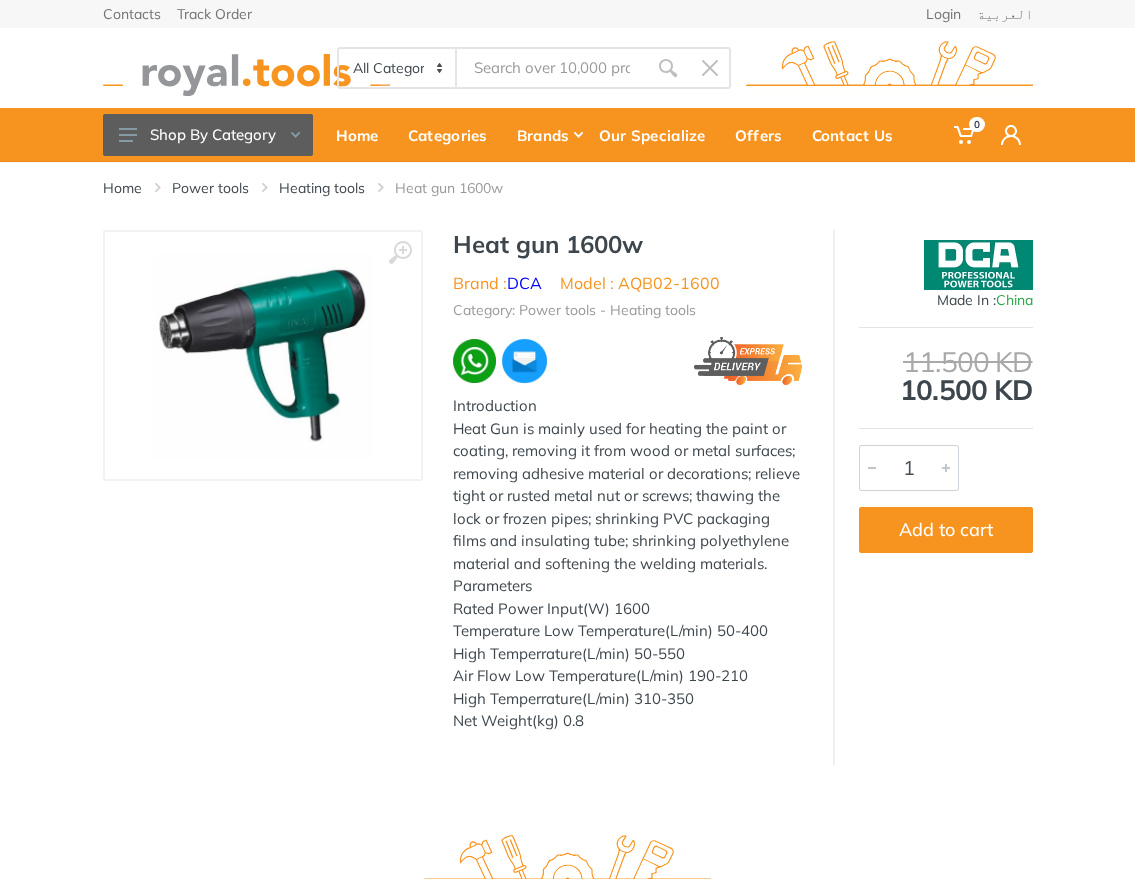scroll, scrollTop: 0, scrollLeft: 0, axis: both 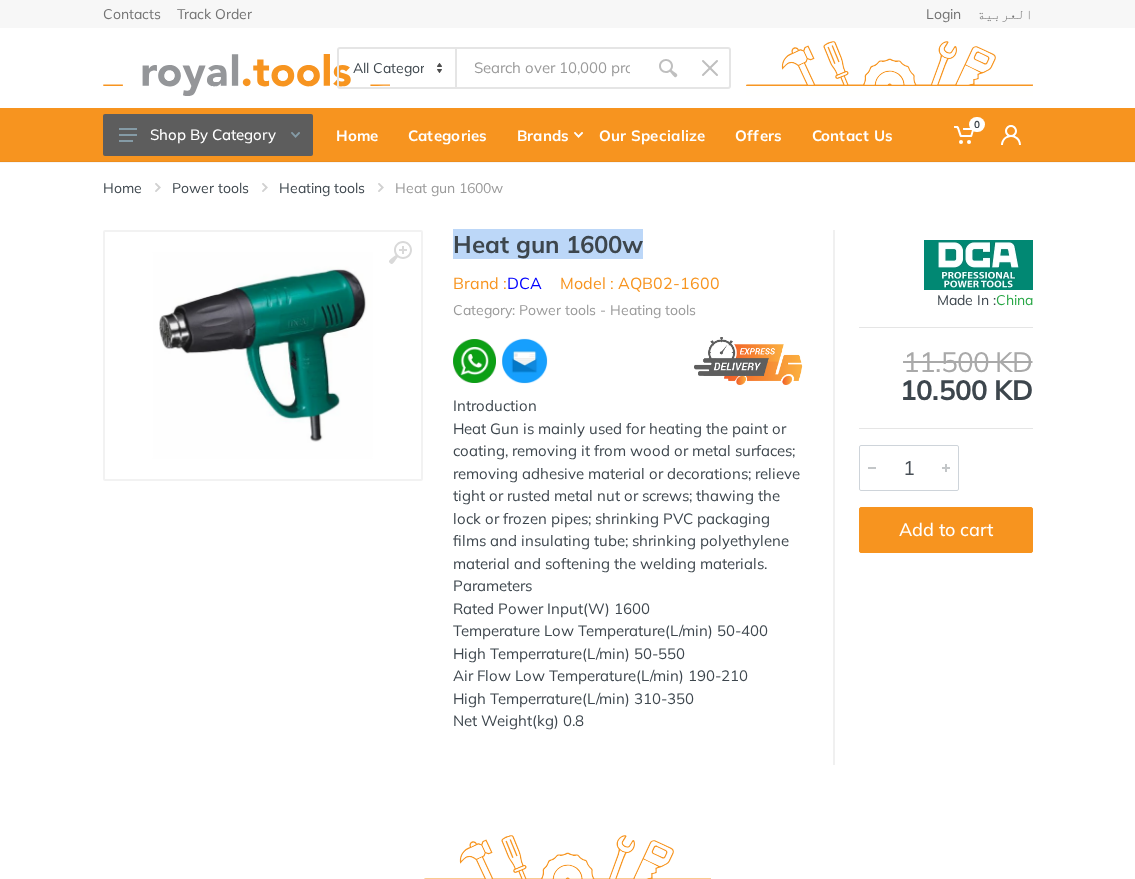 drag, startPoint x: 667, startPoint y: 243, endPoint x: 459, endPoint y: 247, distance: 208.03845 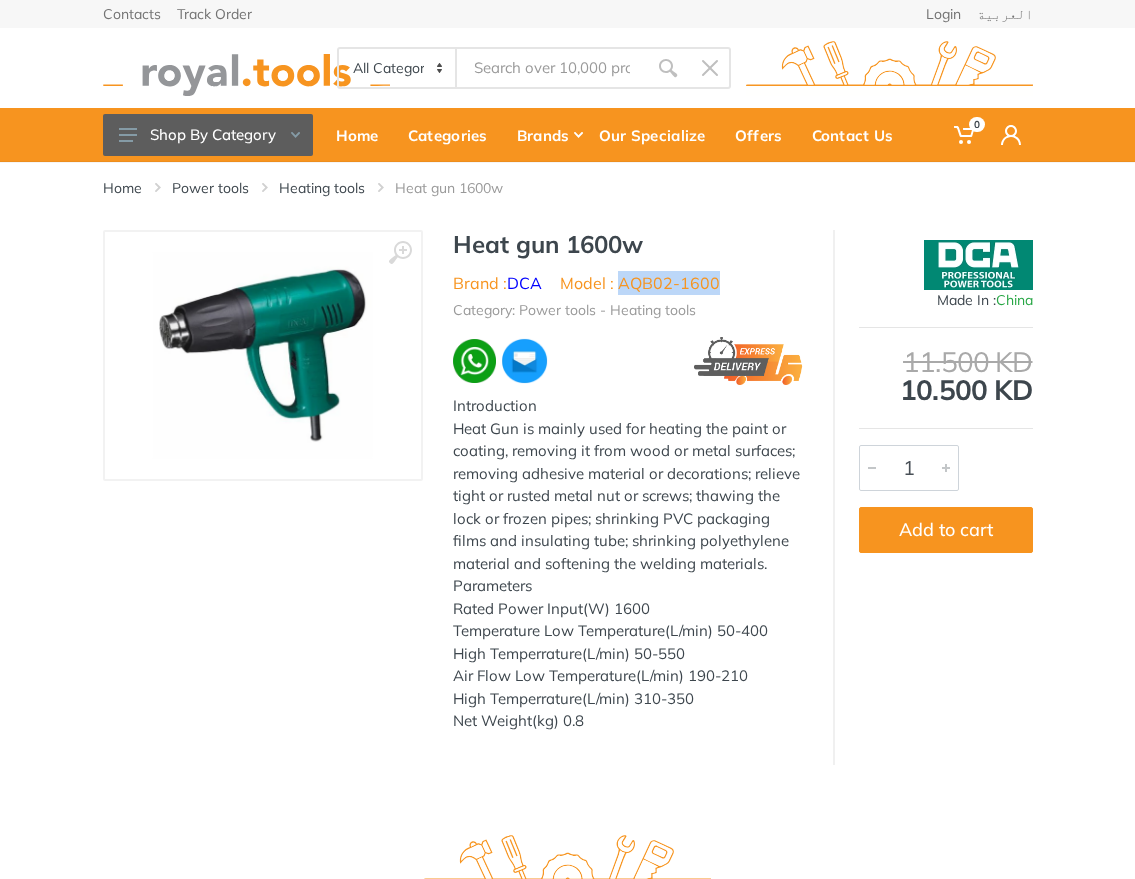 drag, startPoint x: 721, startPoint y: 283, endPoint x: 623, endPoint y: 283, distance: 98 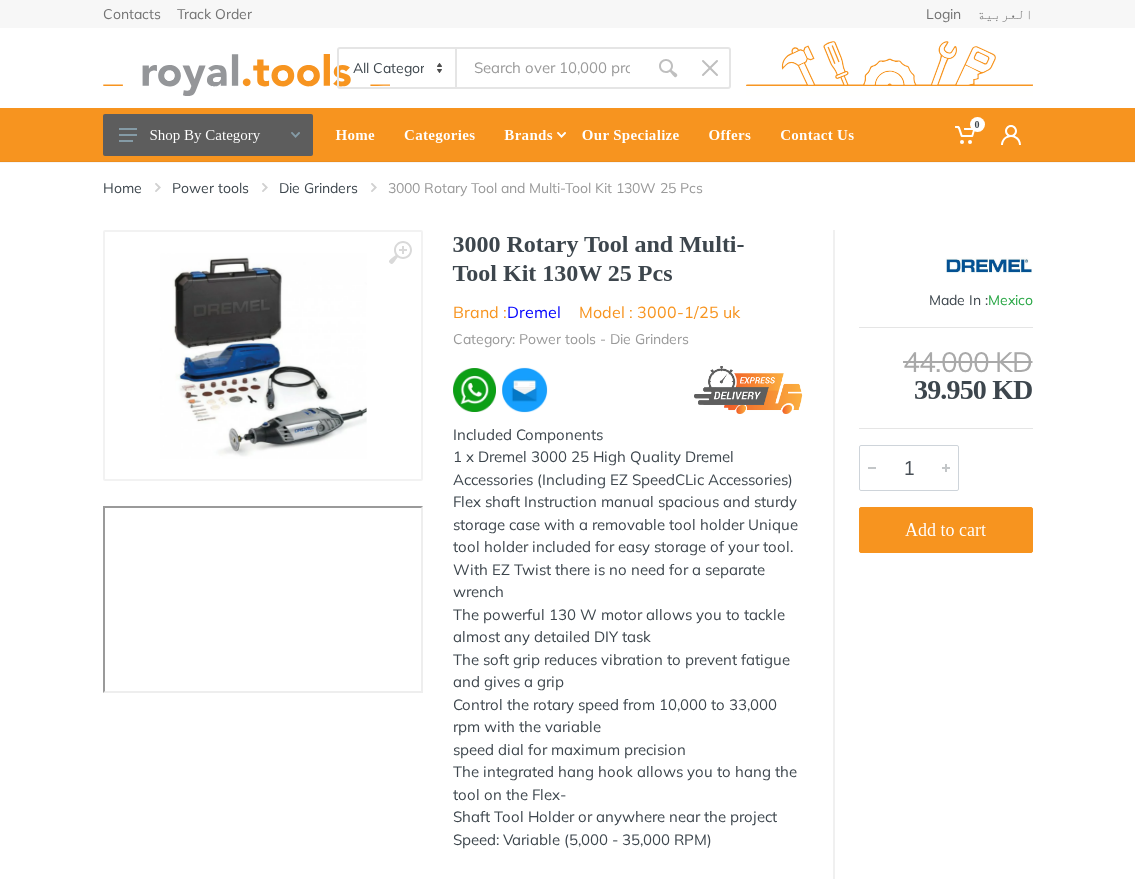 scroll, scrollTop: 0, scrollLeft: 0, axis: both 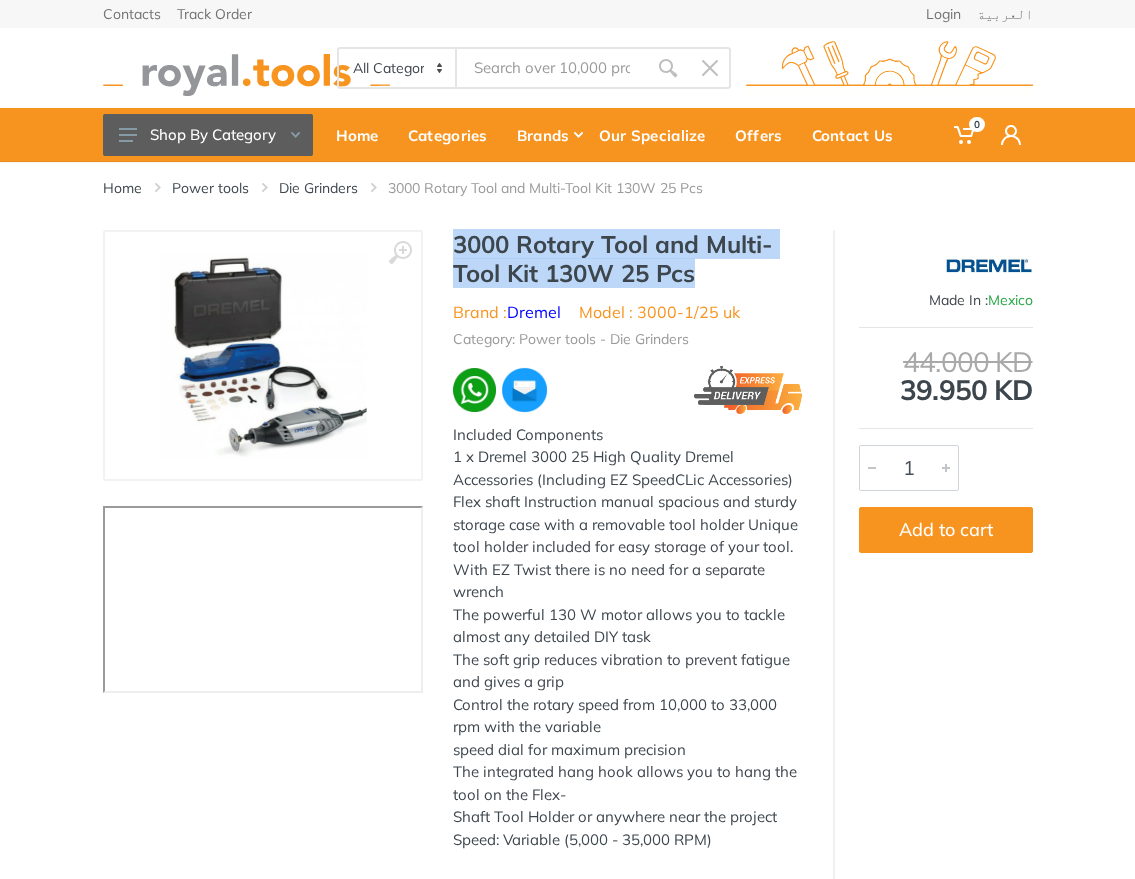 drag, startPoint x: 720, startPoint y: 280, endPoint x: 442, endPoint y: 240, distance: 280.86295 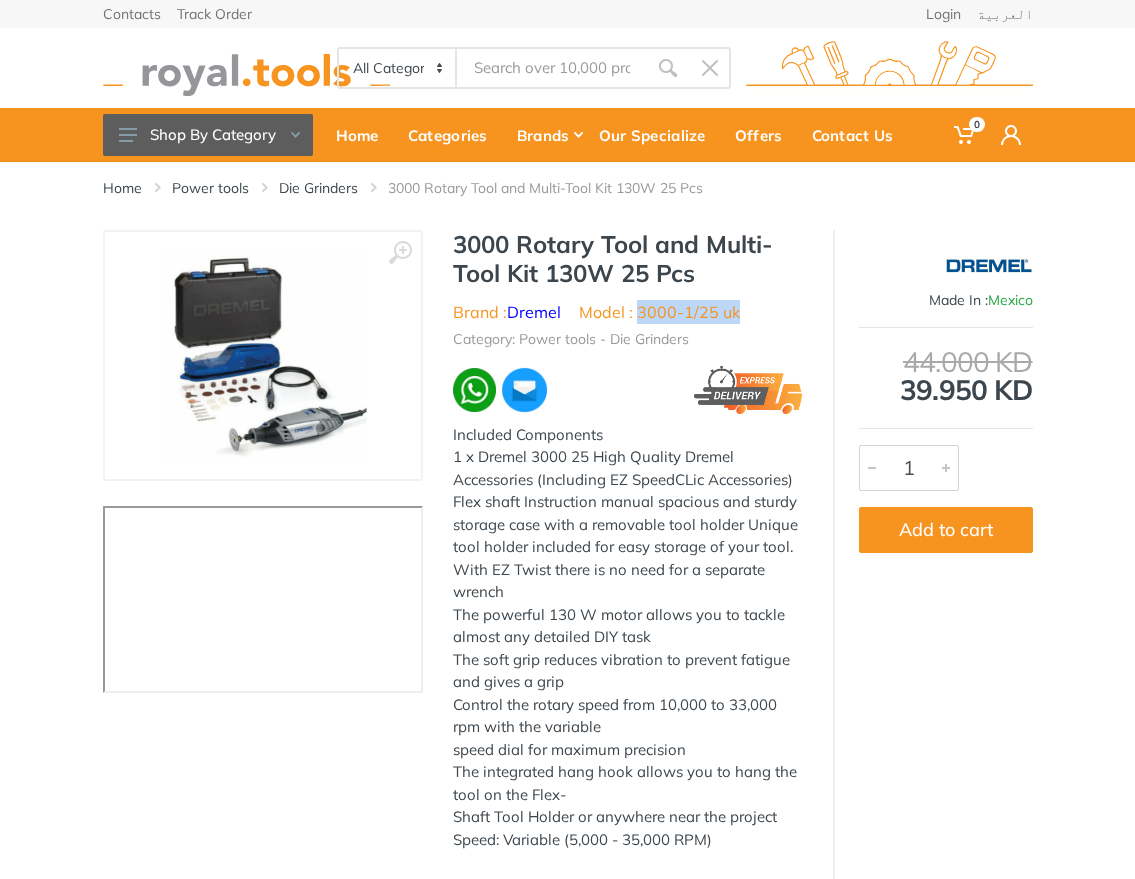 drag, startPoint x: 750, startPoint y: 311, endPoint x: 639, endPoint y: 310, distance: 111.0045 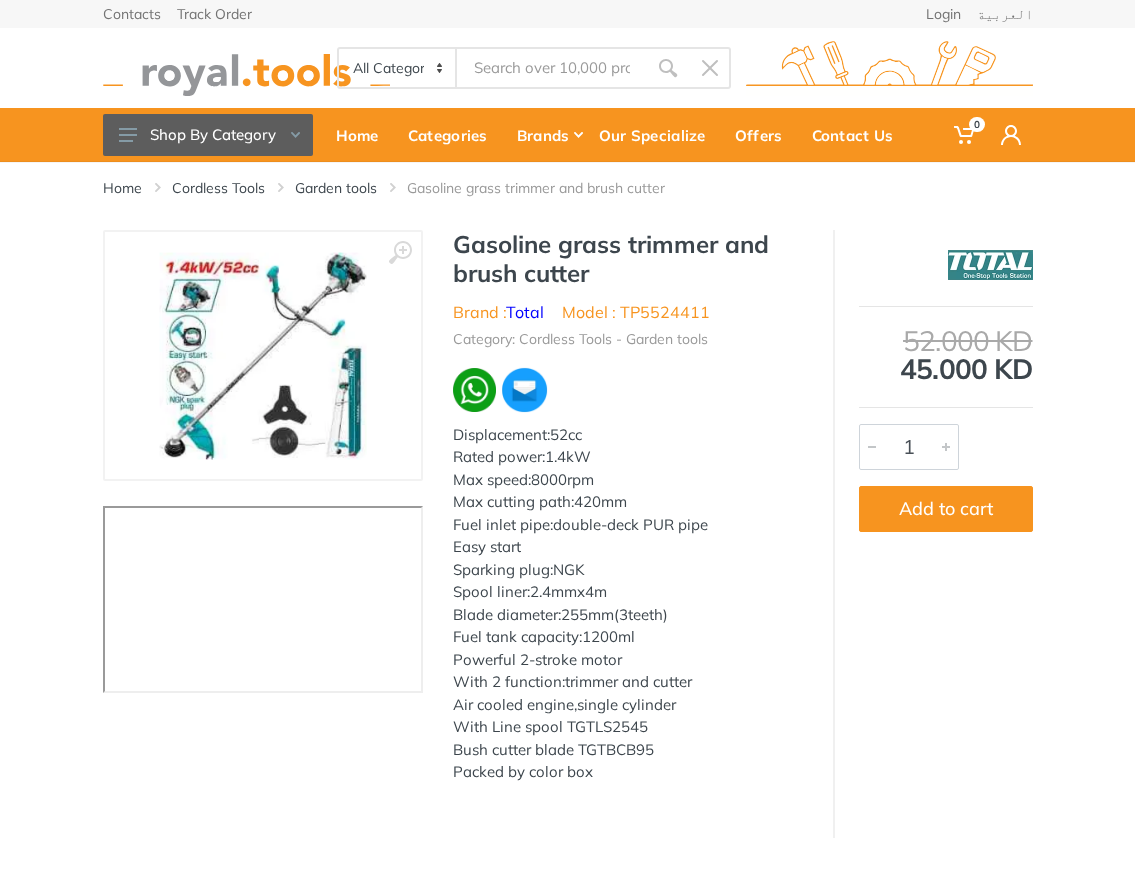 scroll, scrollTop: 0, scrollLeft: 0, axis: both 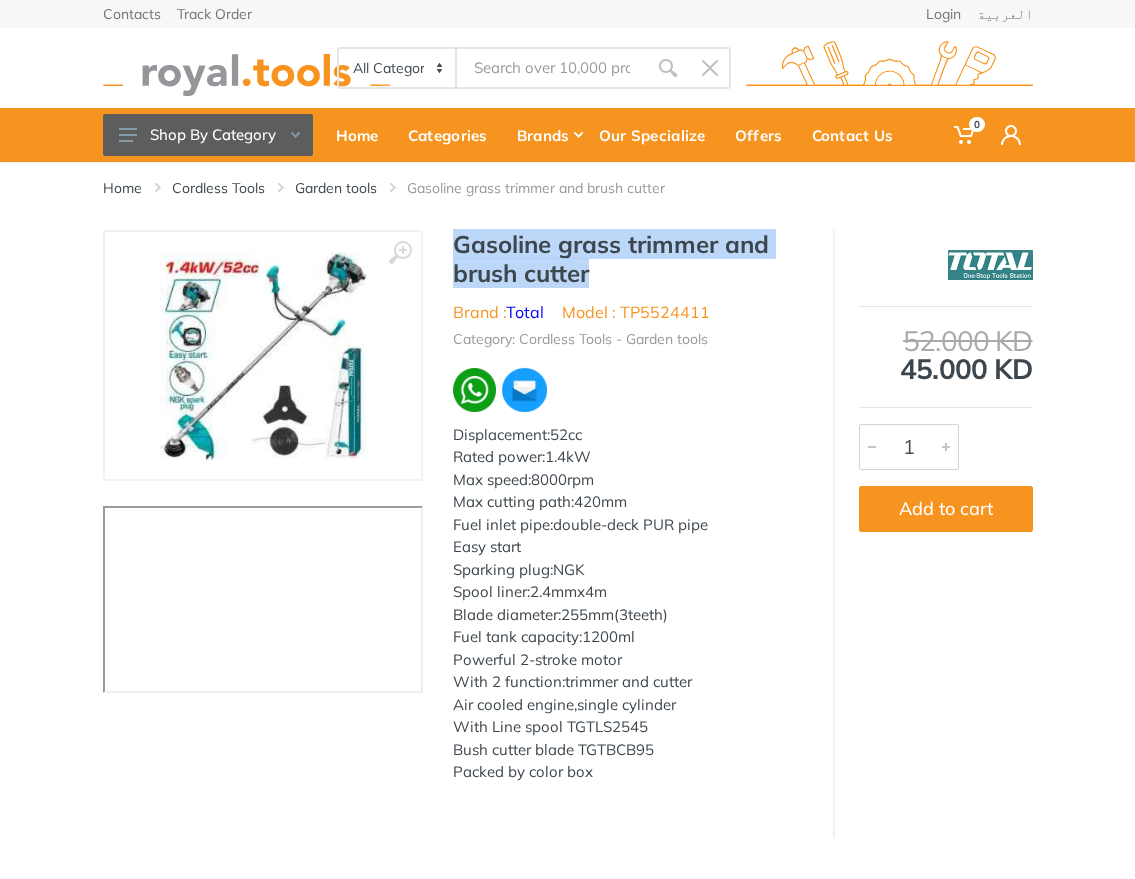 click on "Gasoline grass trimmer and brush cutter" at bounding box center [628, 259] 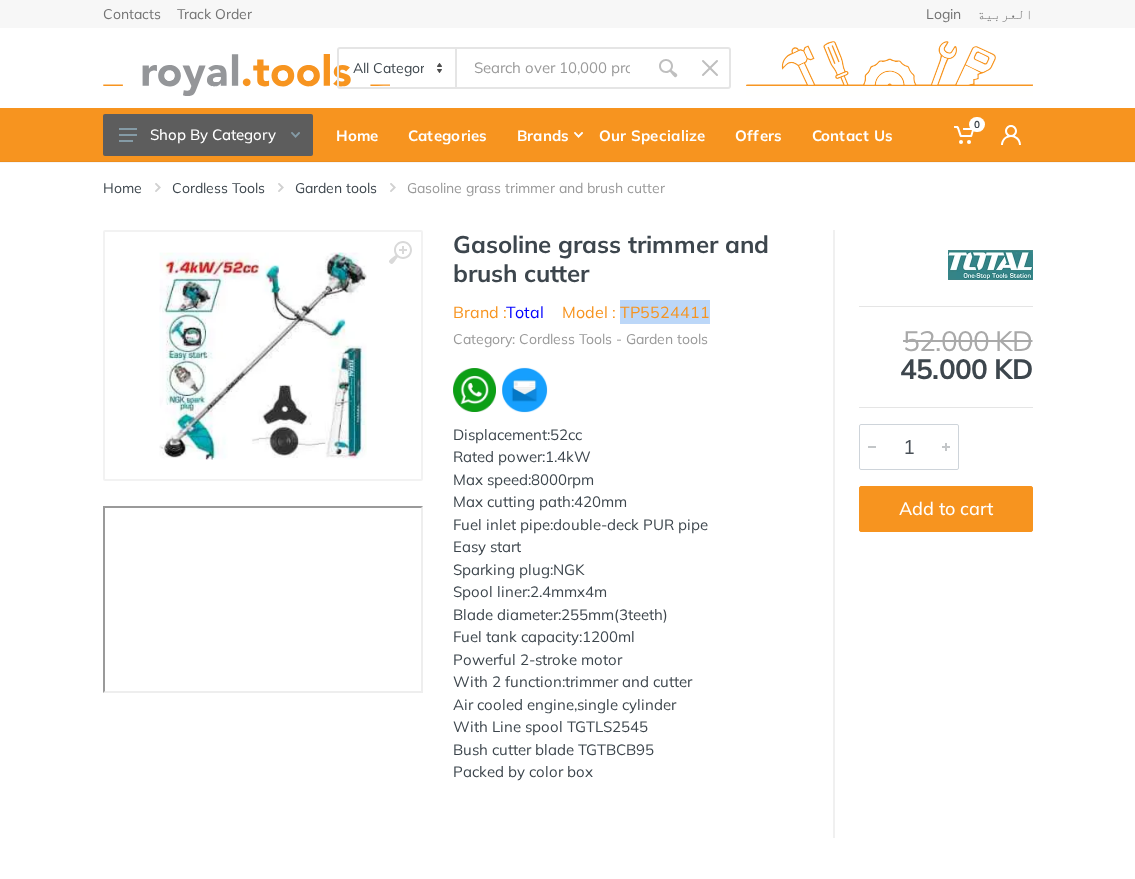 drag, startPoint x: 716, startPoint y: 313, endPoint x: 624, endPoint y: 313, distance: 92 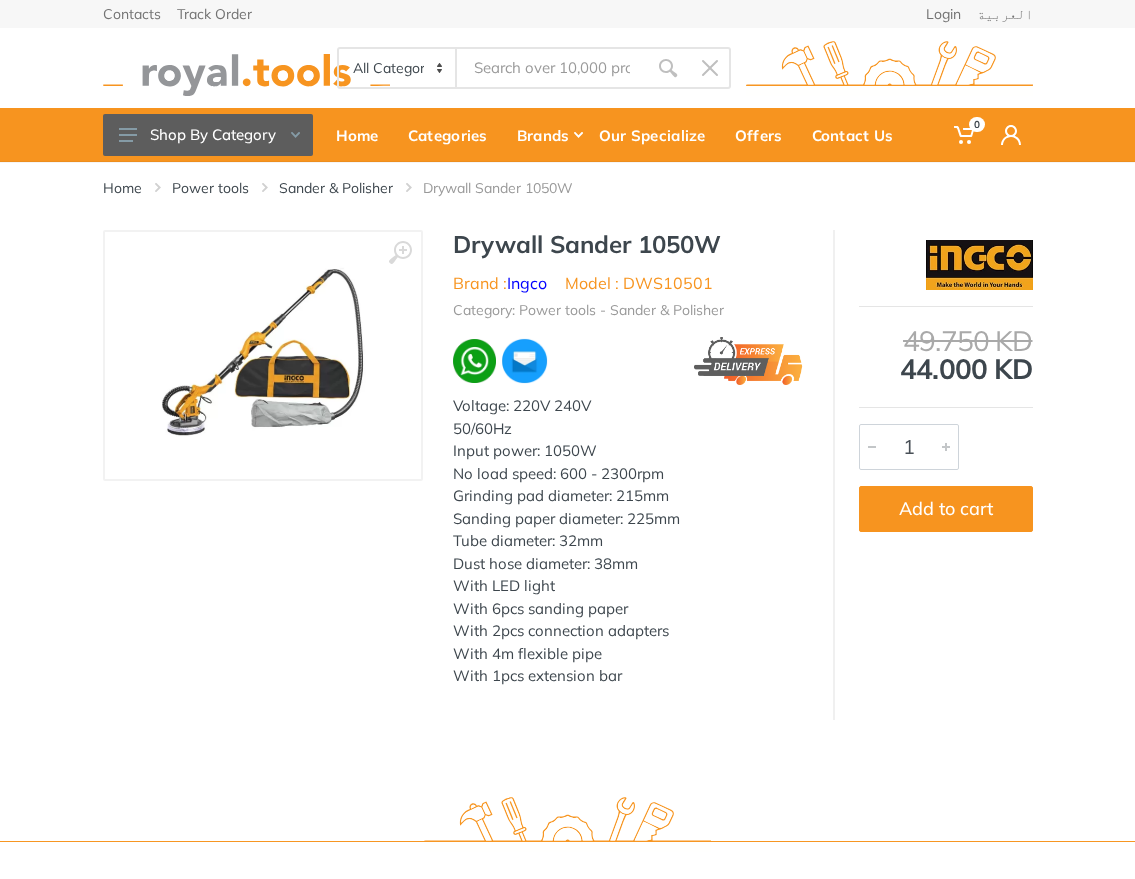 scroll, scrollTop: 0, scrollLeft: 0, axis: both 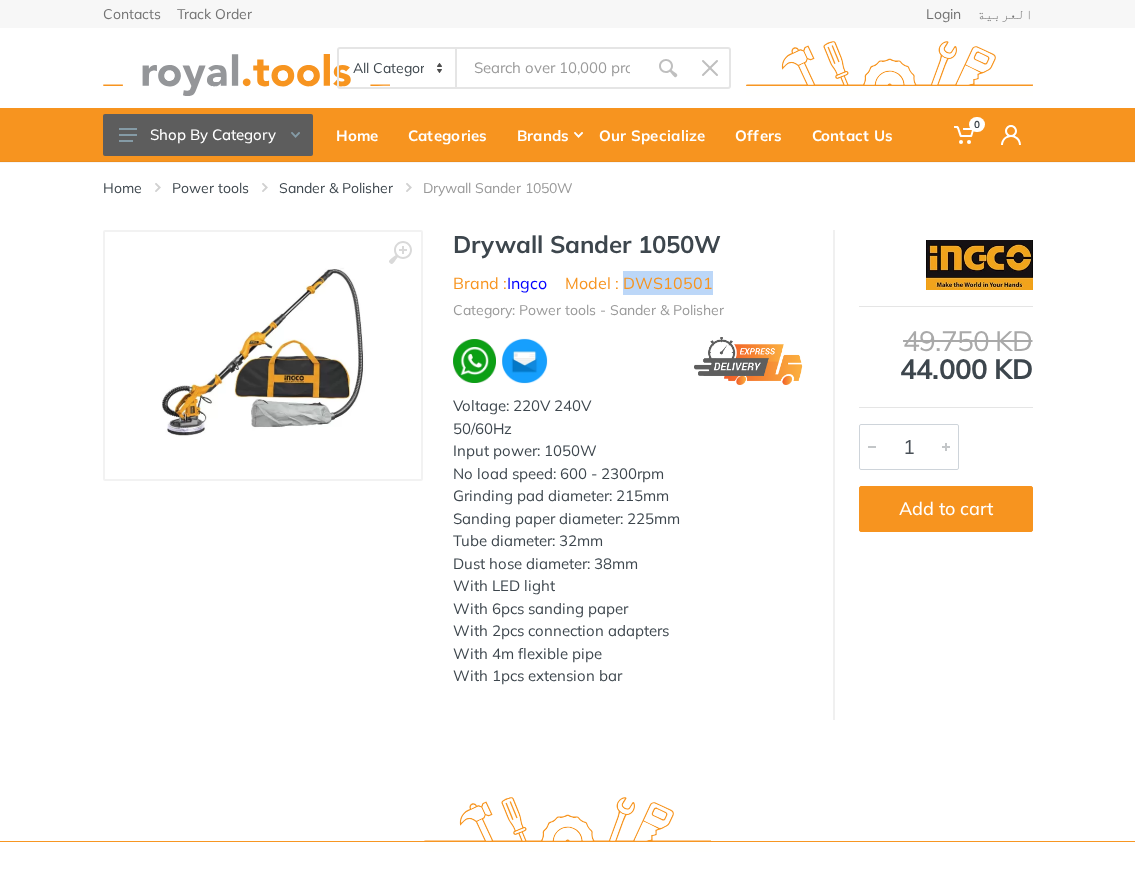 drag, startPoint x: 724, startPoint y: 279, endPoint x: 626, endPoint y: 282, distance: 98.045906 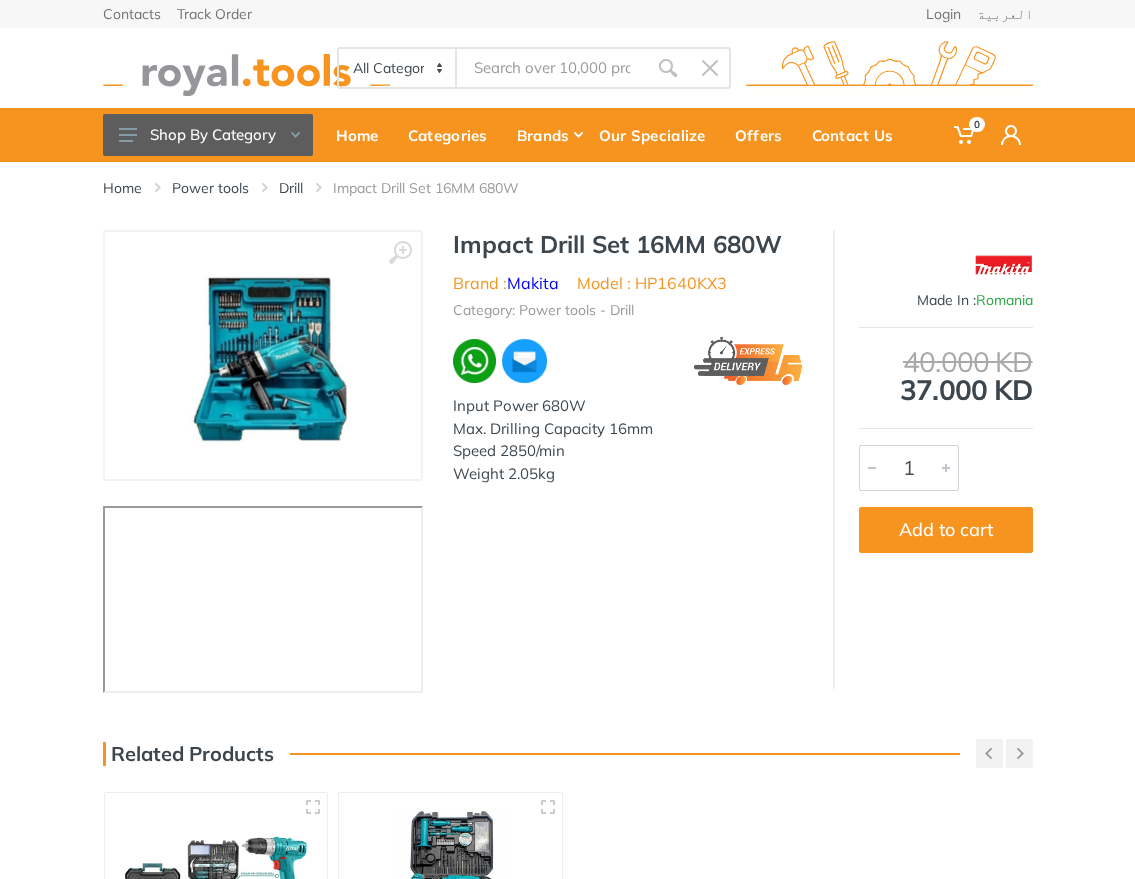 scroll, scrollTop: 0, scrollLeft: 0, axis: both 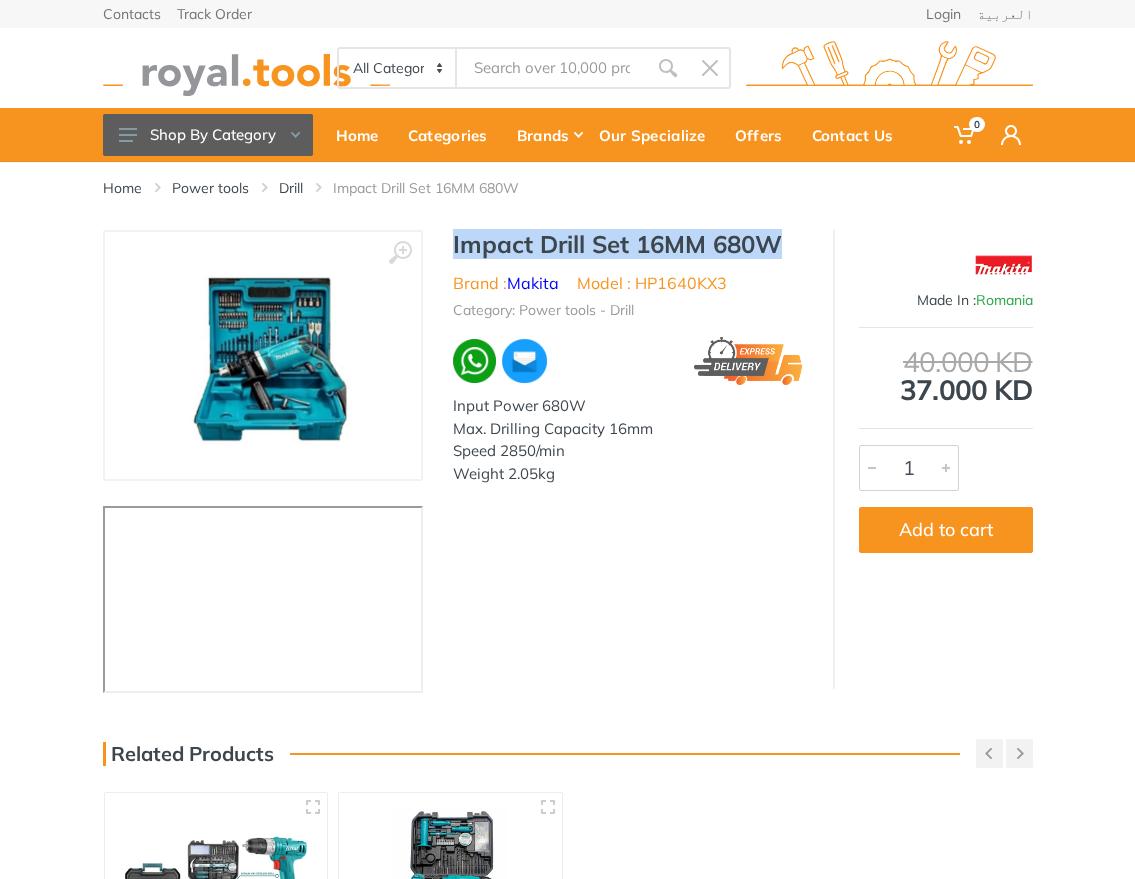 click on "Impact Drill Set  16MM  680W
Brand :  Makita
Model : HP1640KX3
Category: Power tools - Drill
Input Power	680W Max. Drilling Capacity	16mm Speed	2850/min Weight	2.05kg" at bounding box center (628, 363) 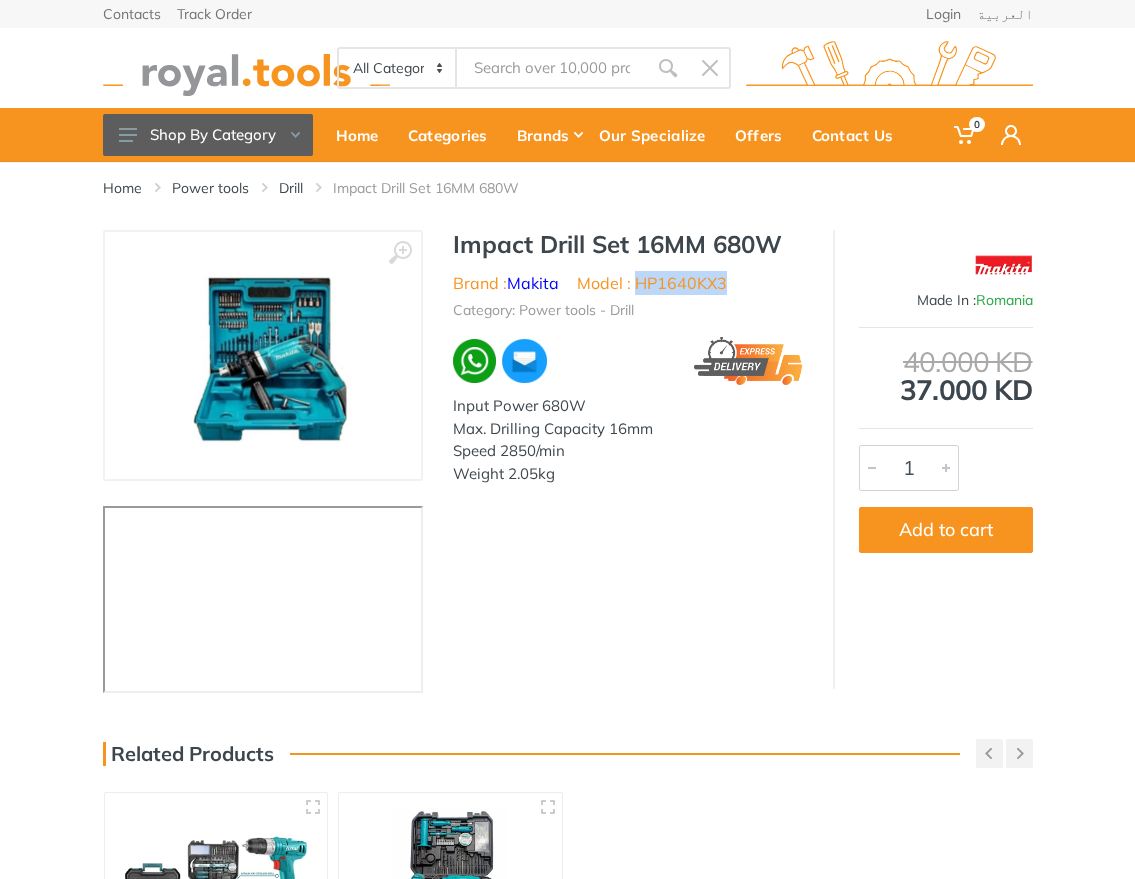 drag, startPoint x: 744, startPoint y: 278, endPoint x: 640, endPoint y: 283, distance: 104.120125 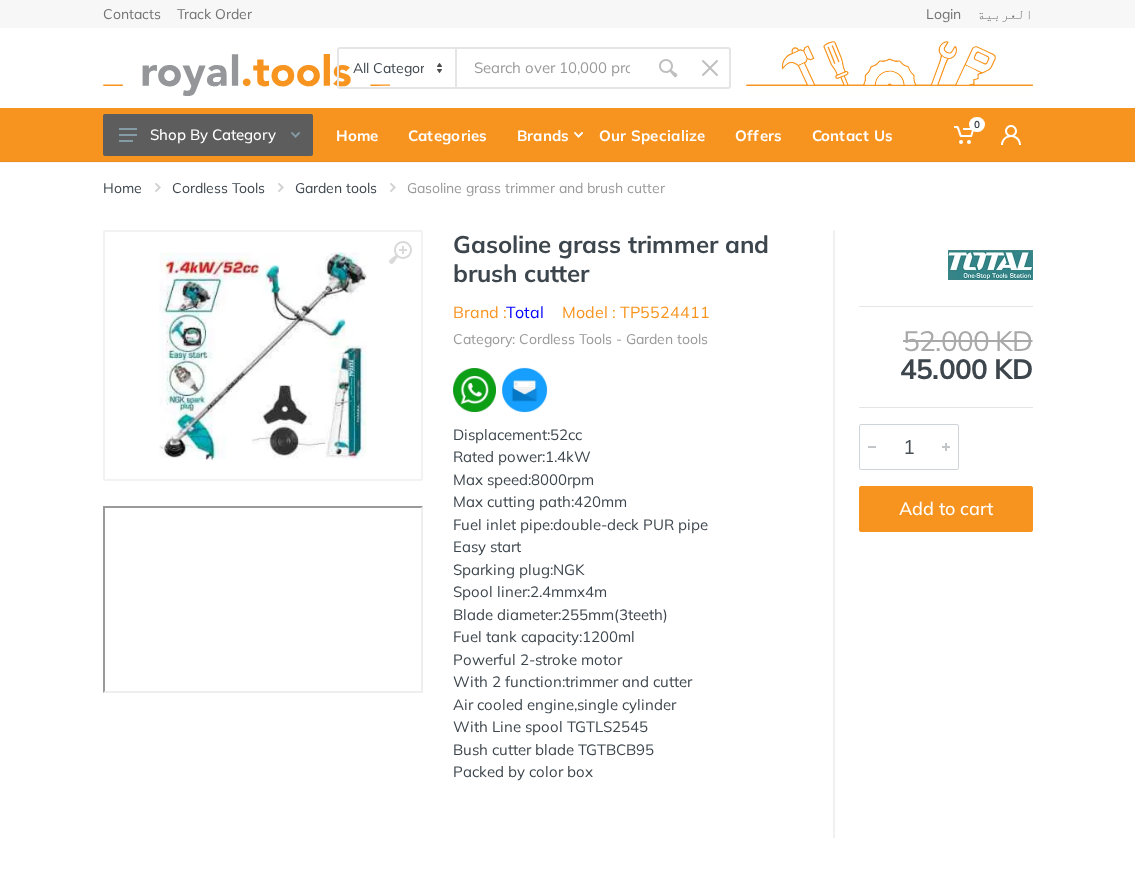 scroll, scrollTop: 0, scrollLeft: 0, axis: both 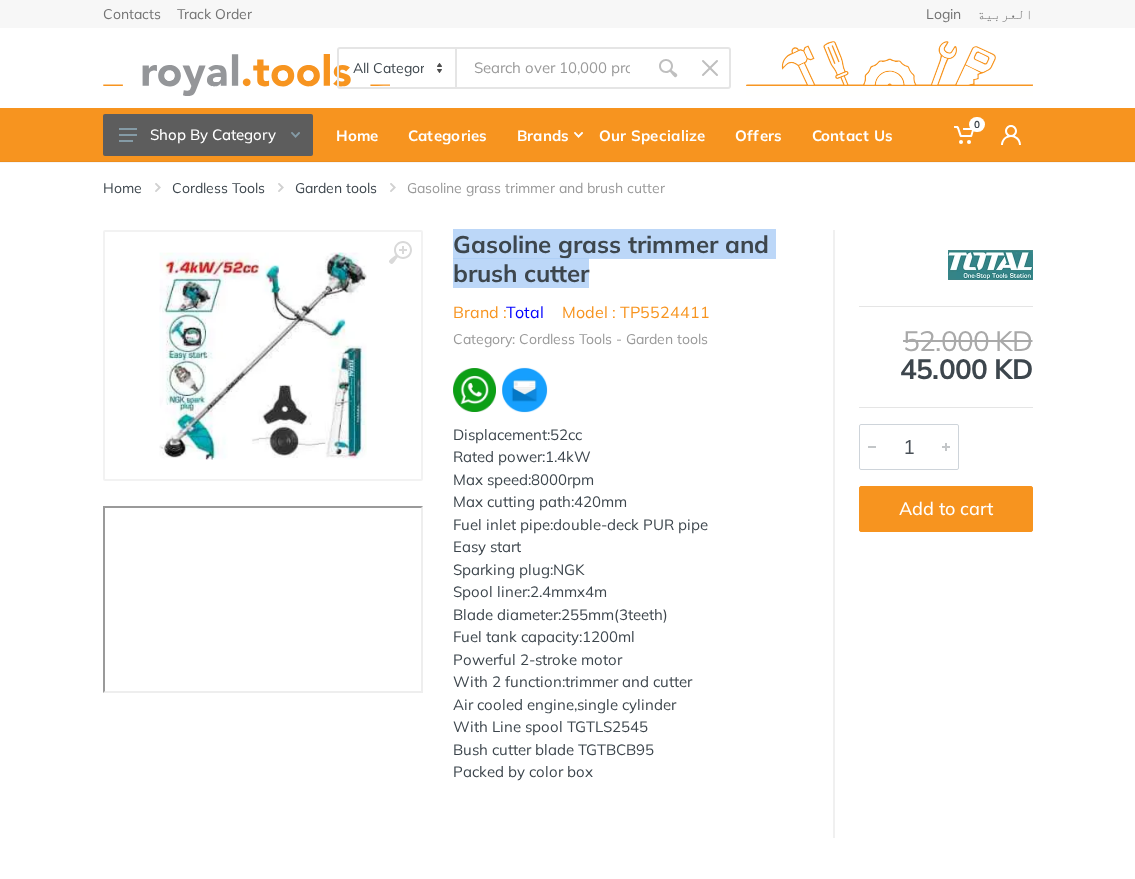 click on "Gasoline grass trimmer and brush cutter" at bounding box center (628, 259) 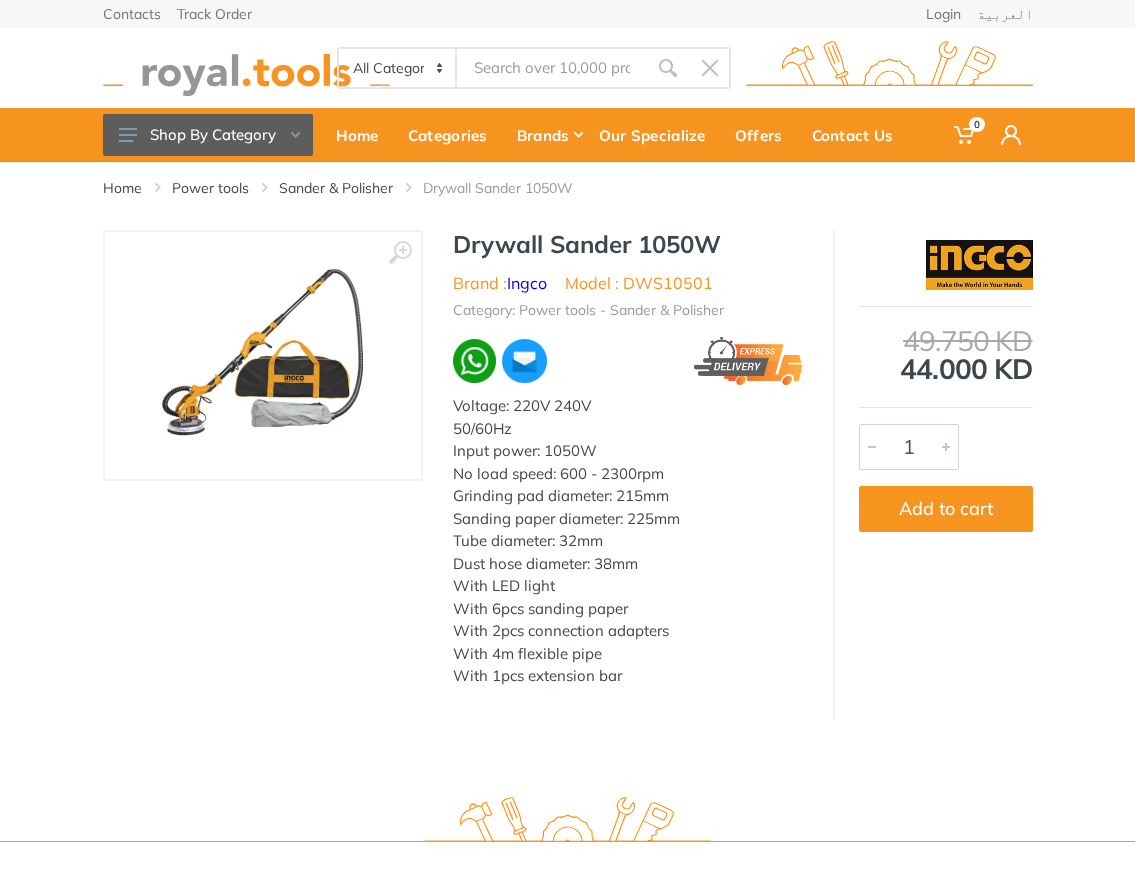 scroll, scrollTop: 0, scrollLeft: 0, axis: both 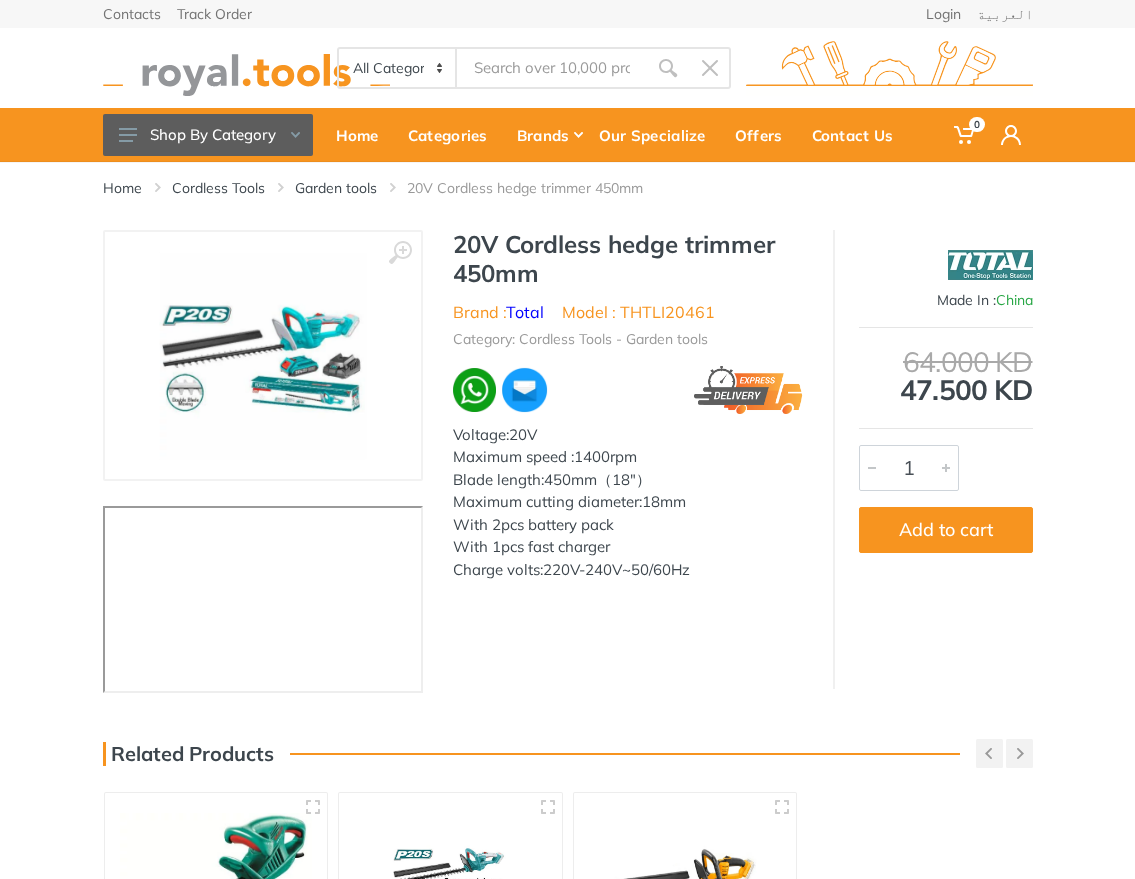 click on "20V Cordless hedge trimmer 450mm" at bounding box center [628, 259] 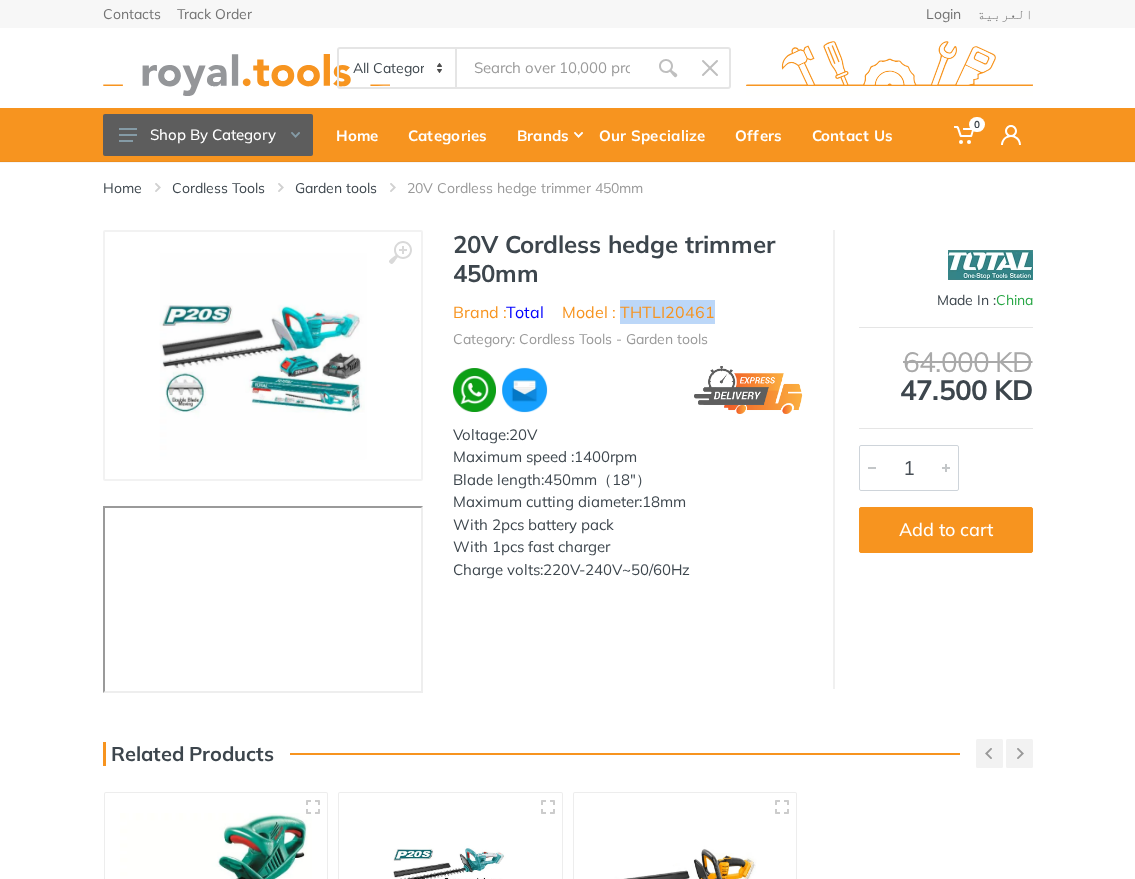 drag, startPoint x: 624, startPoint y: 307, endPoint x: 713, endPoint y: 314, distance: 89.27486 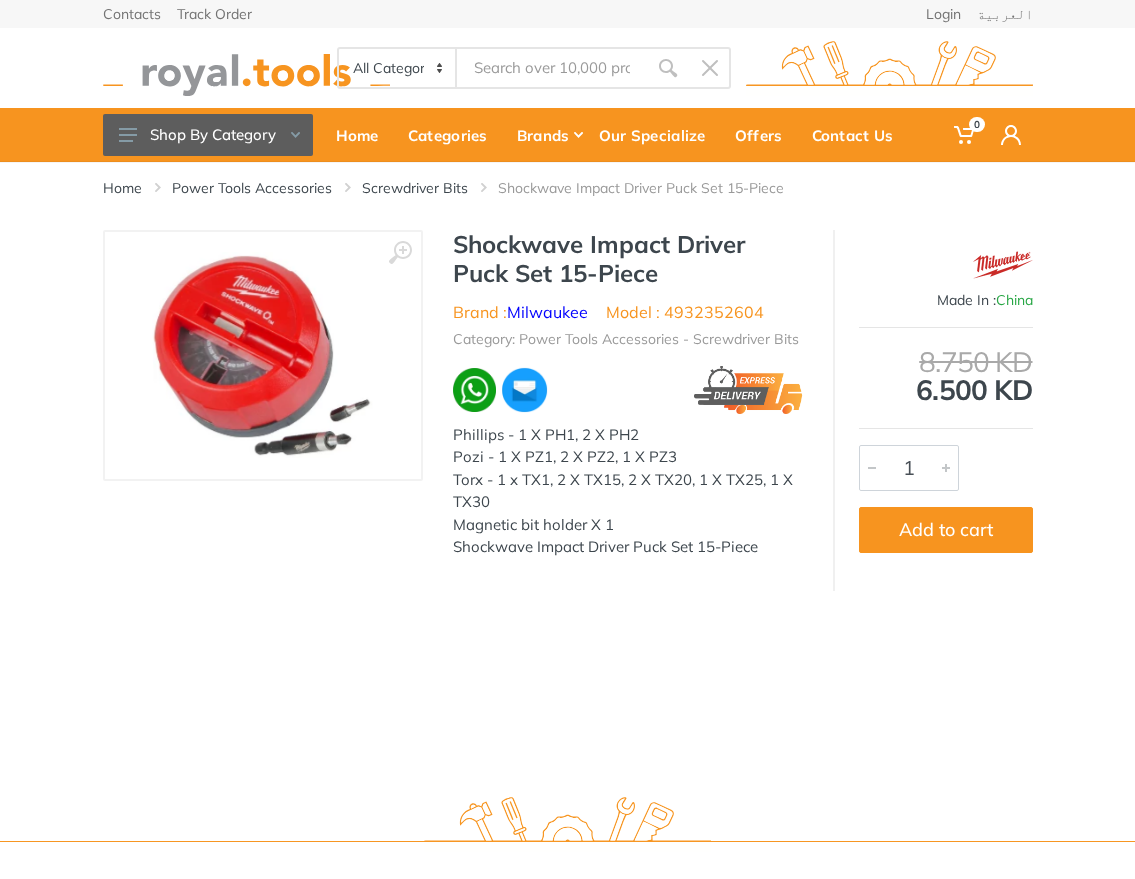 scroll, scrollTop: 0, scrollLeft: 0, axis: both 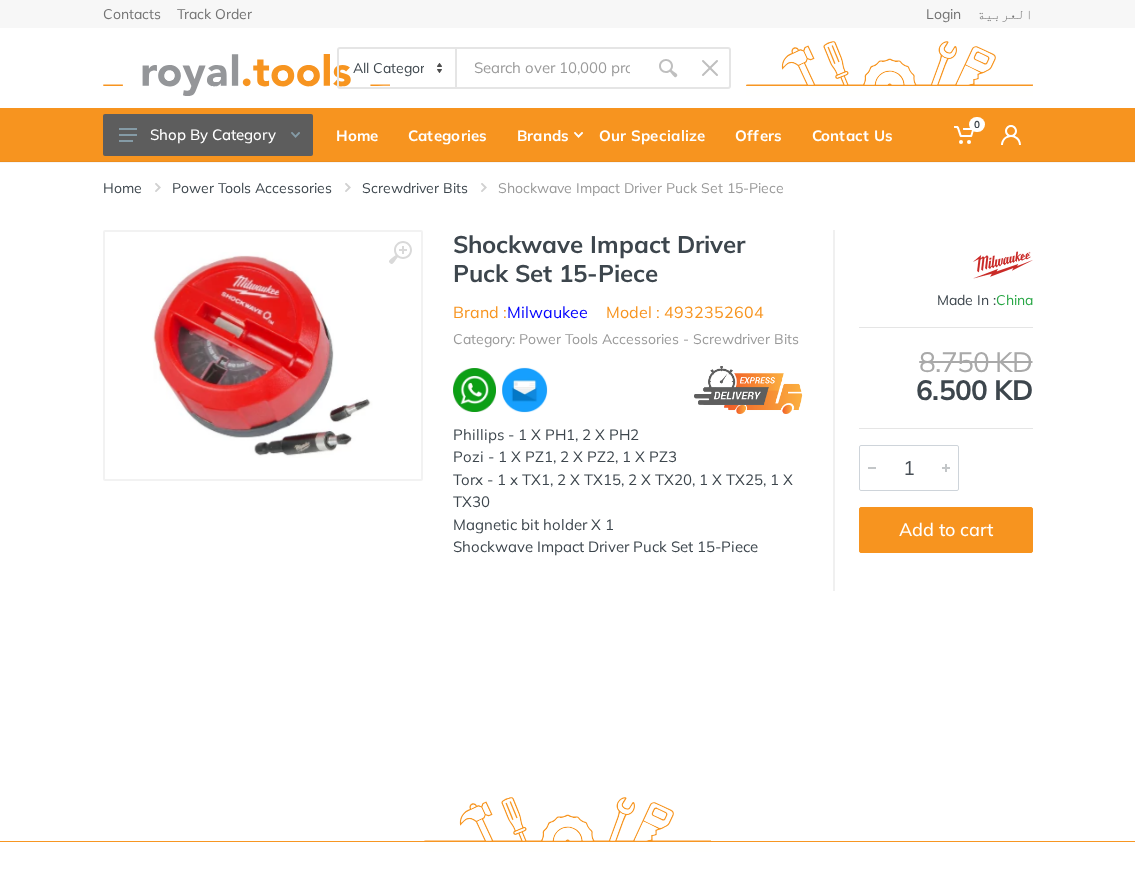drag, startPoint x: 682, startPoint y: 278, endPoint x: 463, endPoint y: 244, distance: 221.62355 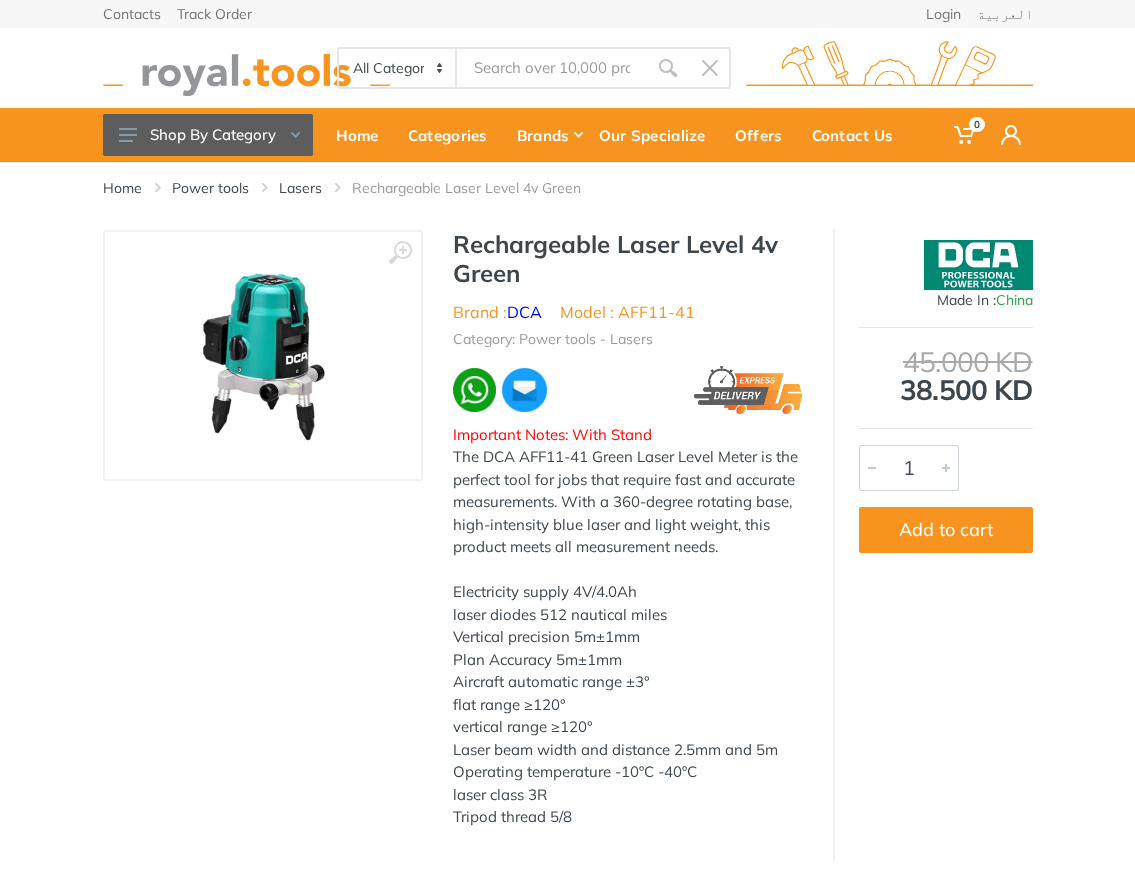 scroll, scrollTop: 0, scrollLeft: 0, axis: both 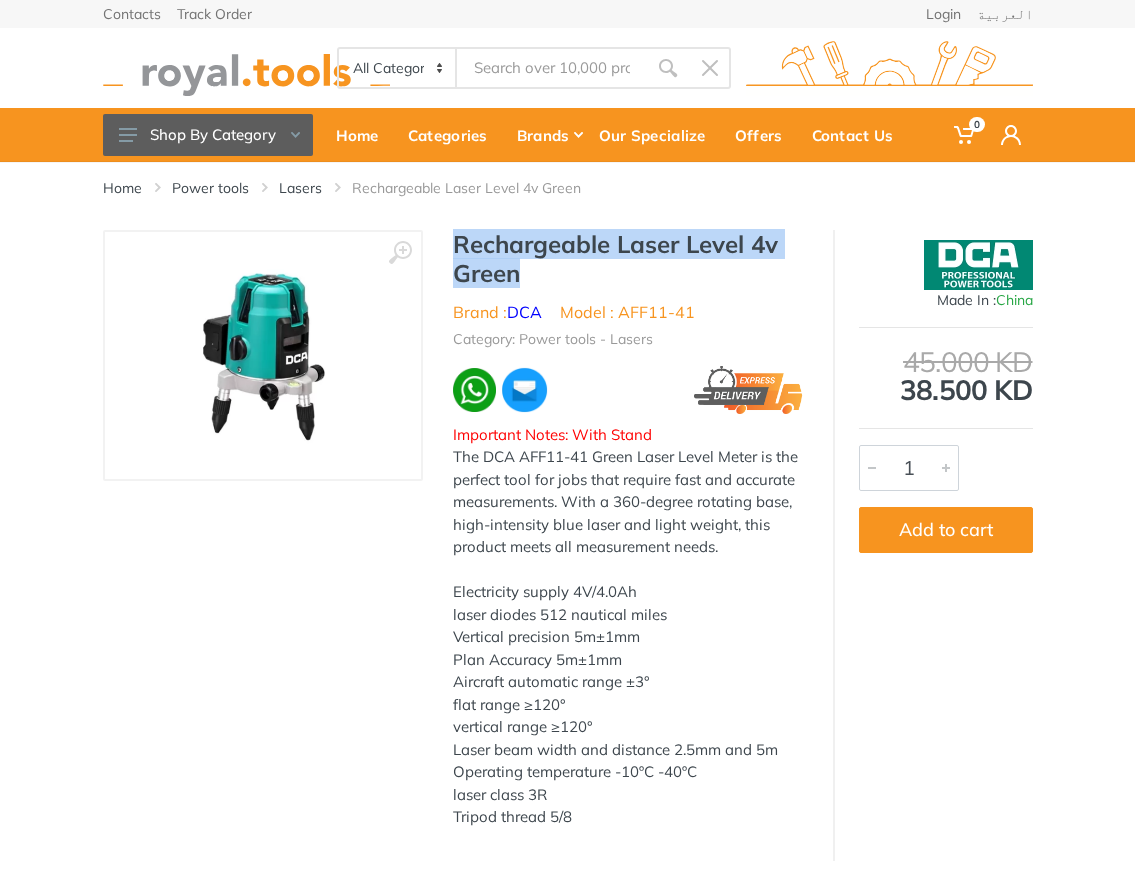 click on "Rechargeable Laser Level 4v Green" at bounding box center (628, 259) 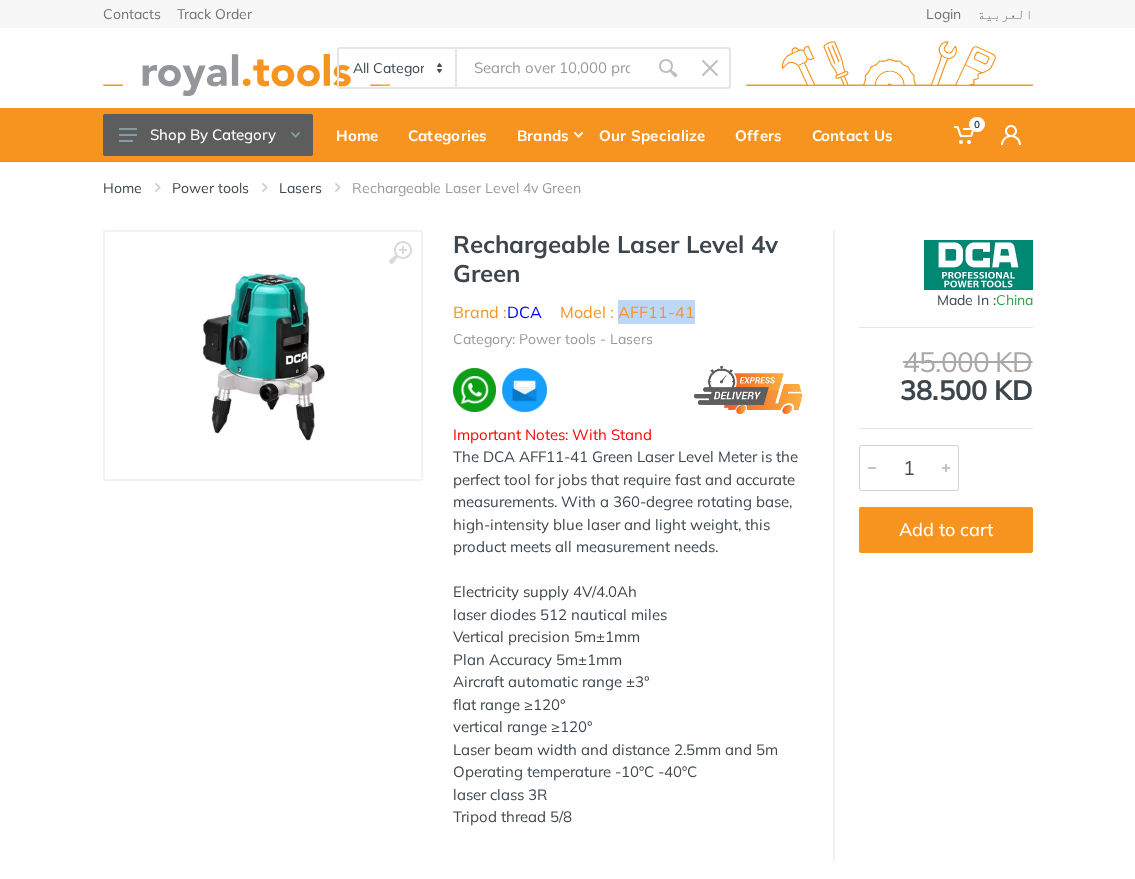 drag, startPoint x: 704, startPoint y: 308, endPoint x: 623, endPoint y: 314, distance: 81.22192 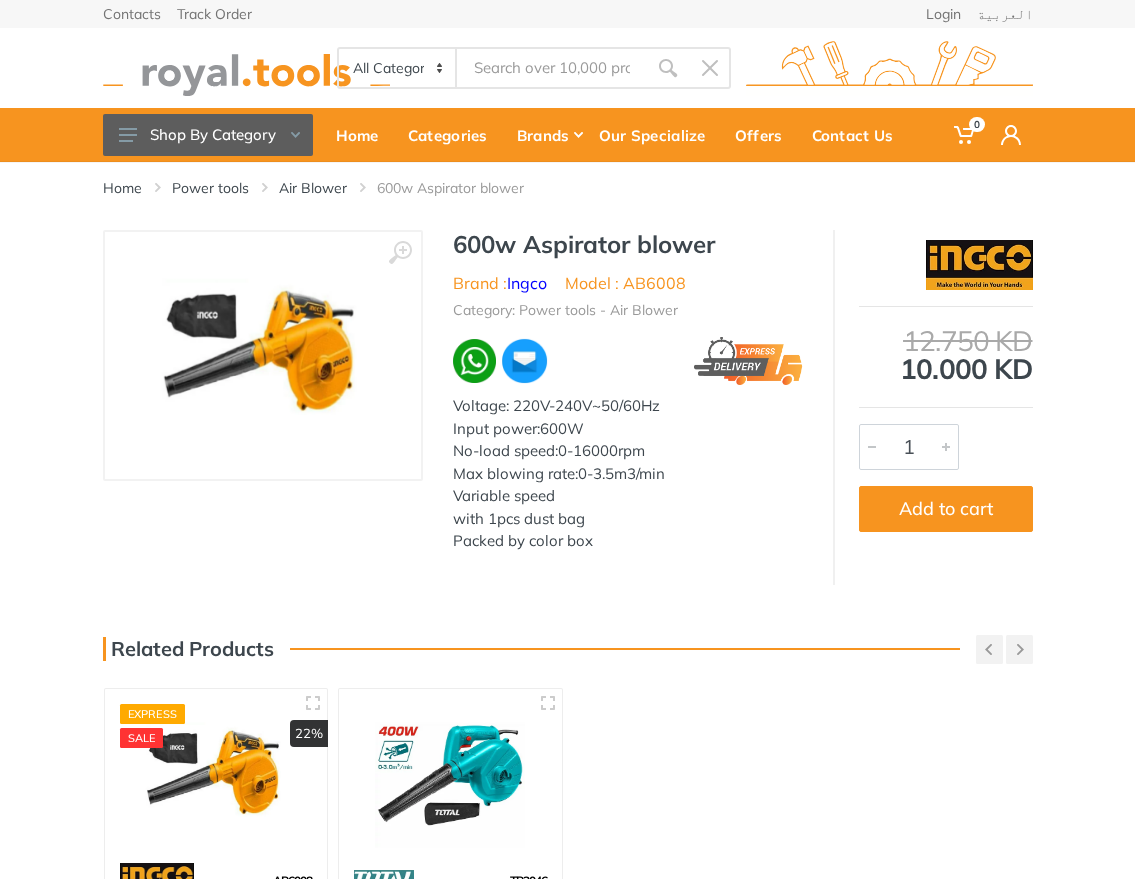 scroll, scrollTop: 0, scrollLeft: 0, axis: both 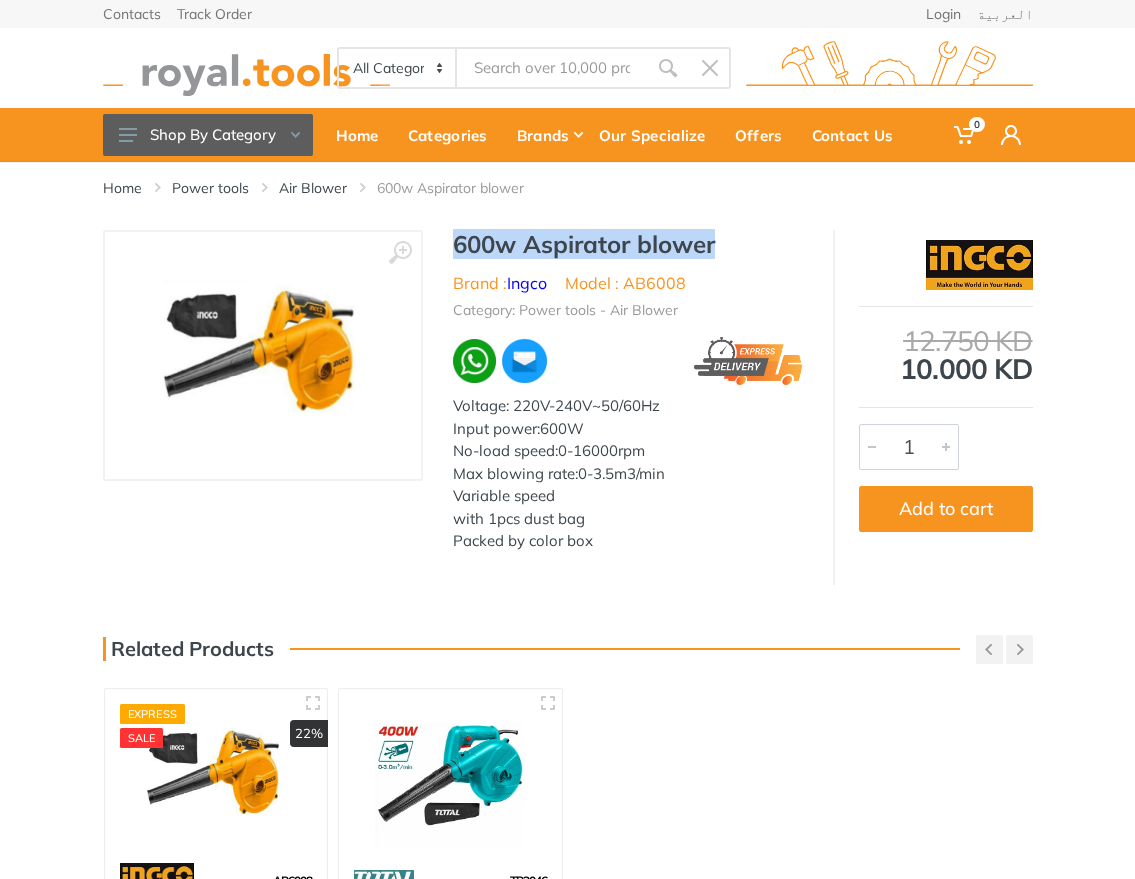click on "600w Aspirator blower" at bounding box center [628, 244] 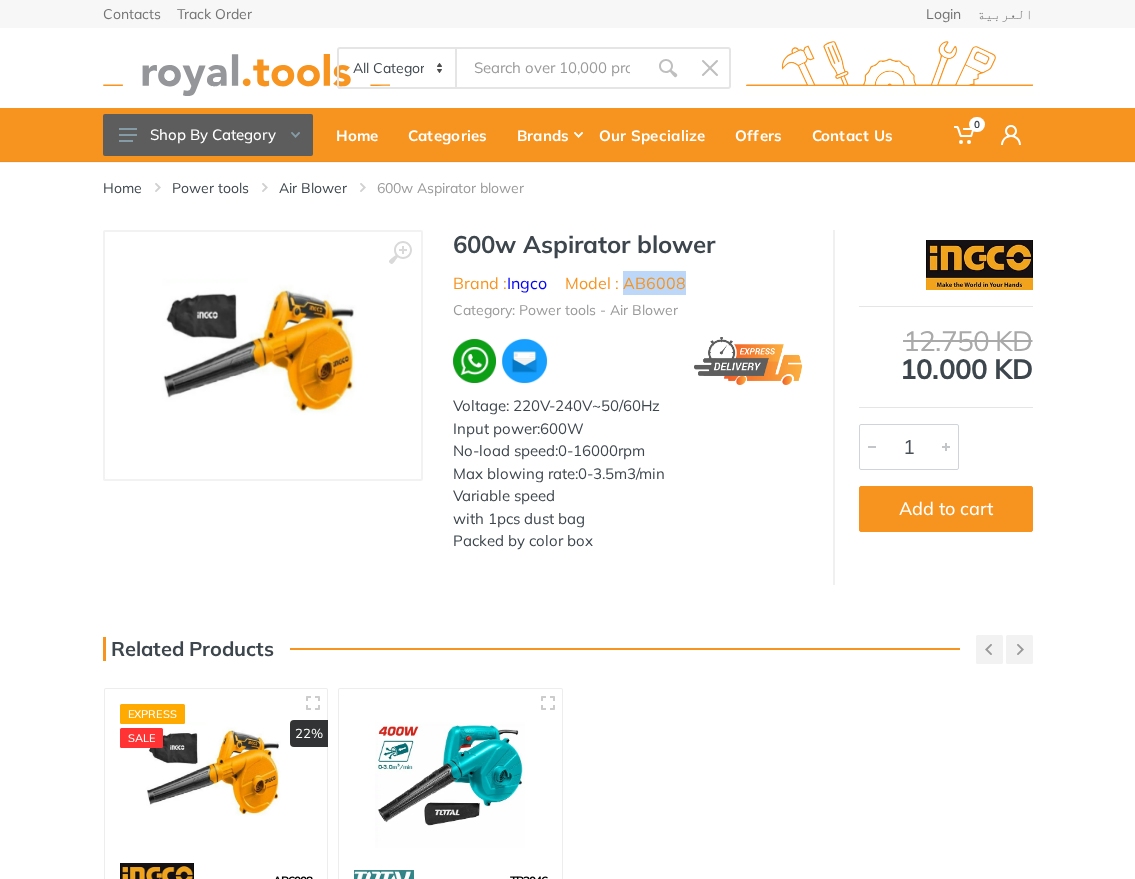 drag, startPoint x: 697, startPoint y: 286, endPoint x: 625, endPoint y: 284, distance: 72.02777 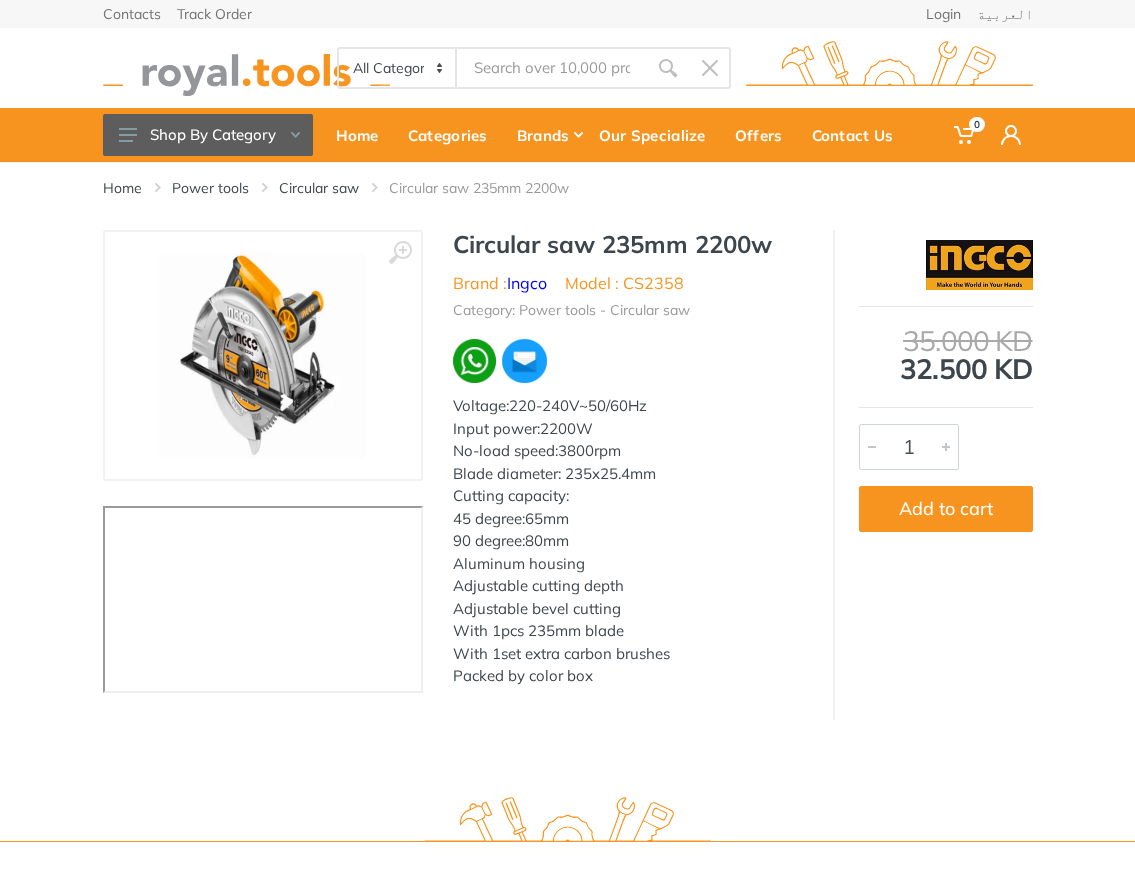 scroll, scrollTop: 0, scrollLeft: 0, axis: both 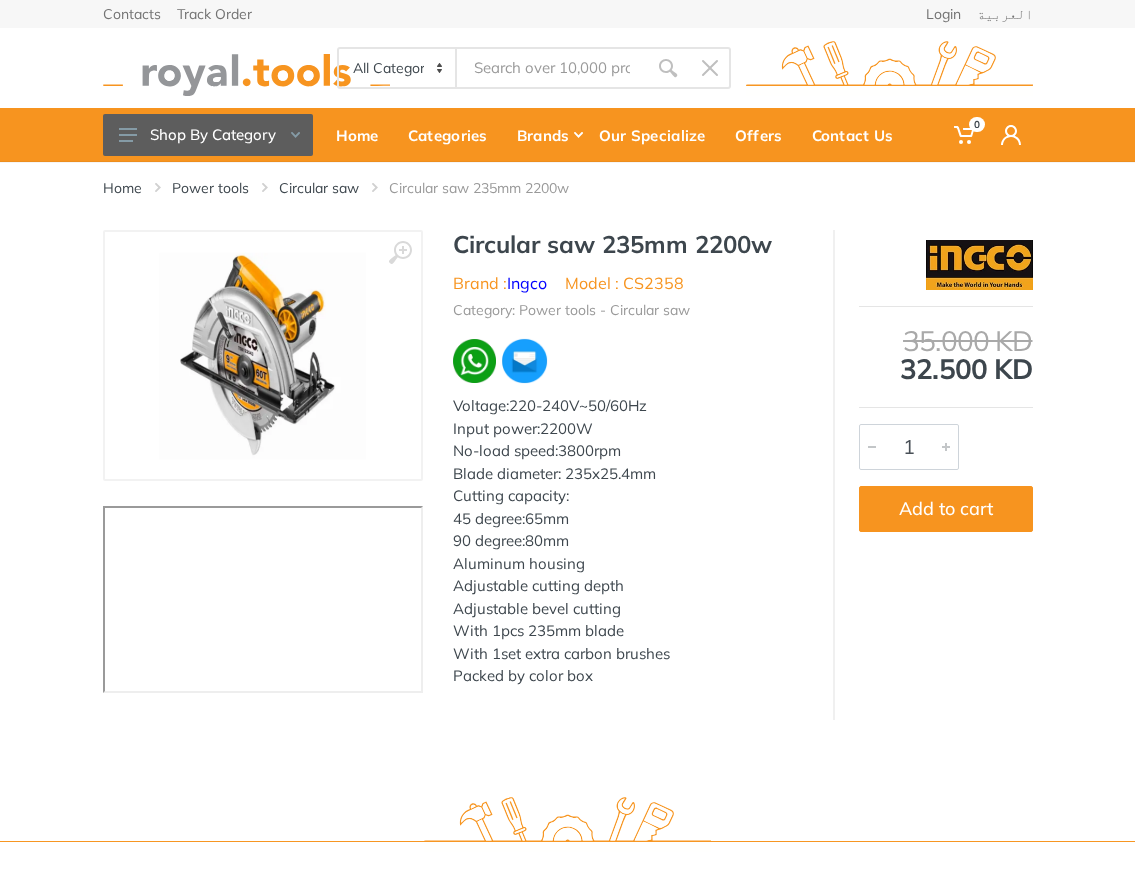 click on "Circular saw 235mm 2200w" at bounding box center (628, 244) 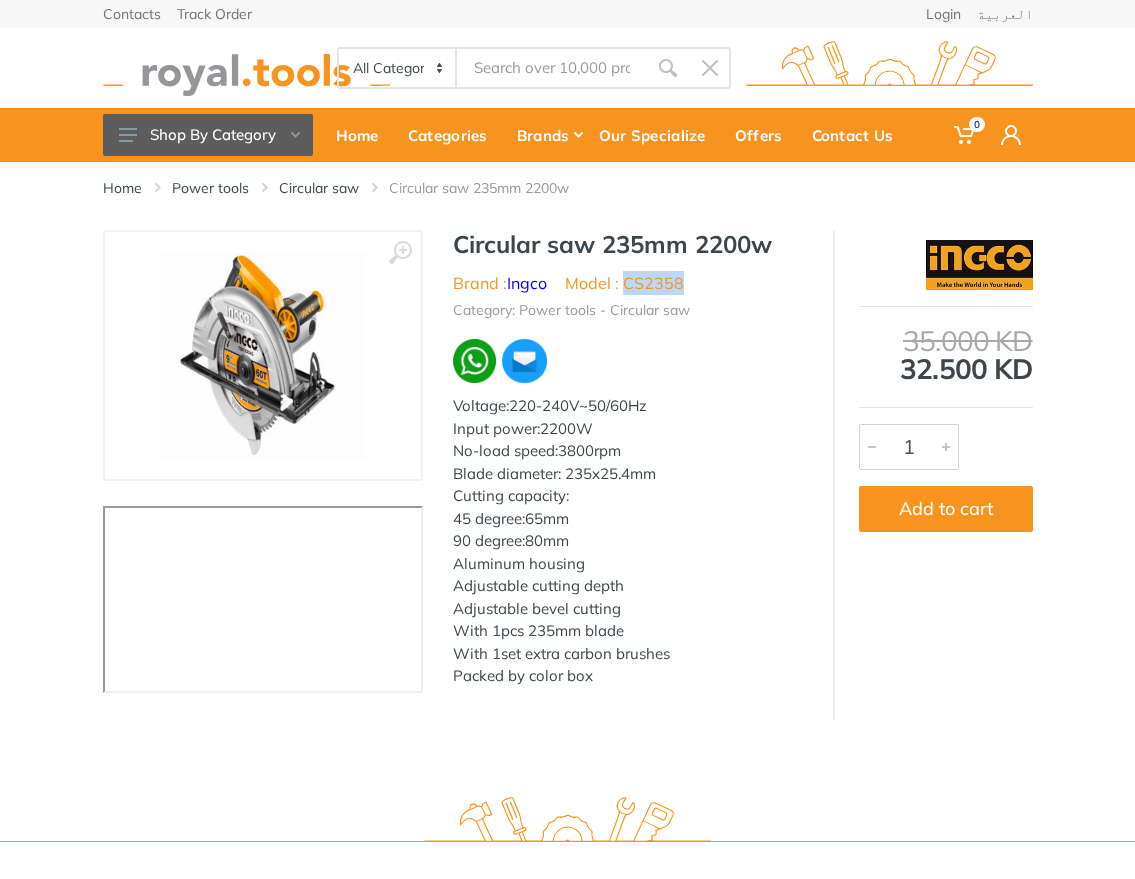 drag, startPoint x: 696, startPoint y: 291, endPoint x: 626, endPoint y: 286, distance: 70.178345 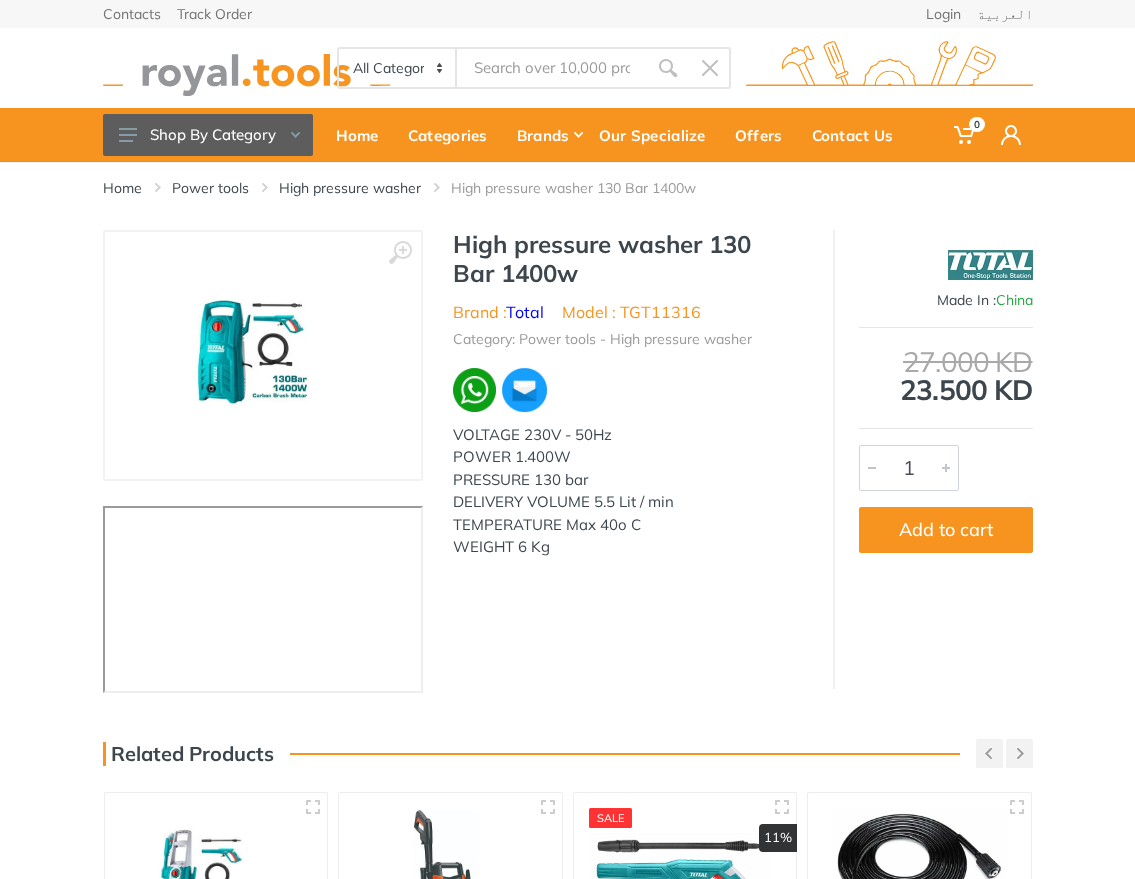 scroll, scrollTop: 0, scrollLeft: 0, axis: both 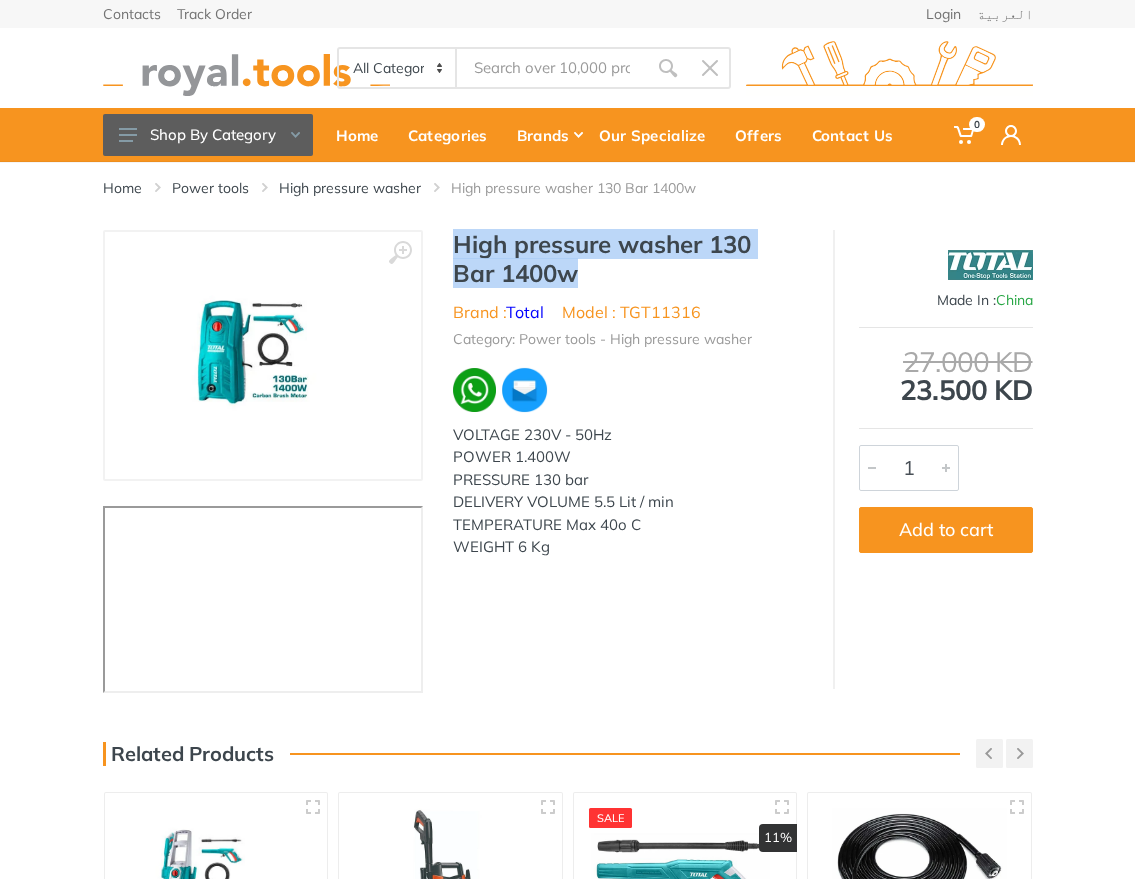 click on "High pressure washer 130 Bar 1400w
Brand :  Total
Model : TGT11316
Category: Power tools - High pressure washer
VOLTAGE	230V - 50Hz POWER	1.400W PRESSURE	130 bar DELIVERY VOLUME	5.5 Lit / min TEMPERATURE	Max 40o C WEIGHT	6 Kg" at bounding box center (628, 400) 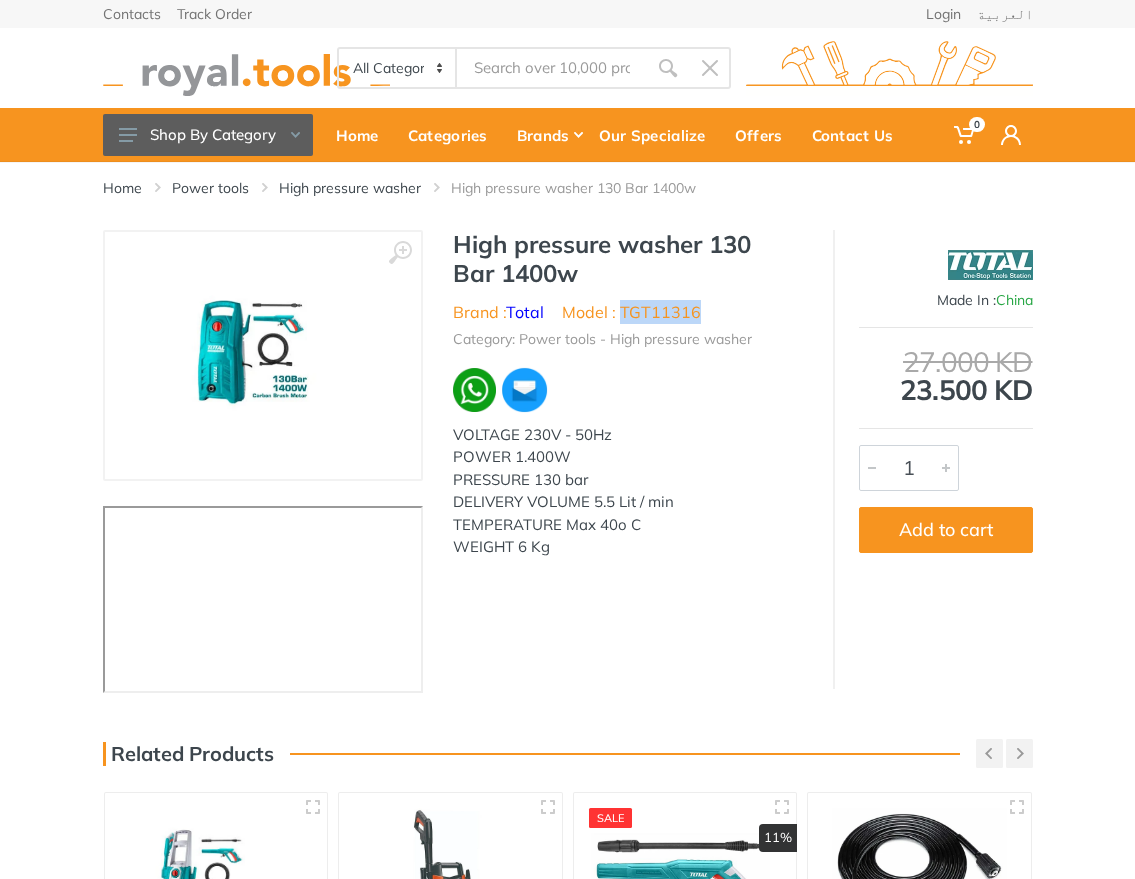 drag, startPoint x: 710, startPoint y: 304, endPoint x: 621, endPoint y: 306, distance: 89.02247 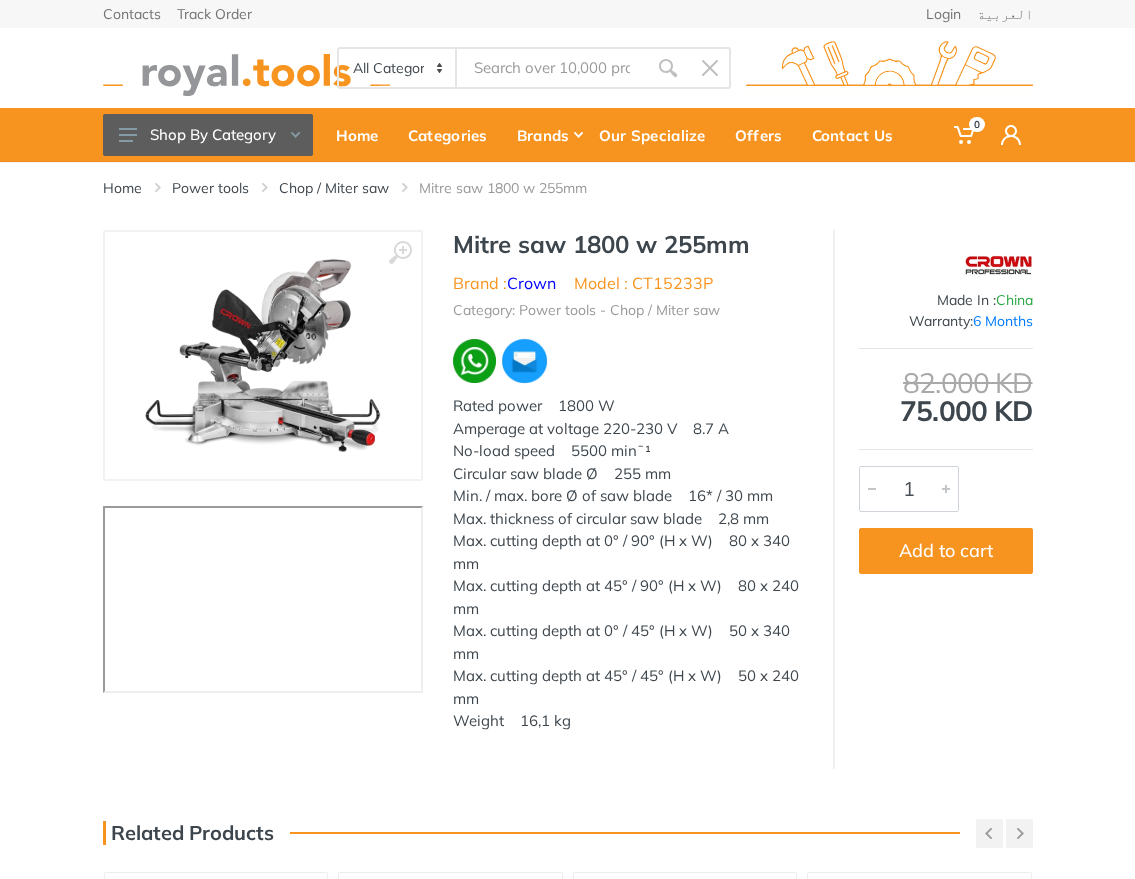 scroll, scrollTop: 0, scrollLeft: 0, axis: both 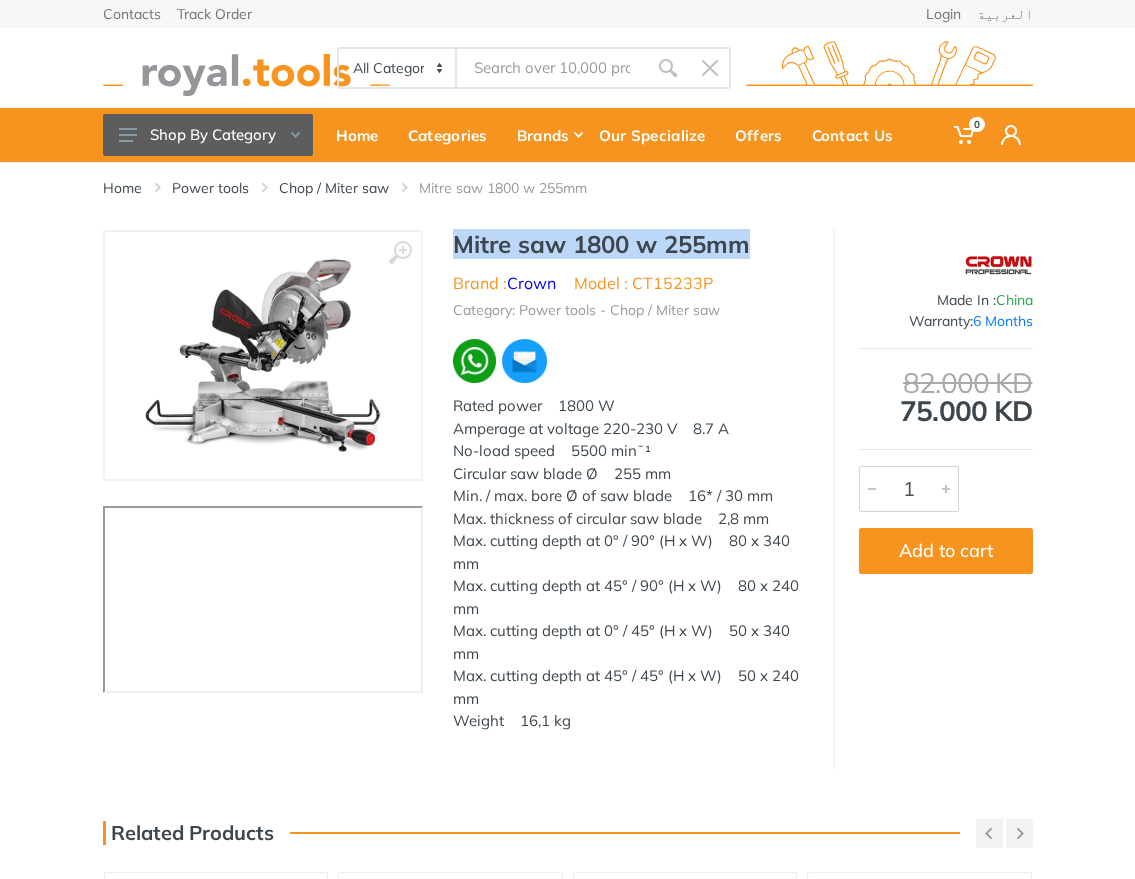 click on "Mitre saw 1800 w 255mm" at bounding box center (628, 244) 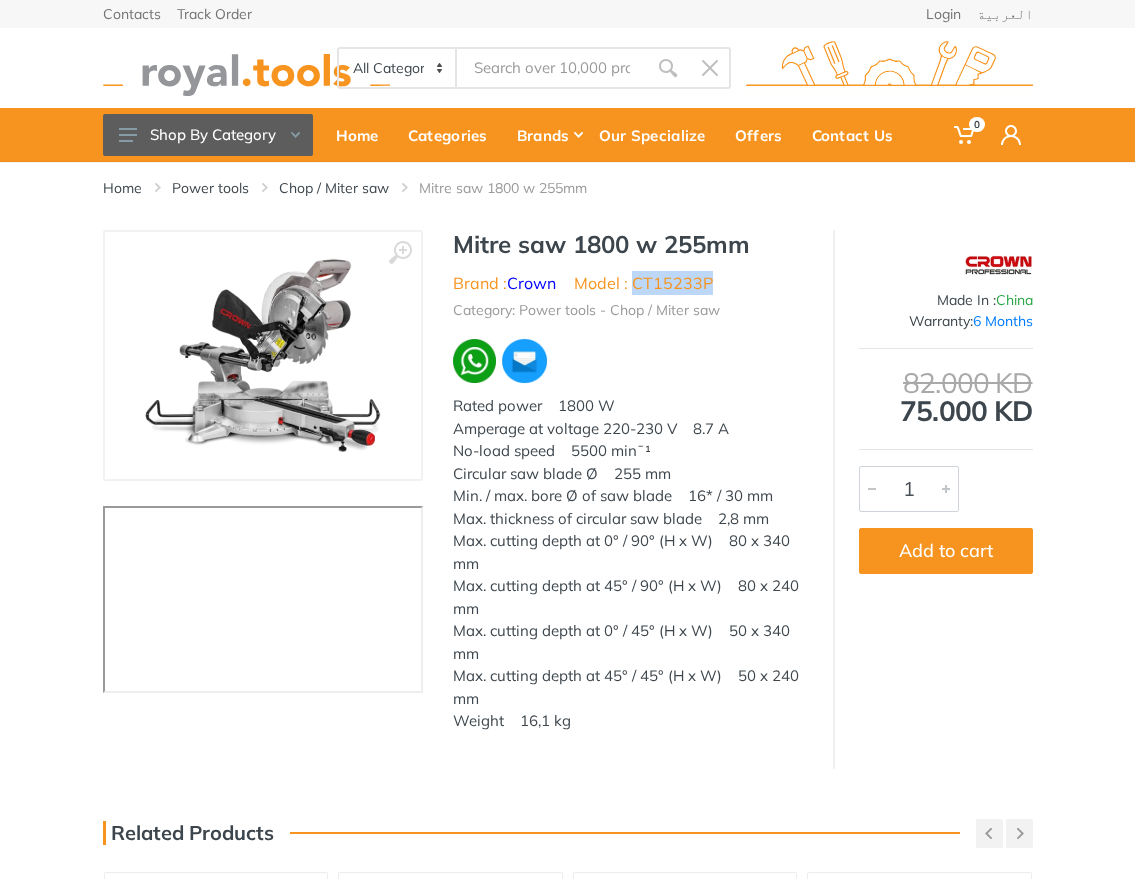 drag, startPoint x: 719, startPoint y: 285, endPoint x: 637, endPoint y: 283, distance: 82.02438 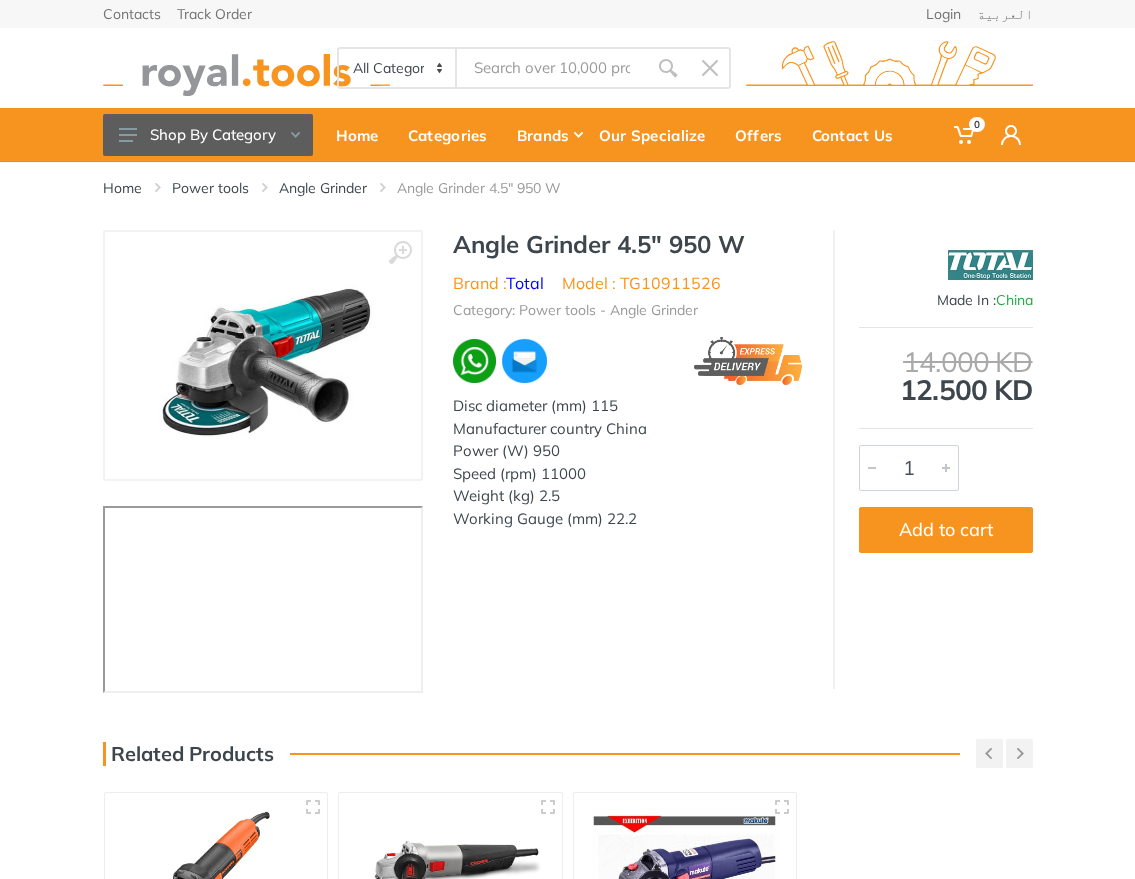 scroll, scrollTop: 0, scrollLeft: 0, axis: both 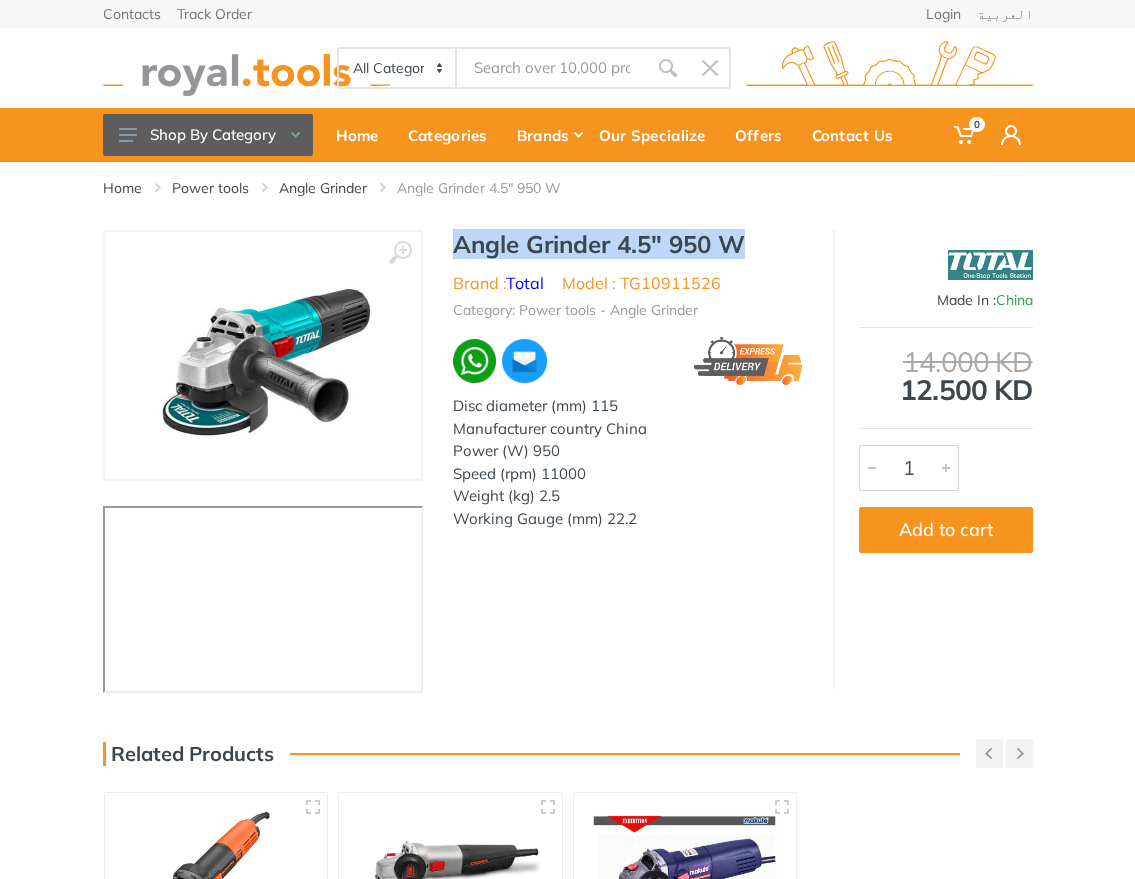 click on "Angle Grinder 4.5" 950 W" at bounding box center [628, 244] 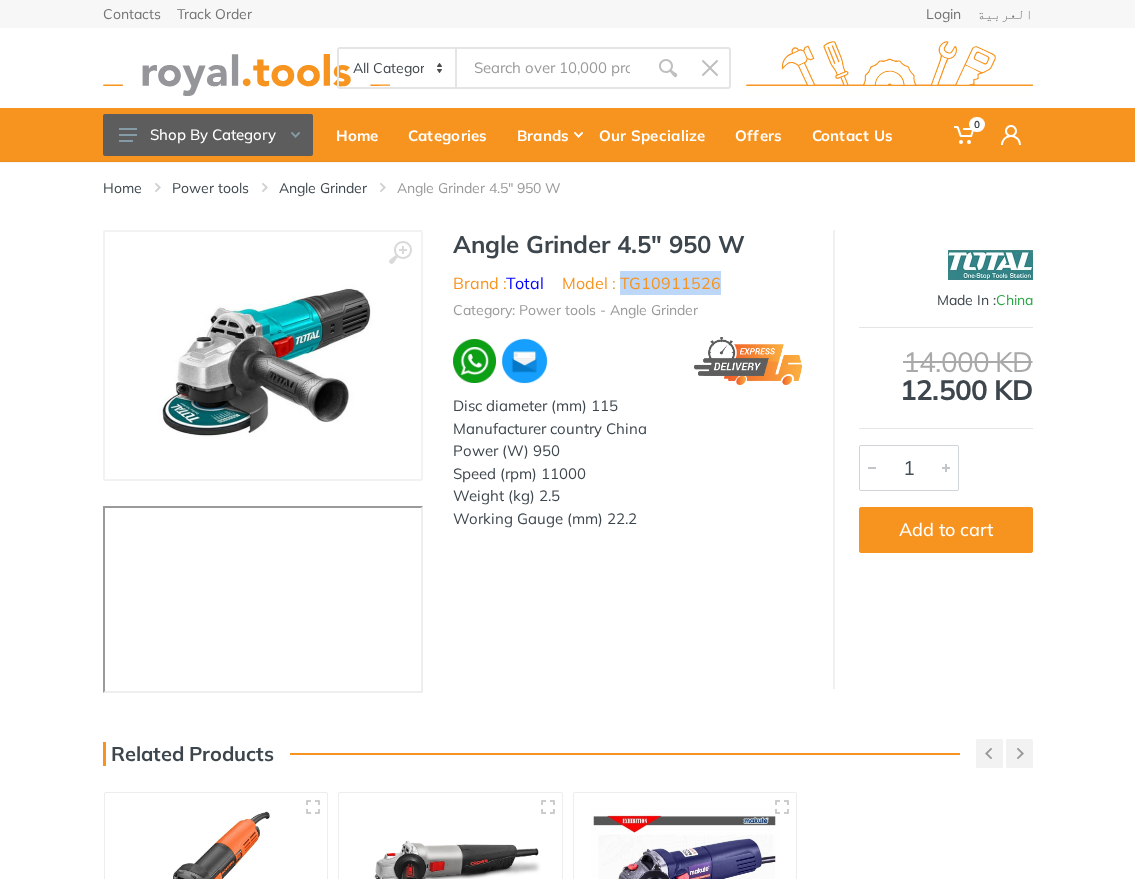 drag, startPoint x: 721, startPoint y: 283, endPoint x: 624, endPoint y: 285, distance: 97.020615 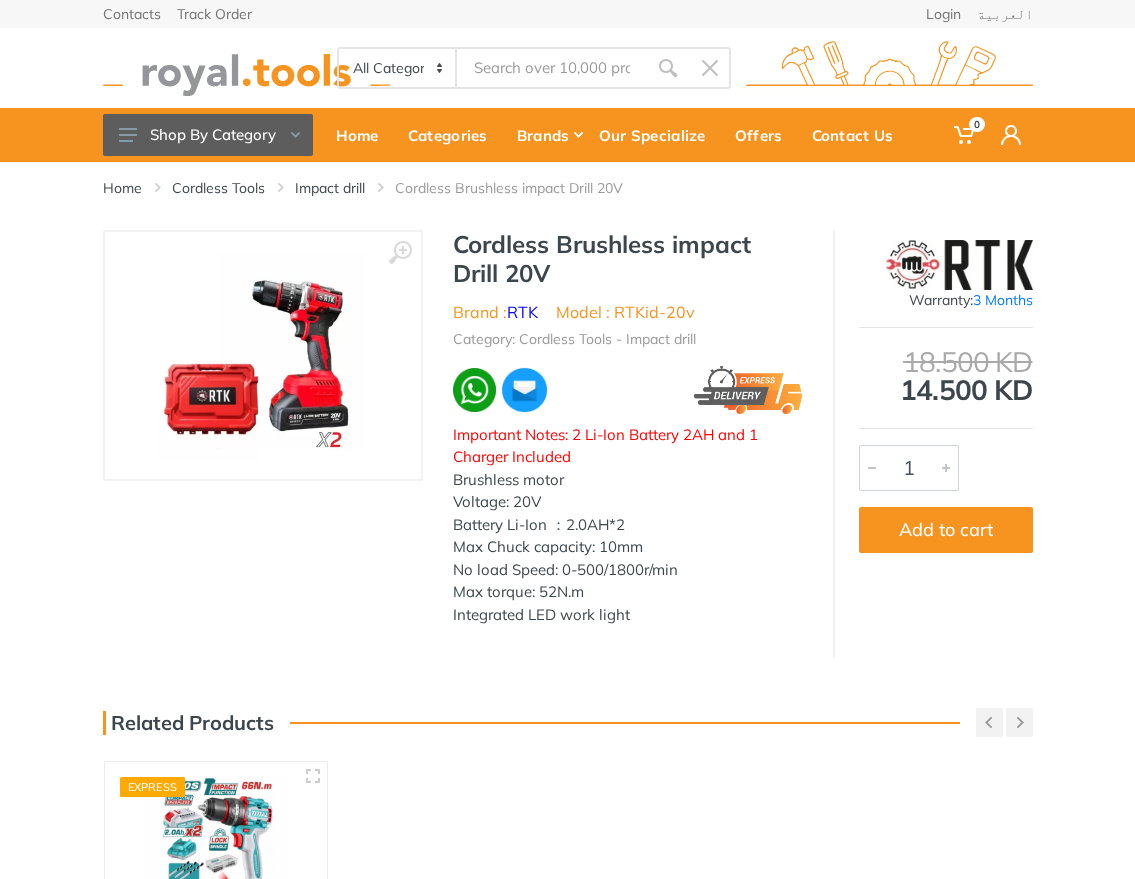 scroll, scrollTop: 0, scrollLeft: 0, axis: both 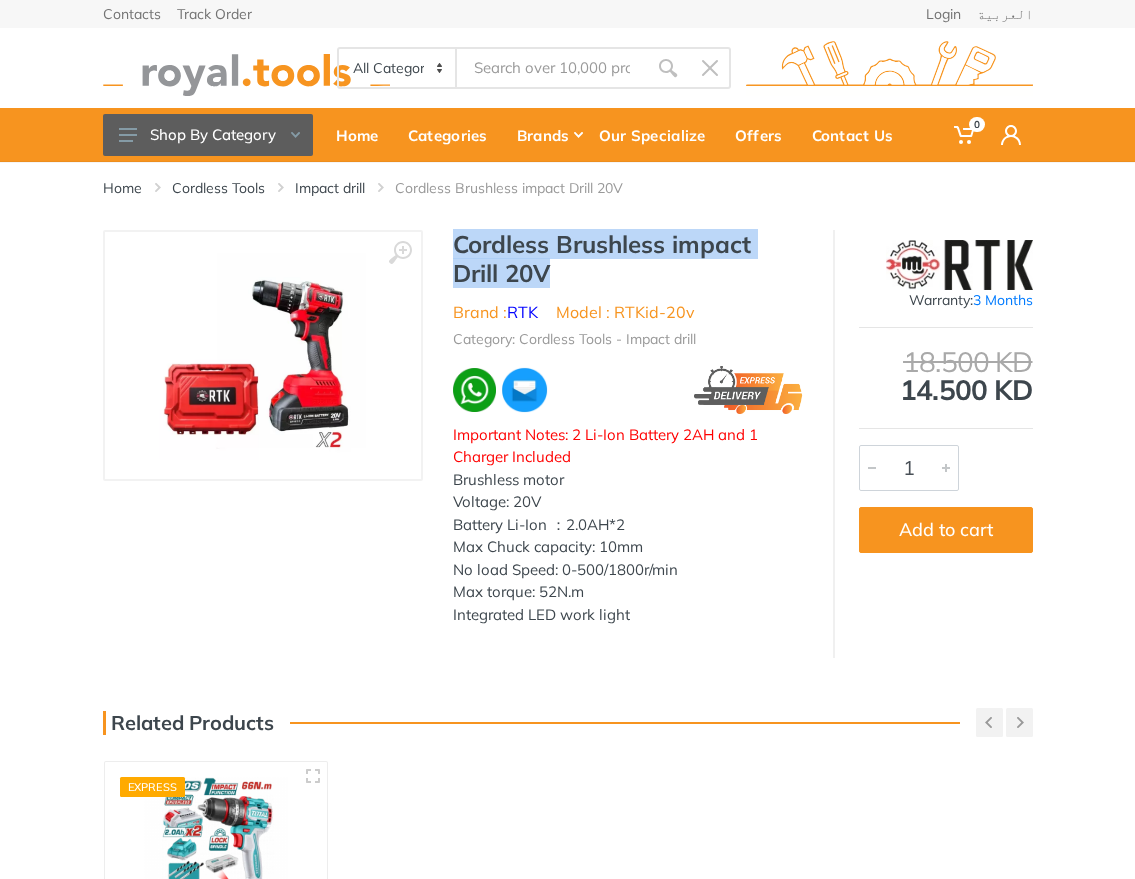 click on "Cordless Brushless impact Drill 20V" at bounding box center [628, 259] 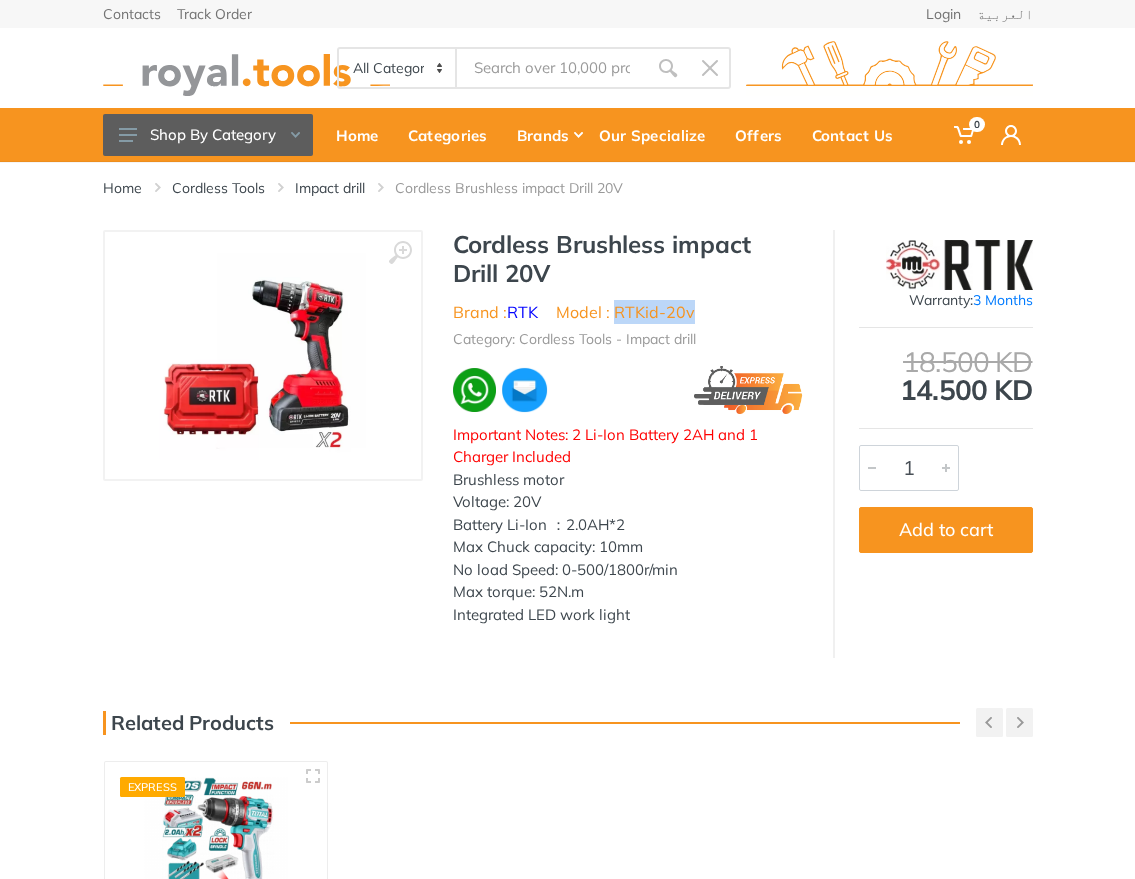 drag, startPoint x: 712, startPoint y: 310, endPoint x: 616, endPoint y: 309, distance: 96.00521 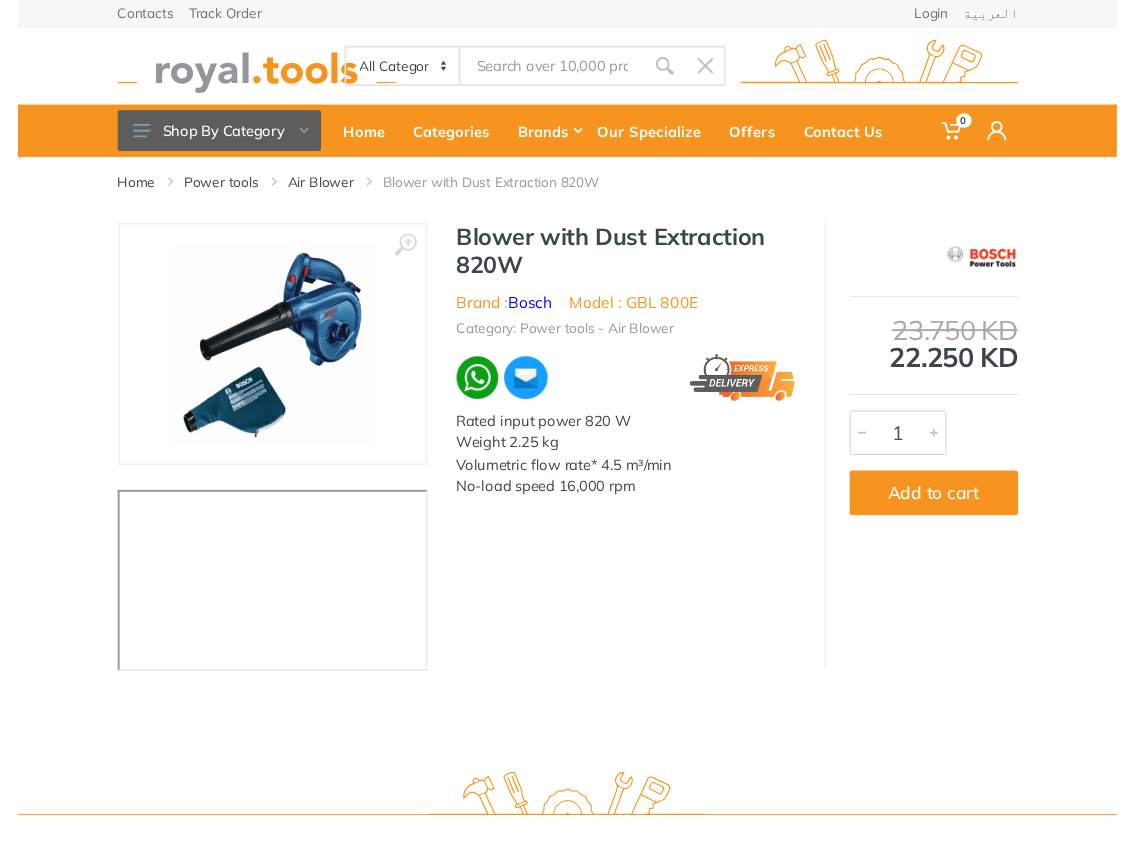 scroll, scrollTop: 0, scrollLeft: 0, axis: both 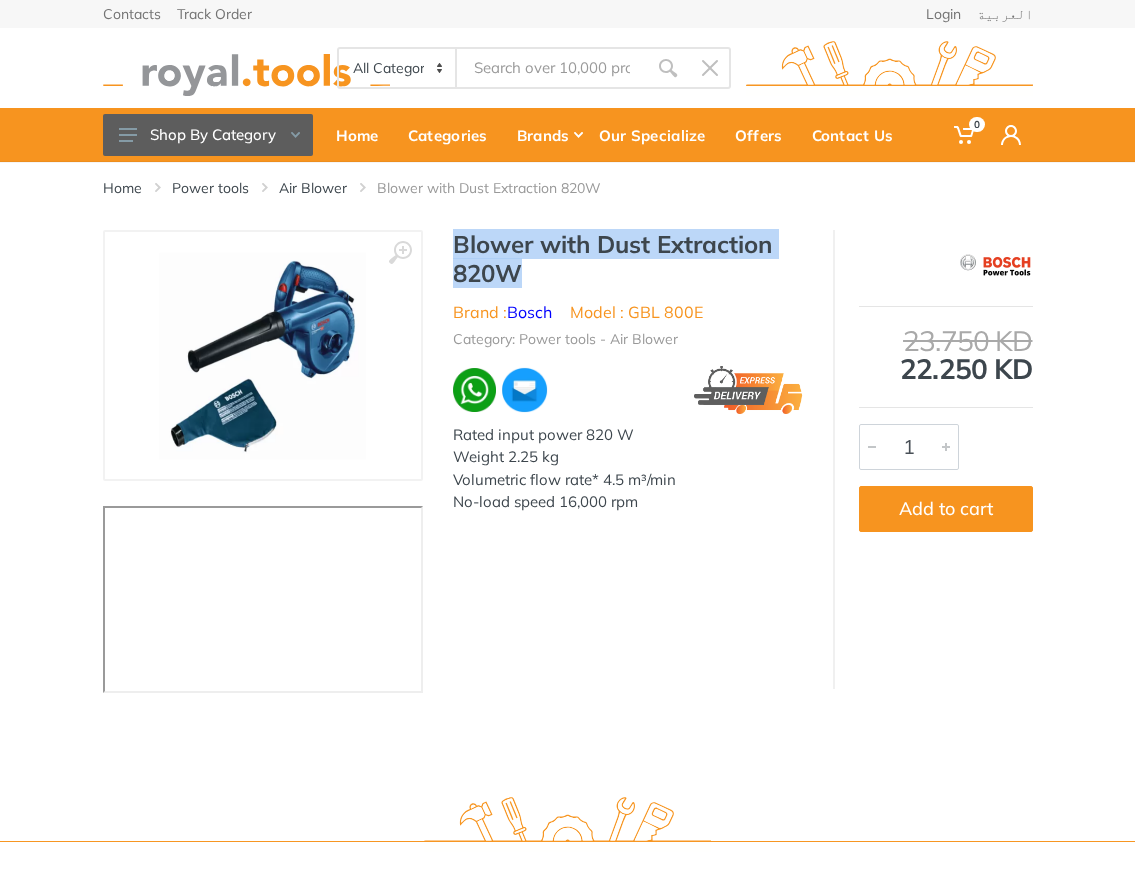 click on "Blower with Dust Extraction 820W
Brand :  Bosch
Model : GBL 800E
Category: Power tools - Air Blower
Rated input power	820 W Weight	2.25 kg Volumetric flow rate*	4.5 m³/min No-load speed	16,000 rpm" at bounding box center [628, 378] 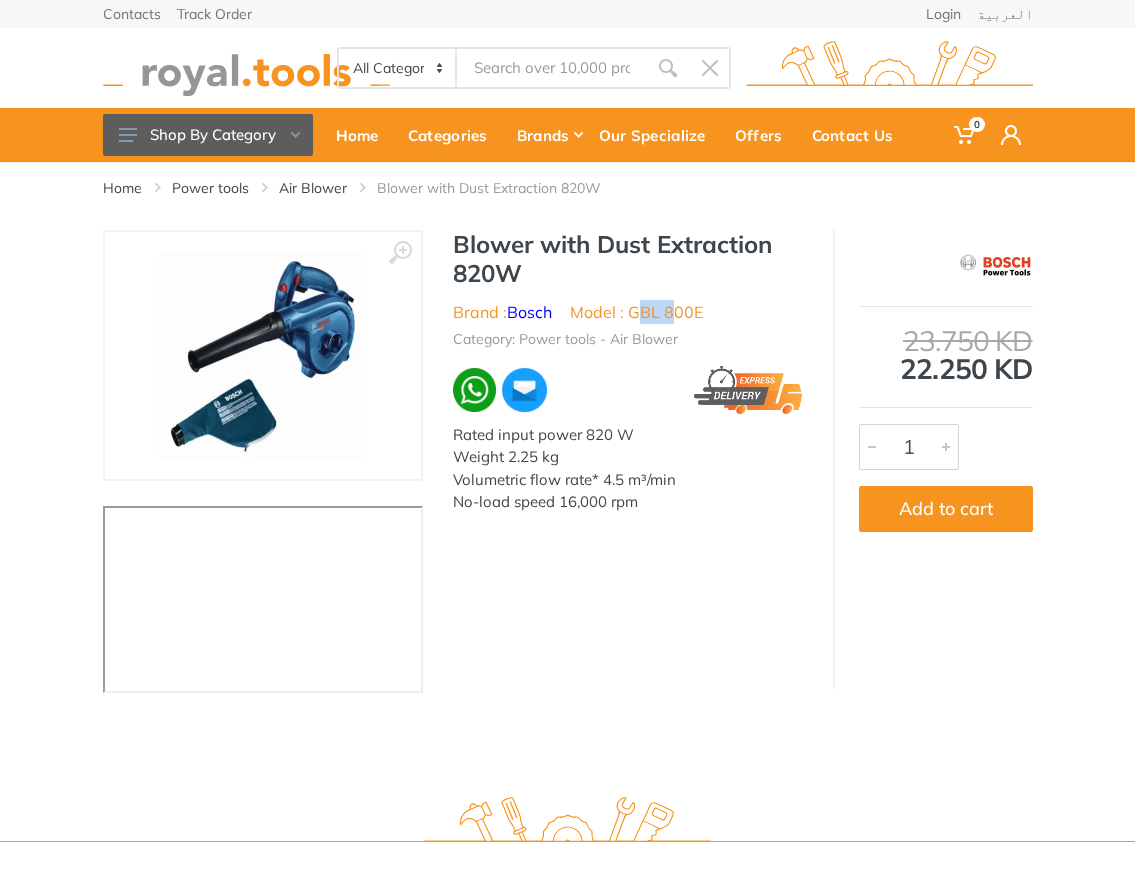 drag, startPoint x: 637, startPoint y: 311, endPoint x: 673, endPoint y: 316, distance: 36.345562 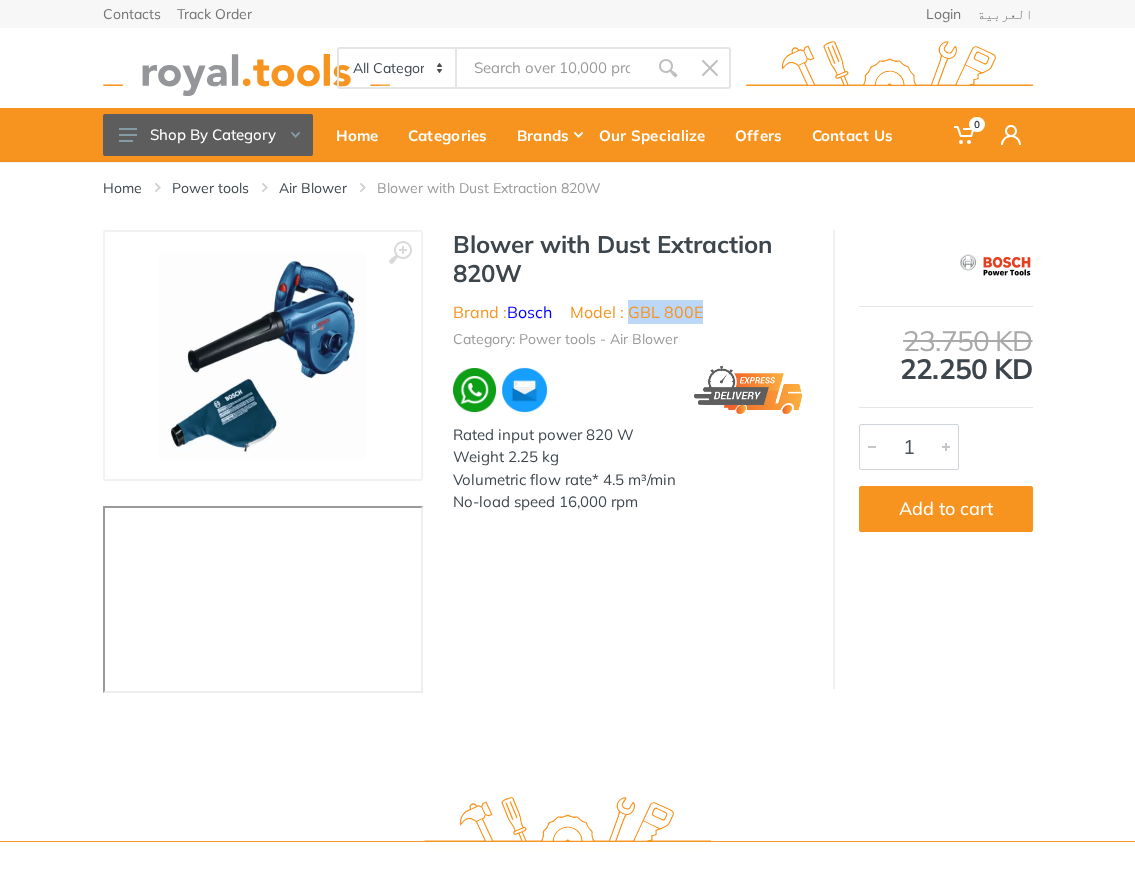 drag, startPoint x: 634, startPoint y: 310, endPoint x: 707, endPoint y: 316, distance: 73.24616 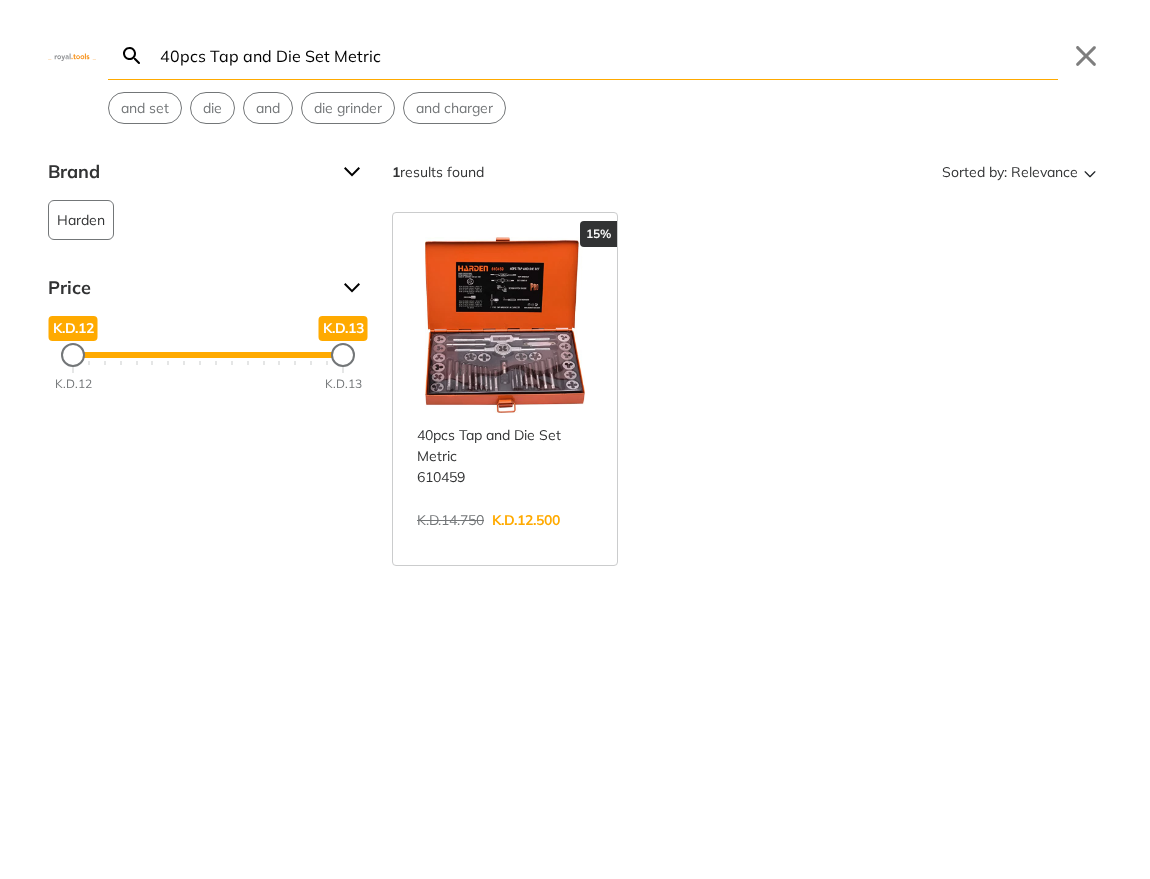 scroll, scrollTop: 0, scrollLeft: 0, axis: both 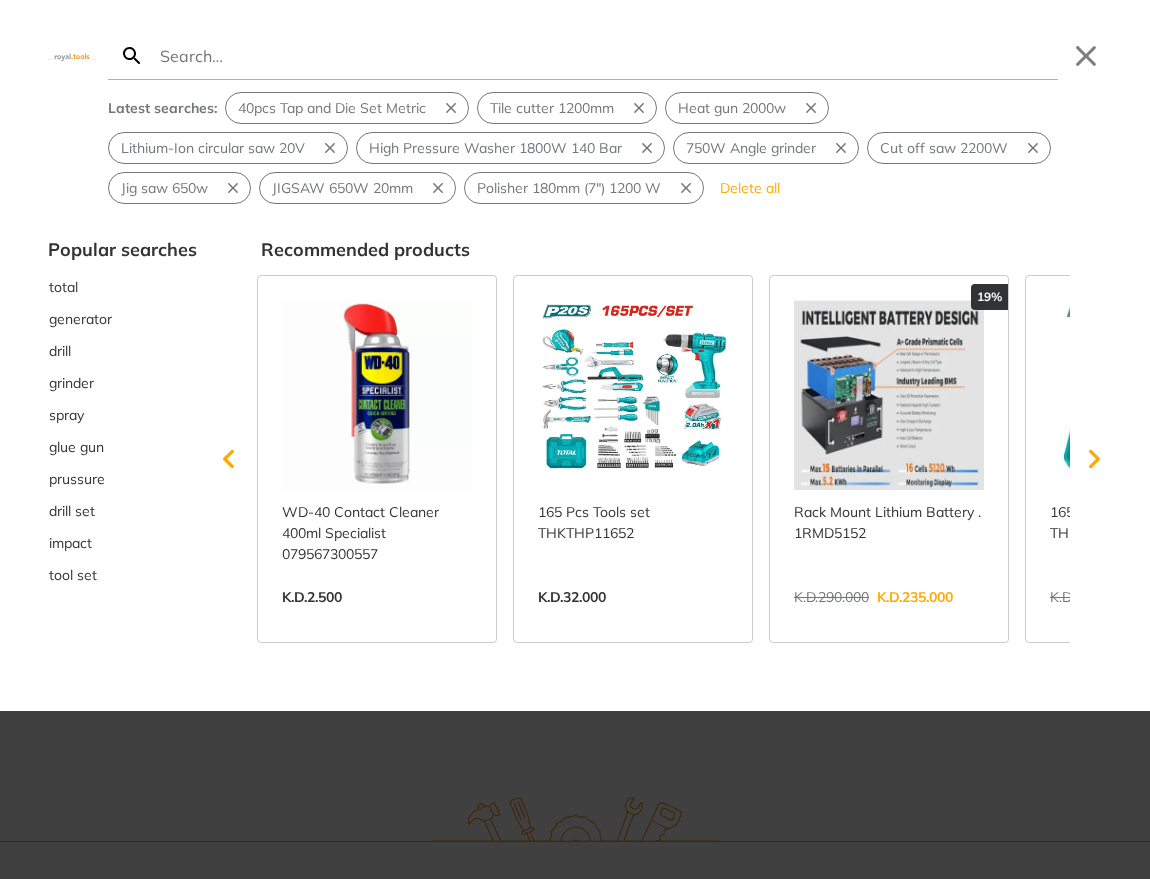 click on "Search" at bounding box center [607, 55] 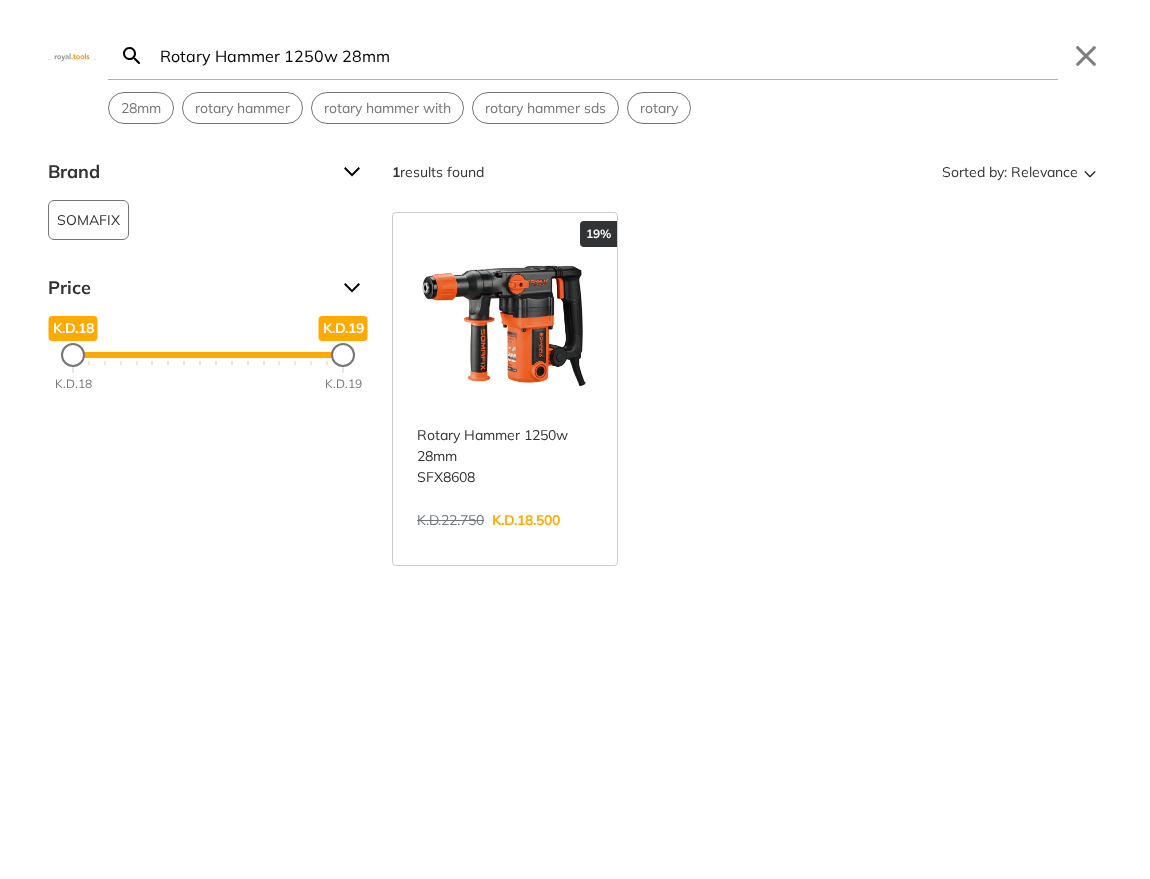 click on "Rotary Hammer 1250w 28mm" at bounding box center (607, 55) 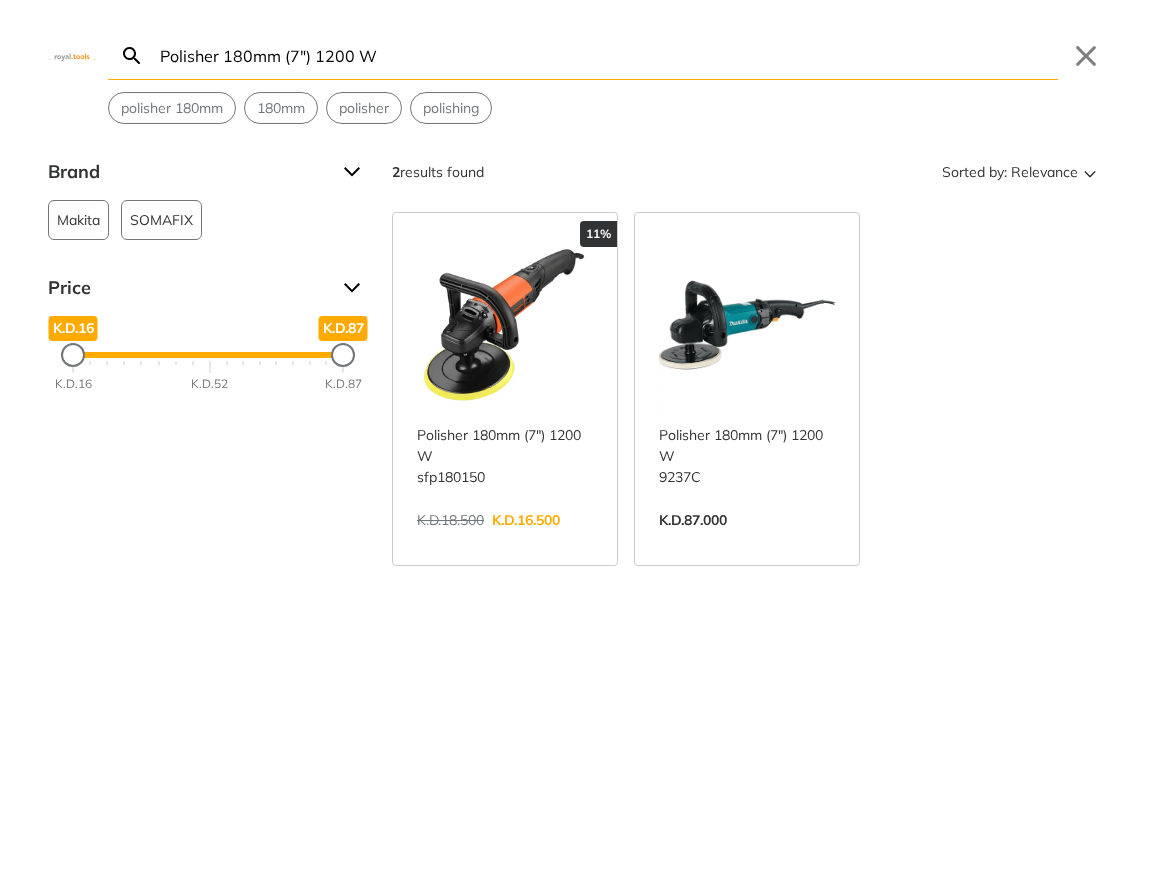 click on "Polisher 180mm (7") 1200 W" at bounding box center (607, 55) 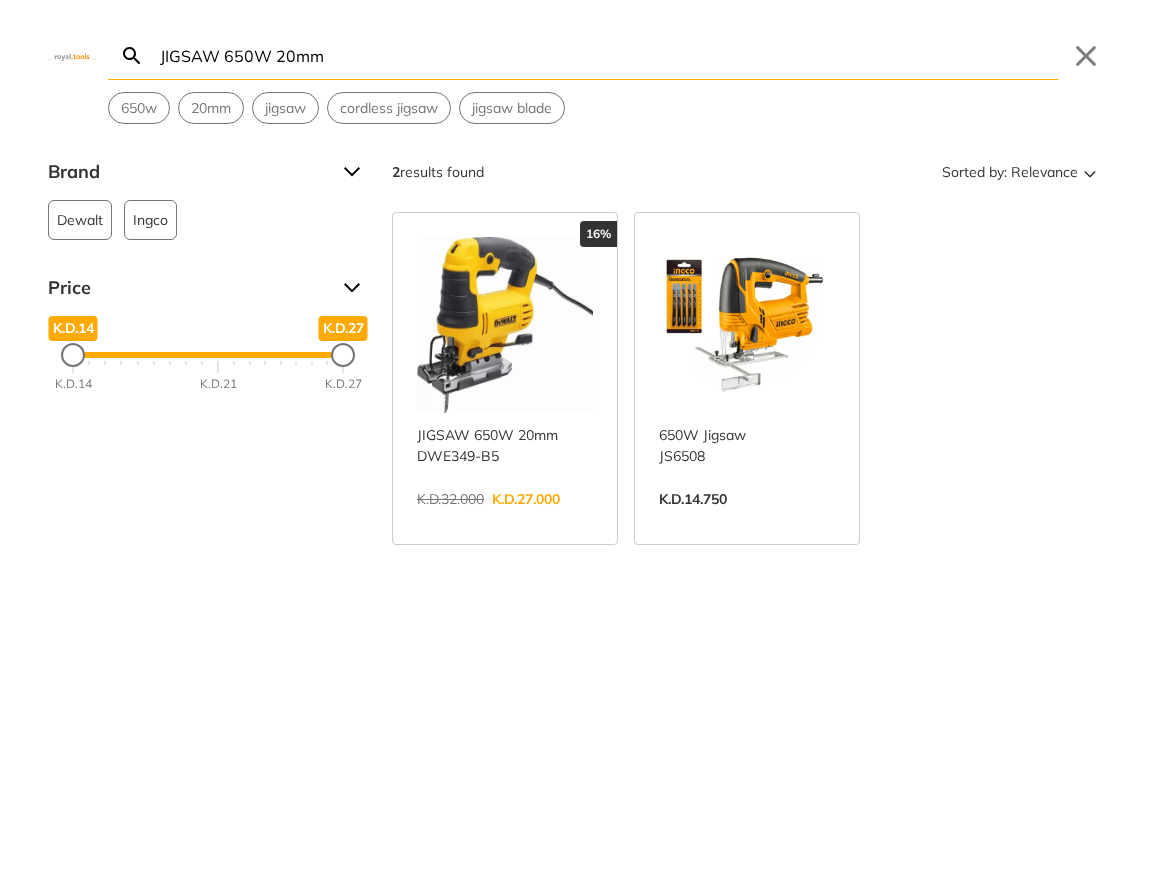 click on "JIGSAW 650W 20mm" at bounding box center [607, 55] 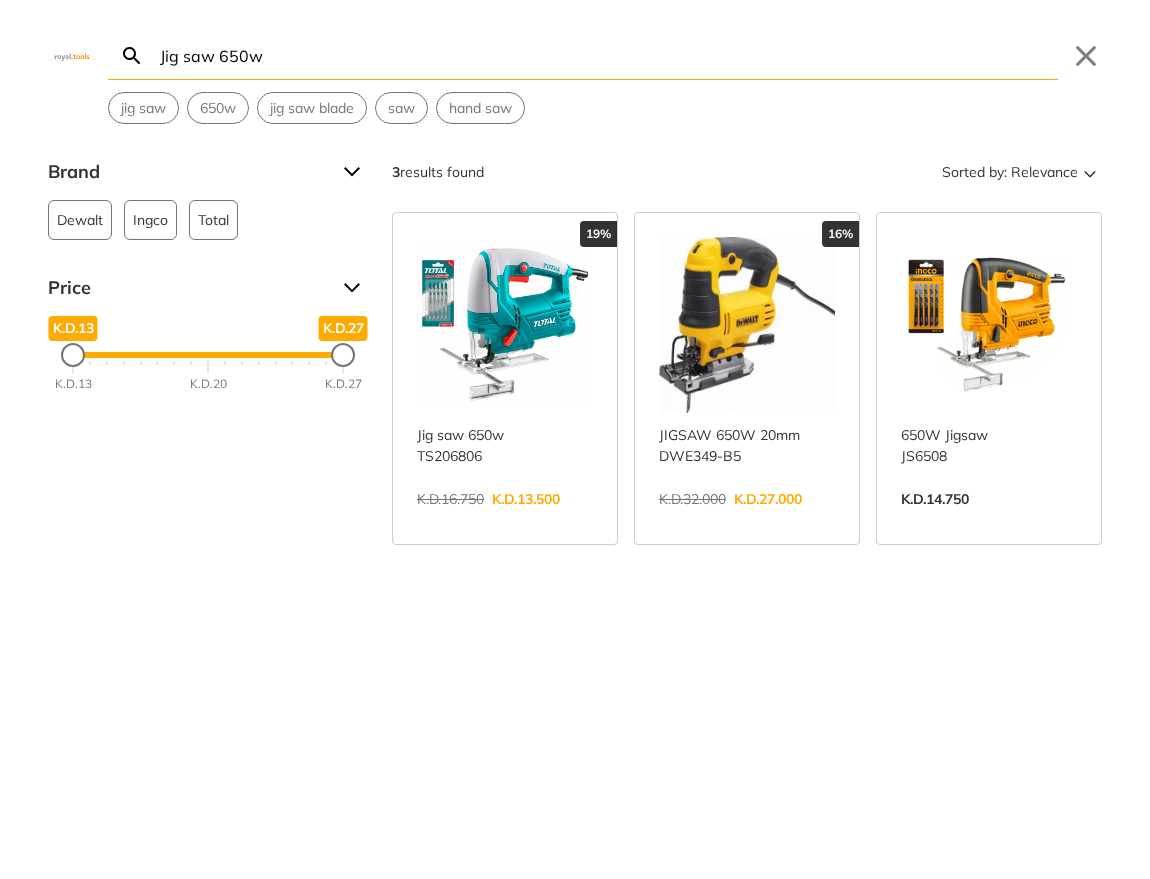 click on "Jig saw 650w" at bounding box center [607, 55] 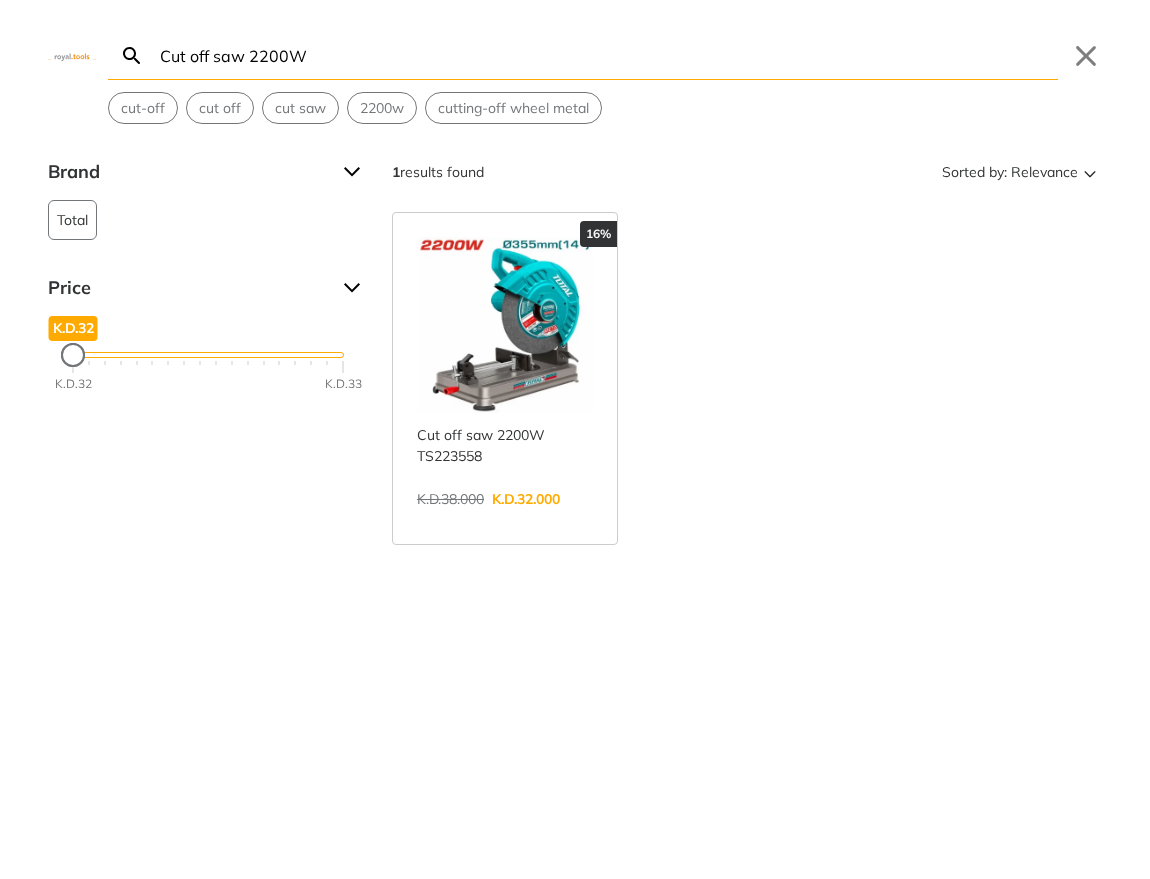 click on "Cut off saw 2200W" at bounding box center [607, 55] 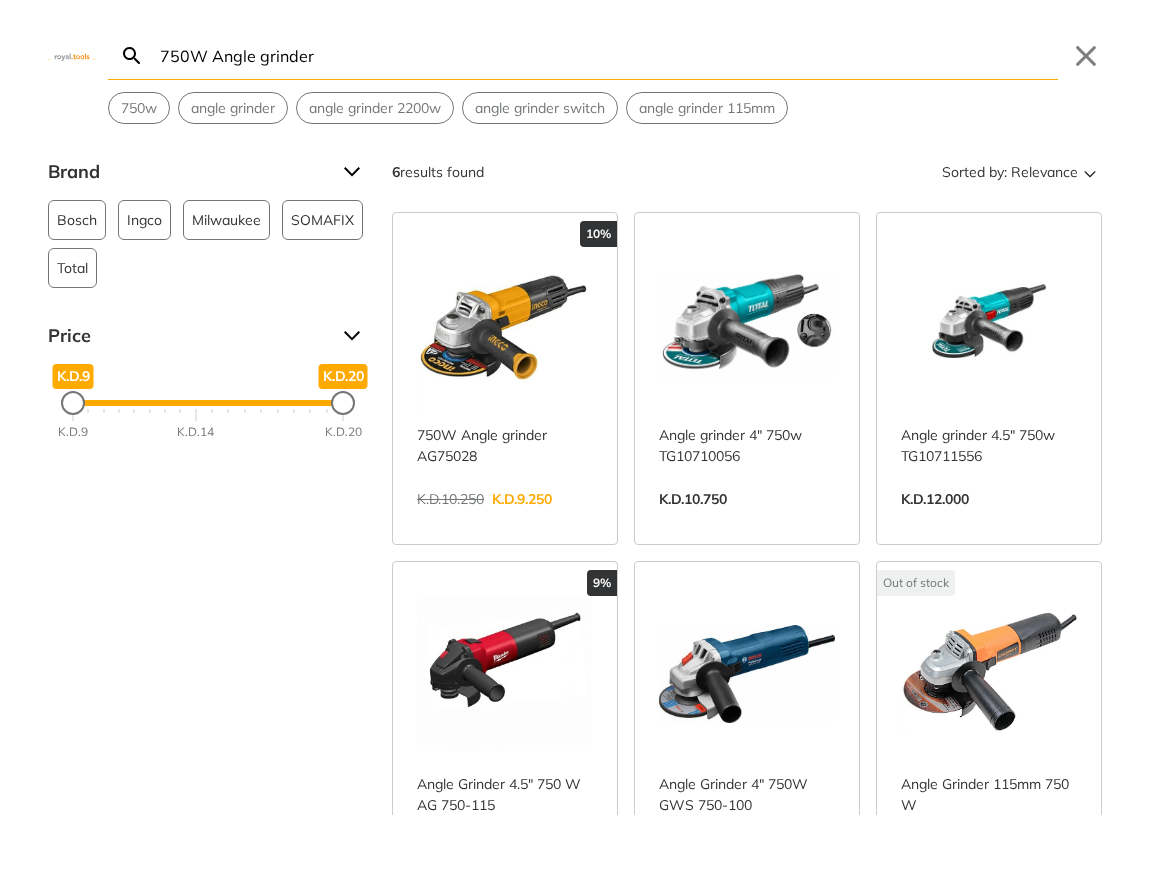 click on "750W Angle grinder" at bounding box center [607, 55] 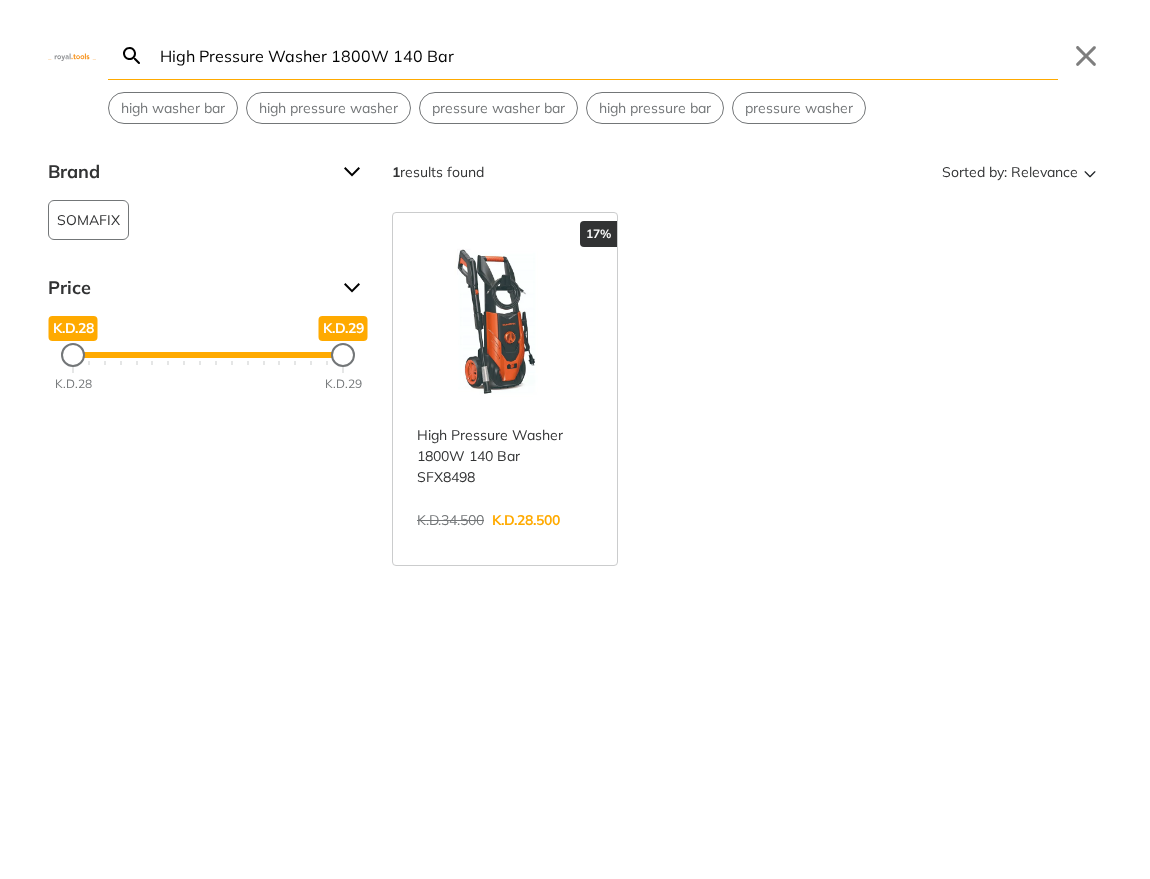 click on "High Pressure Washer 1800W 140 Bar" at bounding box center [607, 55] 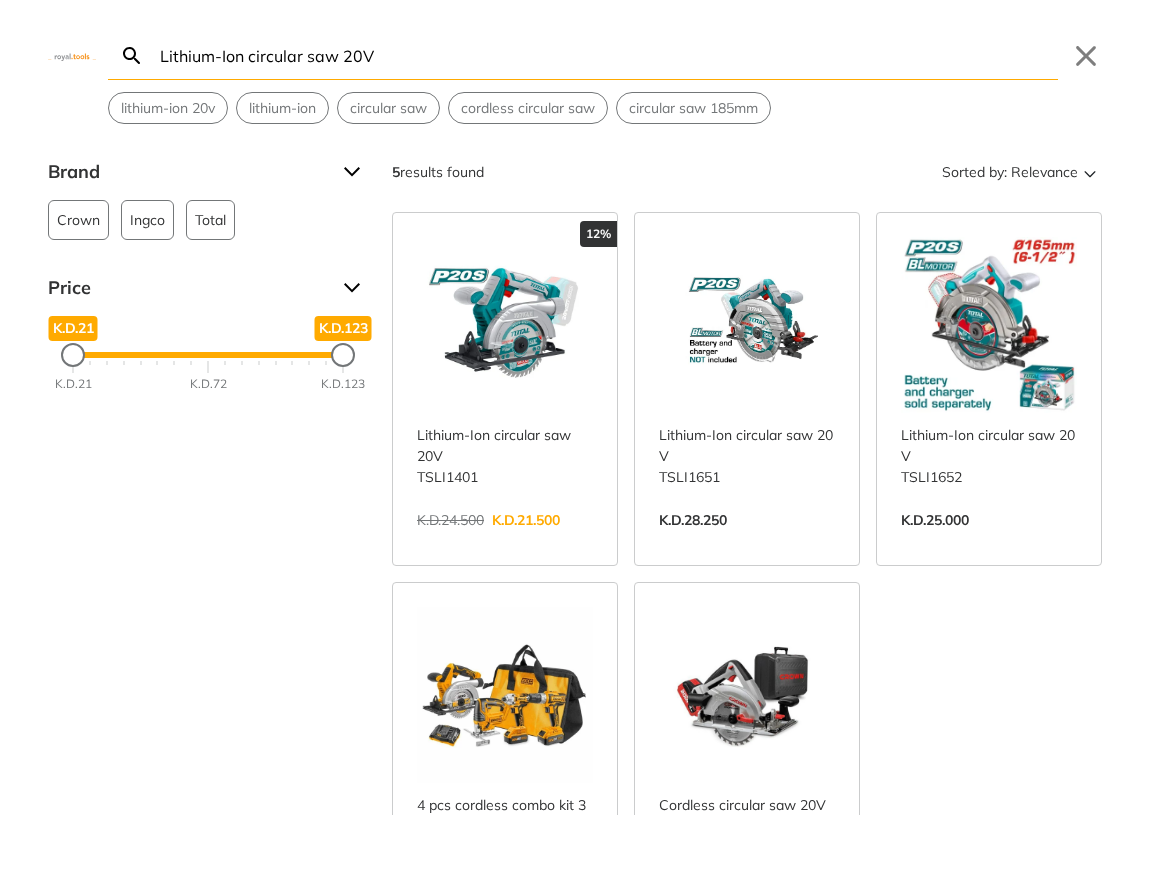 click on "Lithium-Ion circular saw 20V" at bounding box center [607, 55] 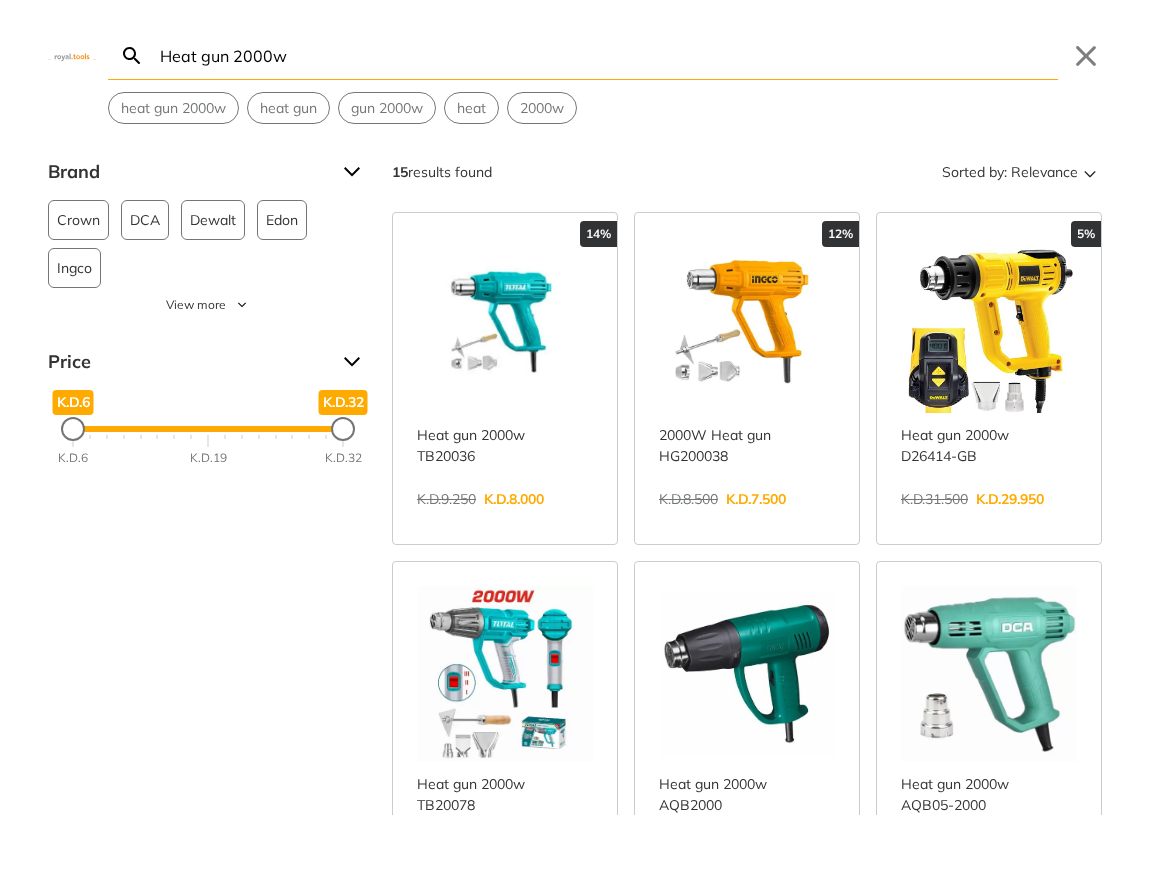 click on "Heat gun 2000w" at bounding box center (607, 55) 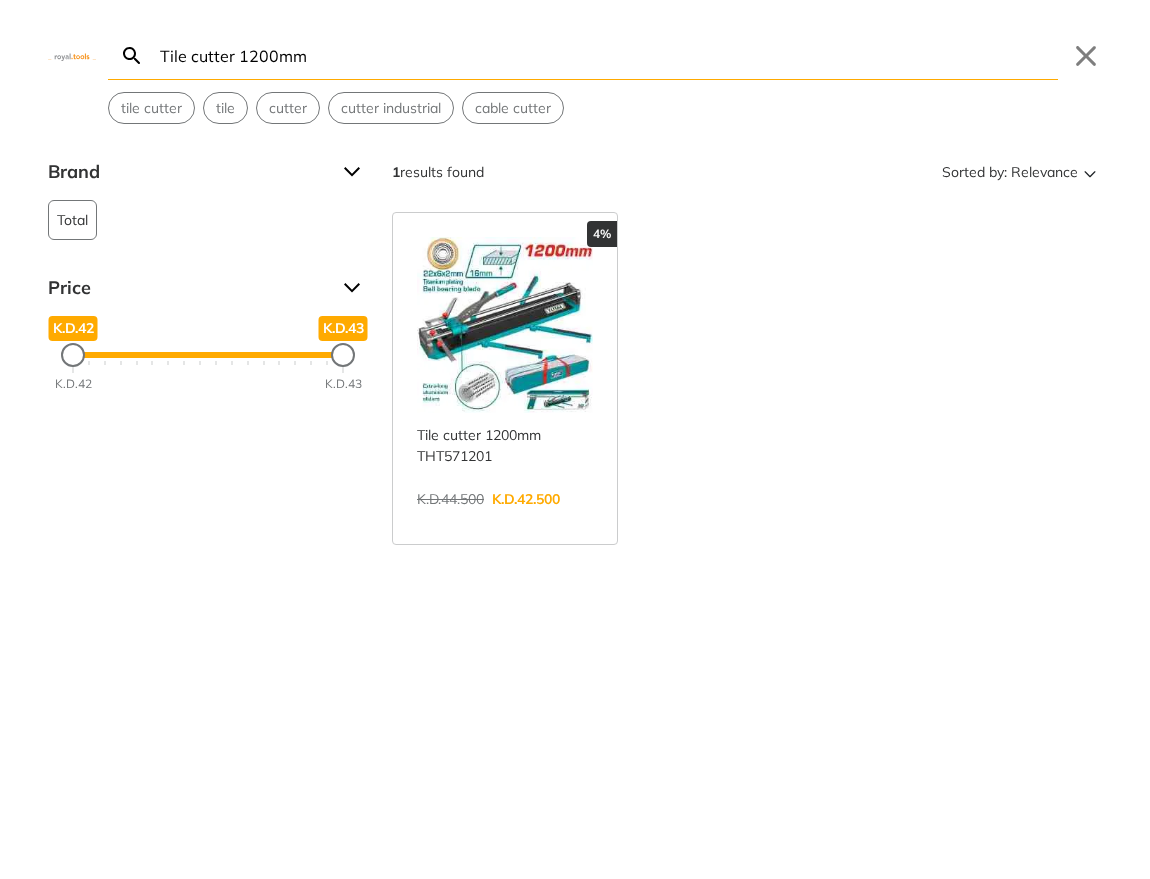 click on "Tile cutter 1200mm" at bounding box center [607, 55] 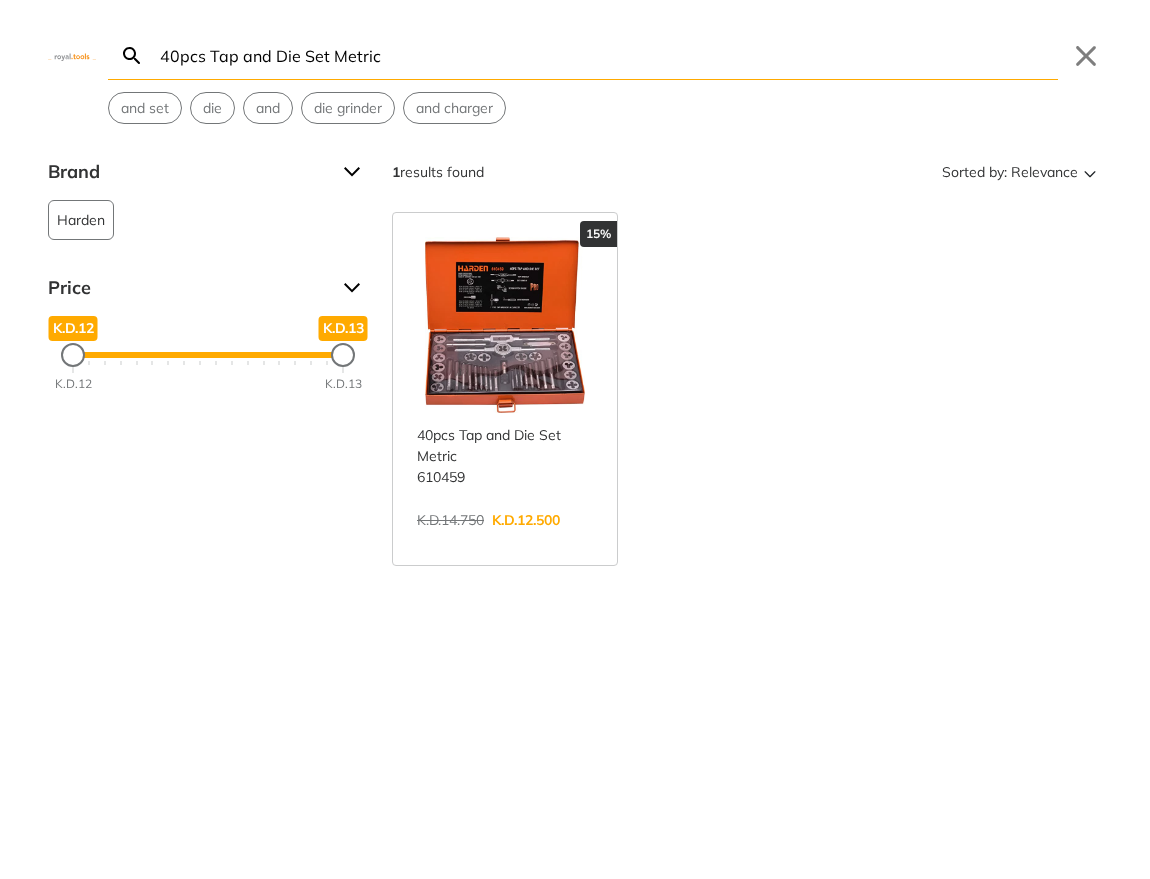 click on "40pcs Tap and Die Set Metric" at bounding box center [607, 55] 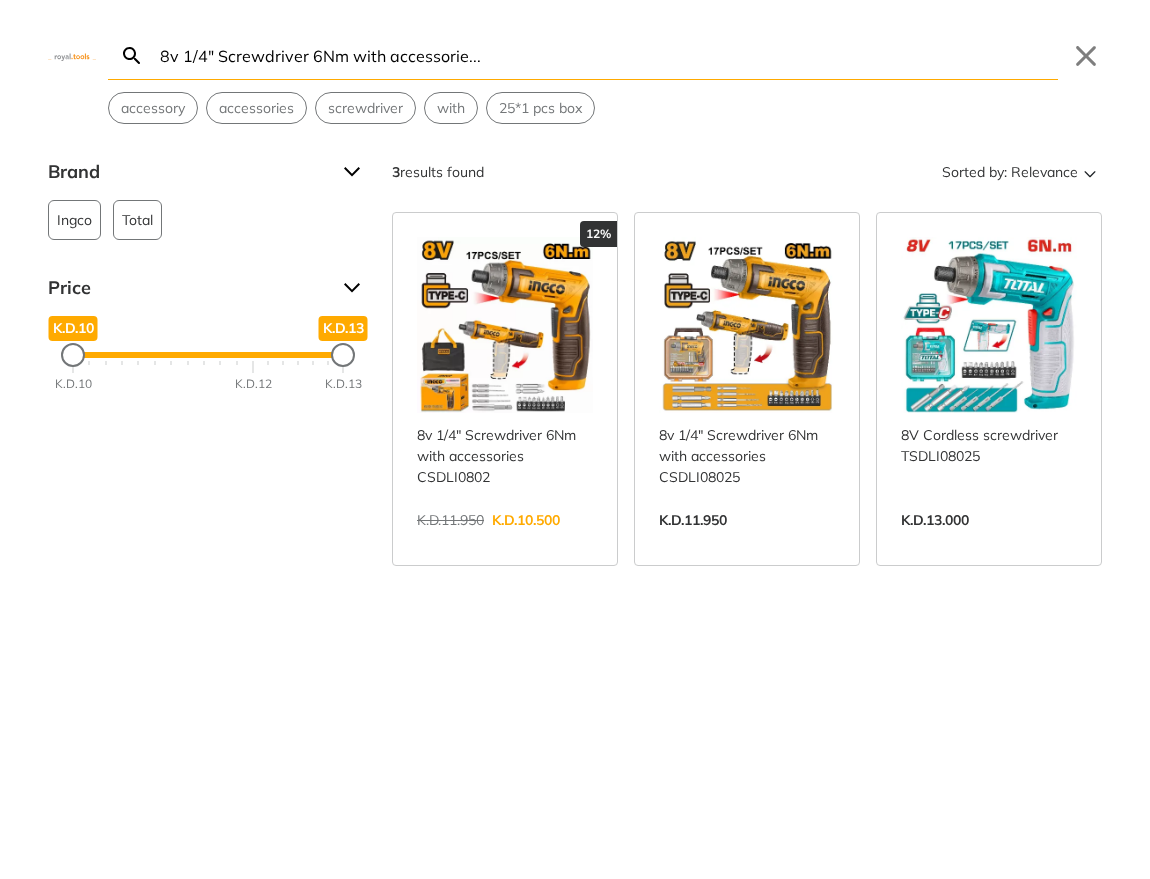 drag, startPoint x: 1146, startPoint y: 446, endPoint x: 569, endPoint y: 67, distance: 690.3405 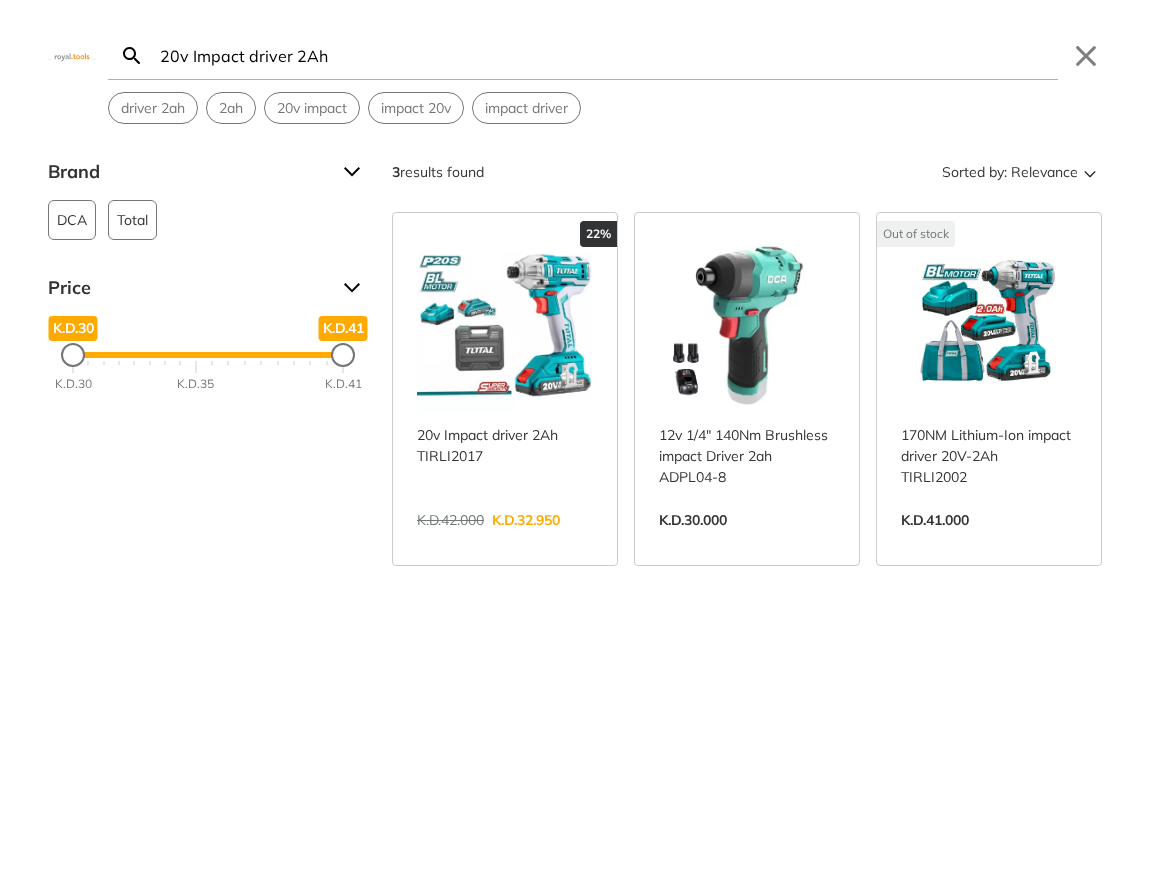 click on "20v Impact driver 2Ah" at bounding box center (607, 55) 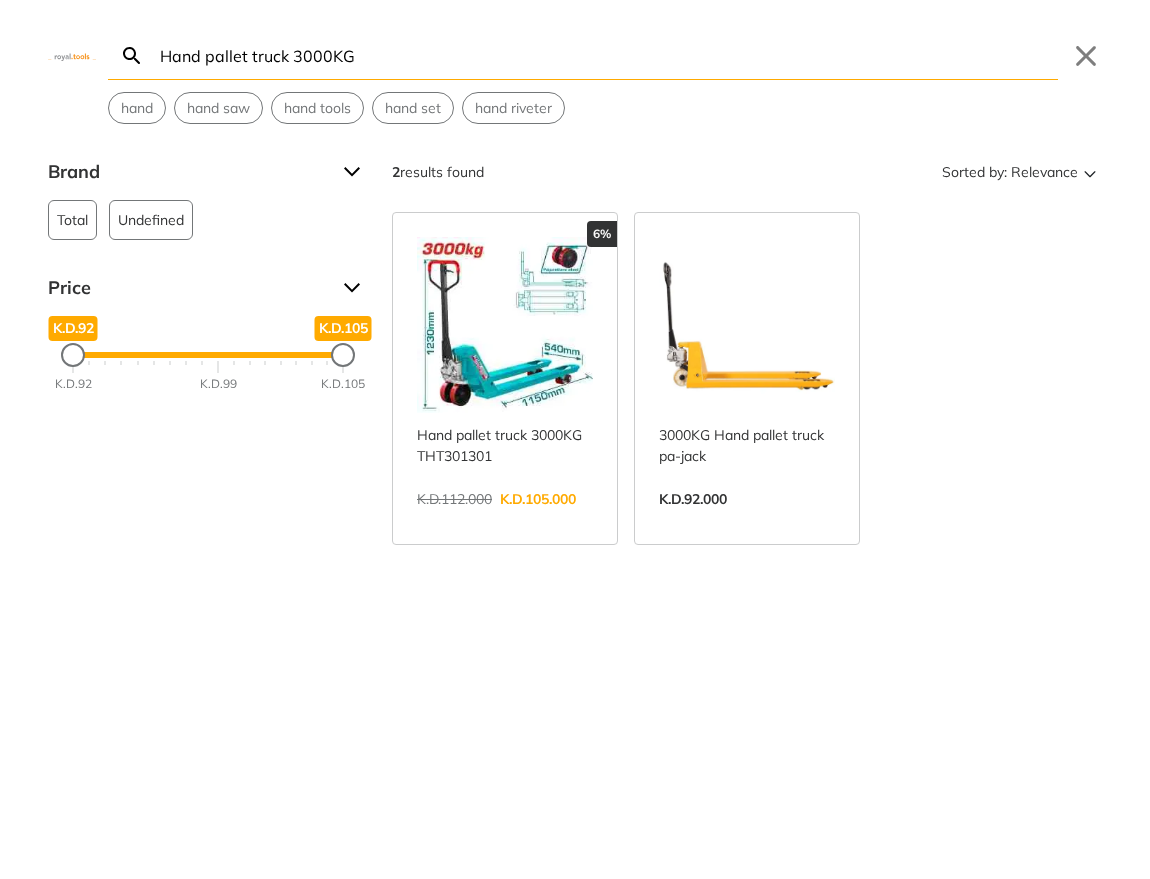 click on "Hand pallet truck 3000KG" at bounding box center (607, 55) 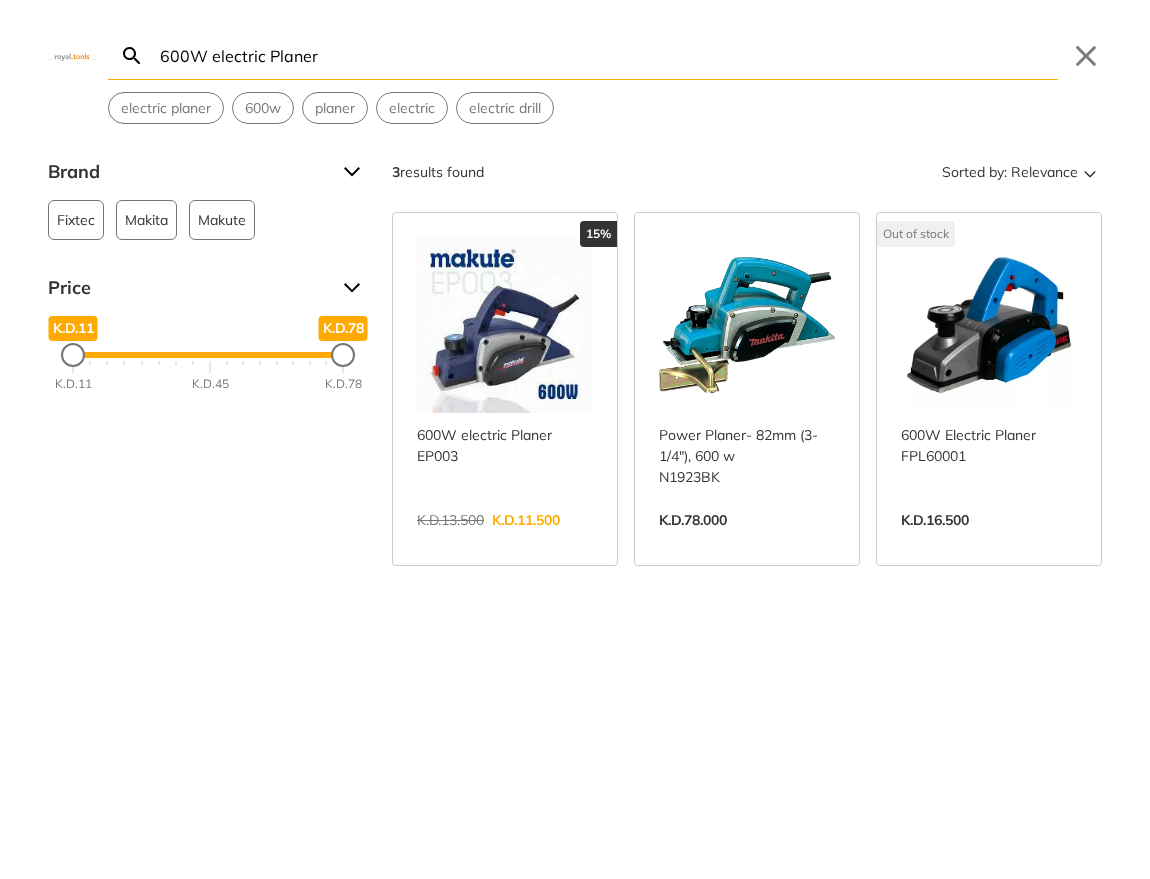 click on "600W electric Planer" at bounding box center [607, 55] 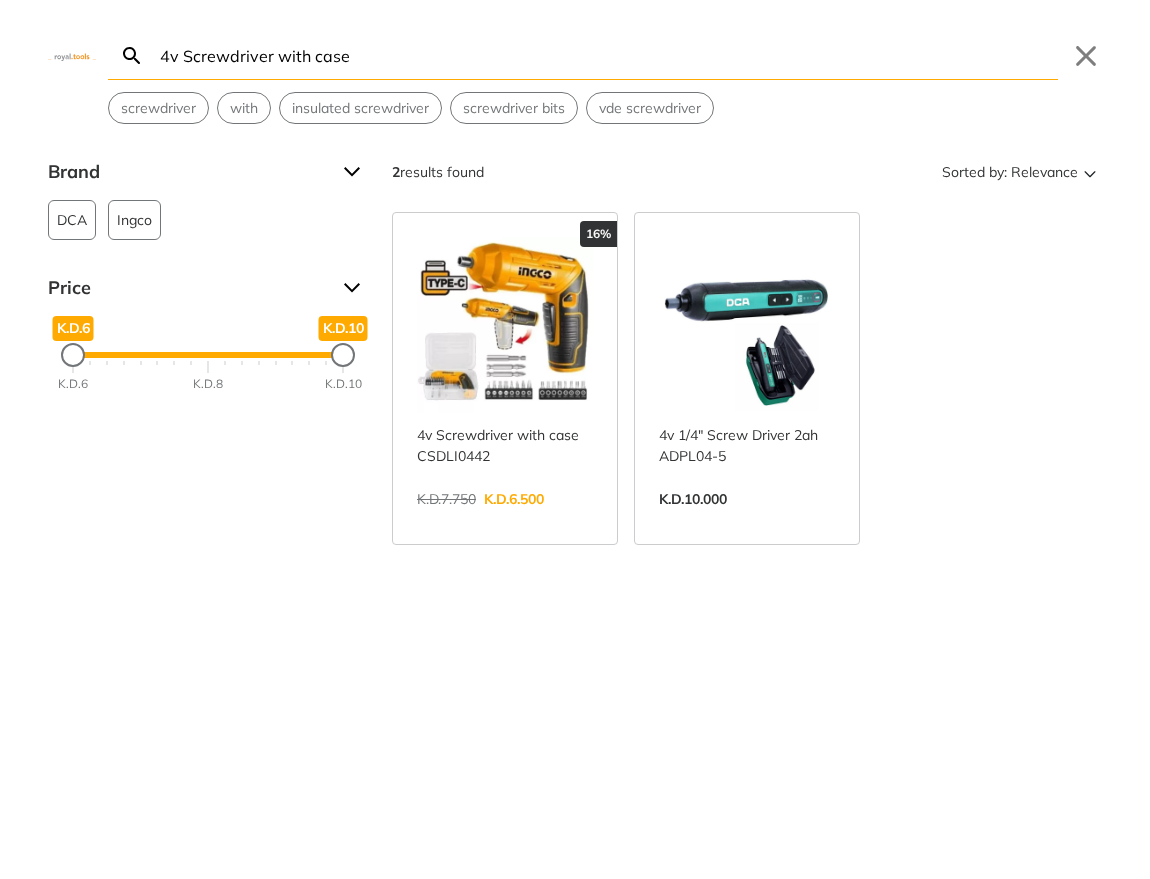 click on "4v Screwdriver with case" at bounding box center (607, 55) 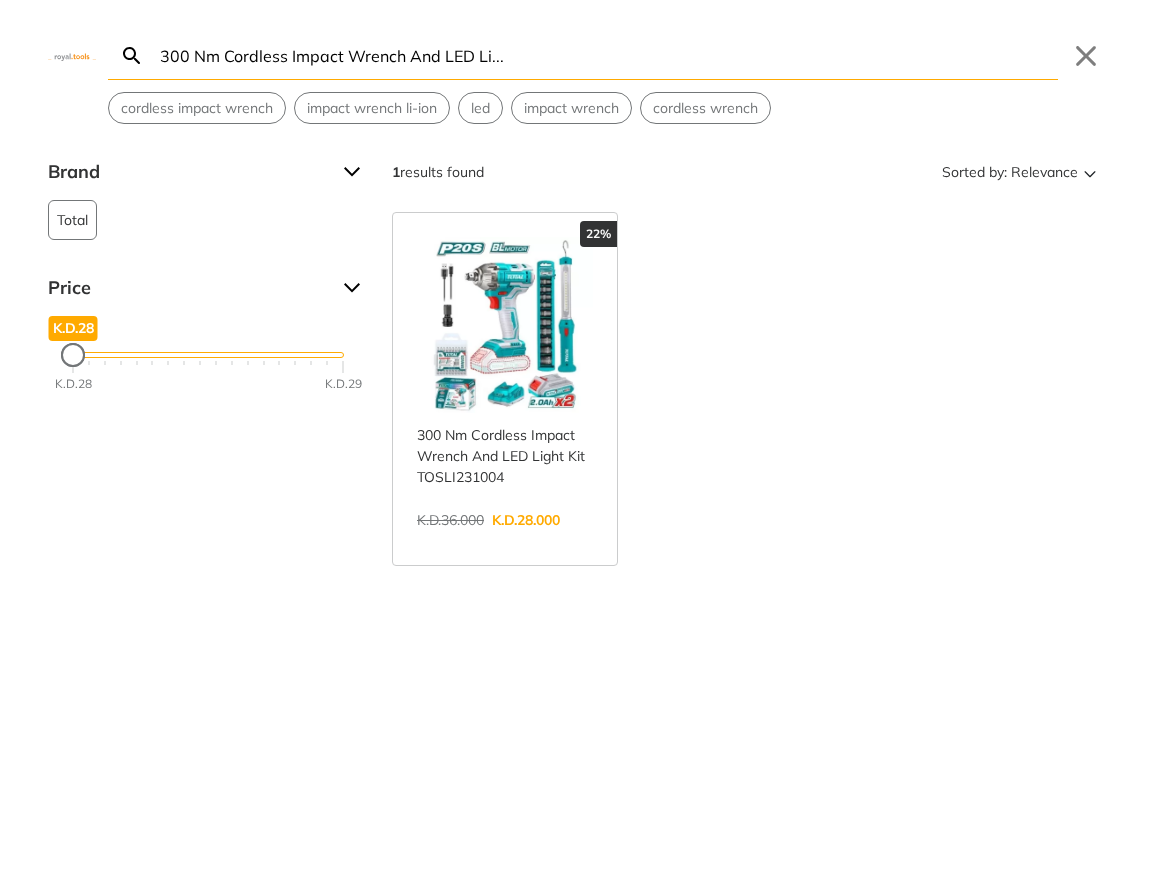 click on "300 Nm Cordless Impact Wrench And LED Li..." at bounding box center [607, 55] 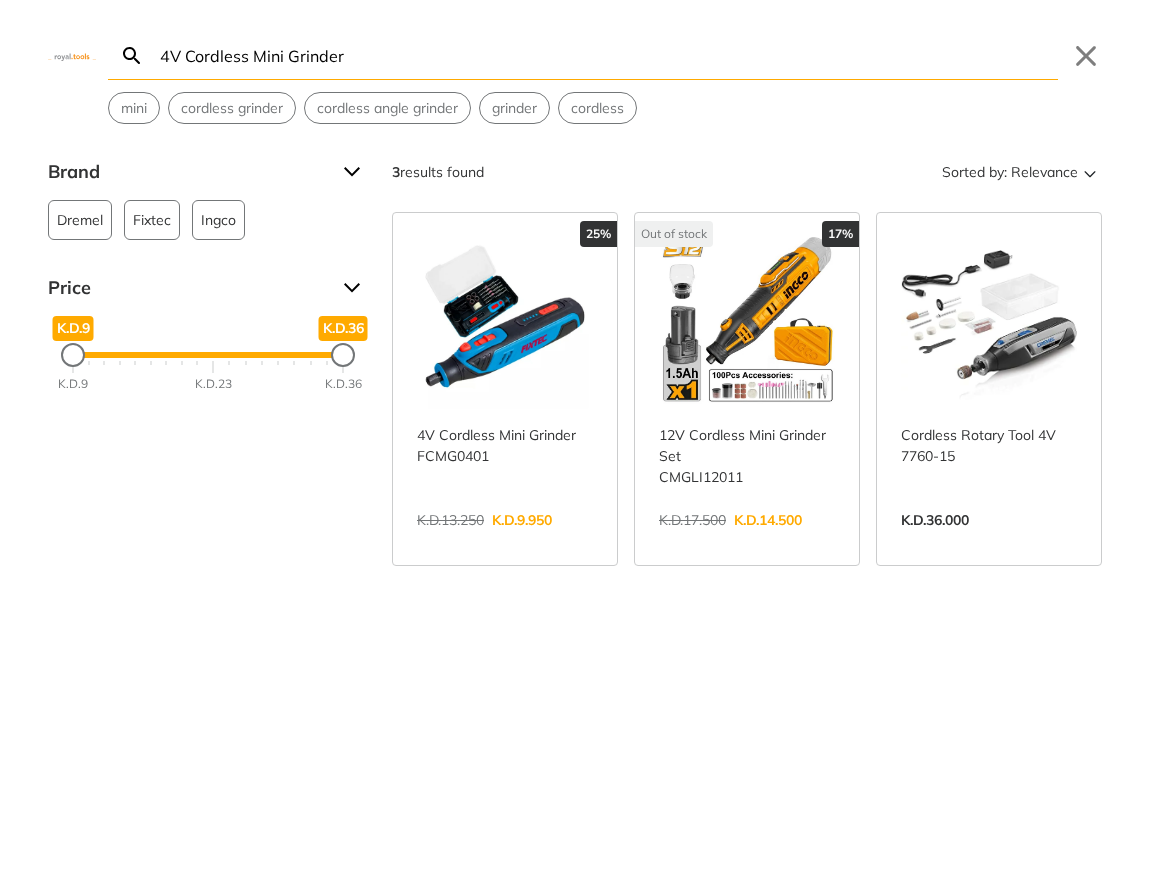 click on "4V Cordless Mini Grinder" at bounding box center [607, 55] 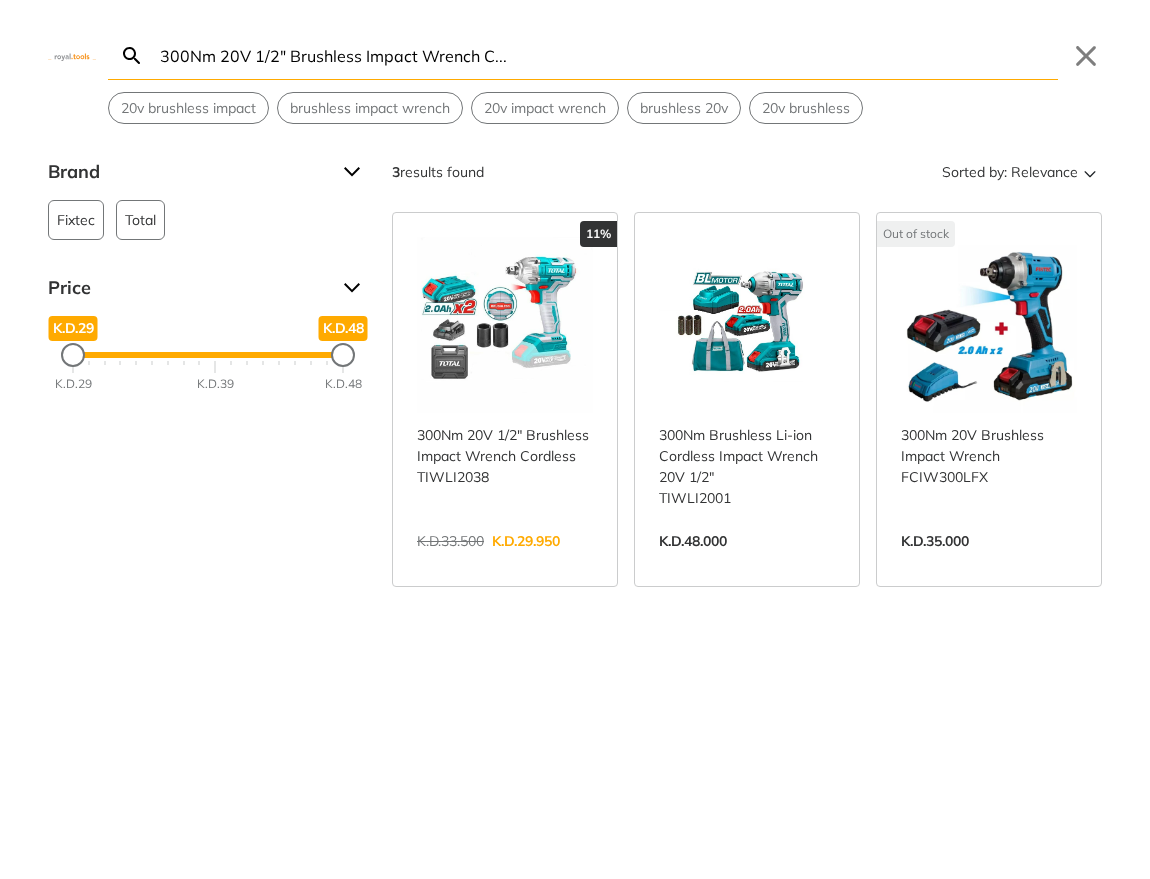 click on "300Nm 20V 1/2" Brushless Impact Wrench C..." at bounding box center (607, 55) 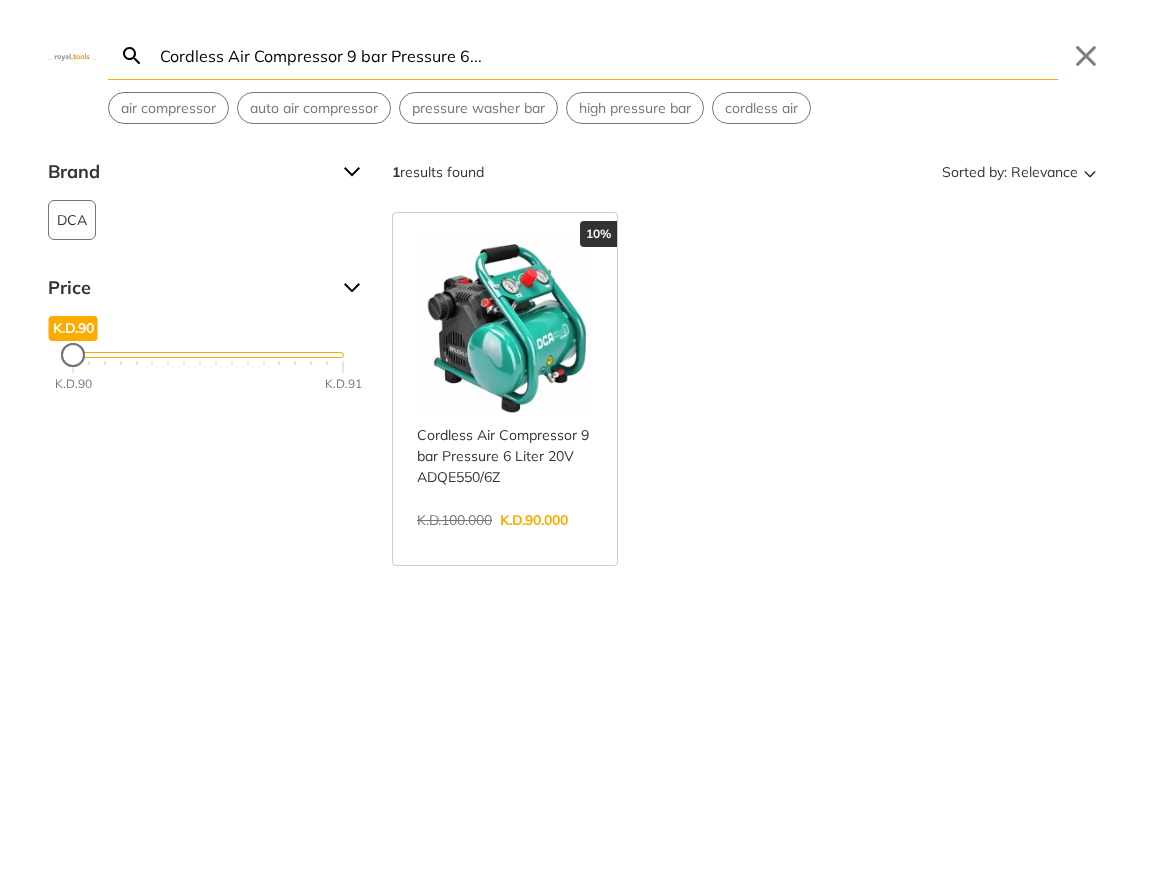 click on "Cordless Air Compressor 9 bar Pressure 6..." at bounding box center (607, 55) 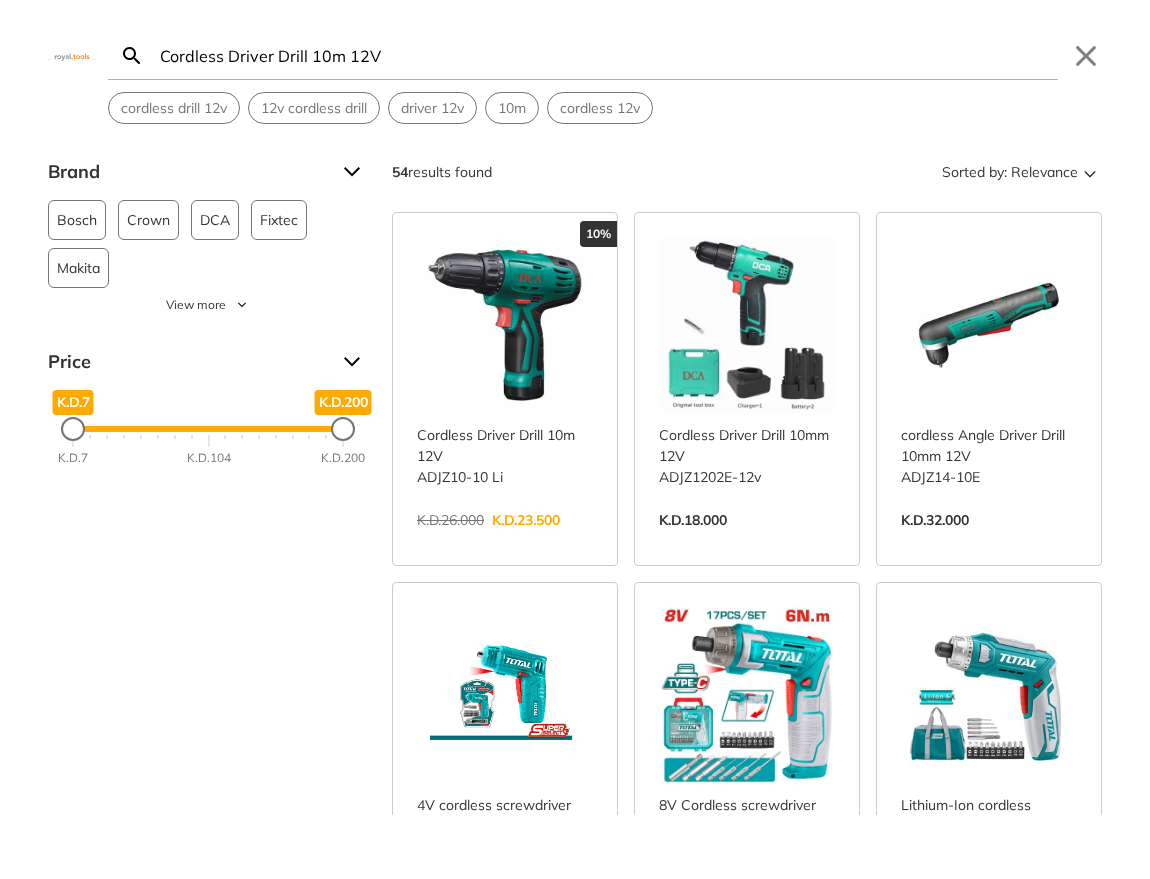 click on "Cordless Driver Drill 10m 12V" at bounding box center [607, 55] 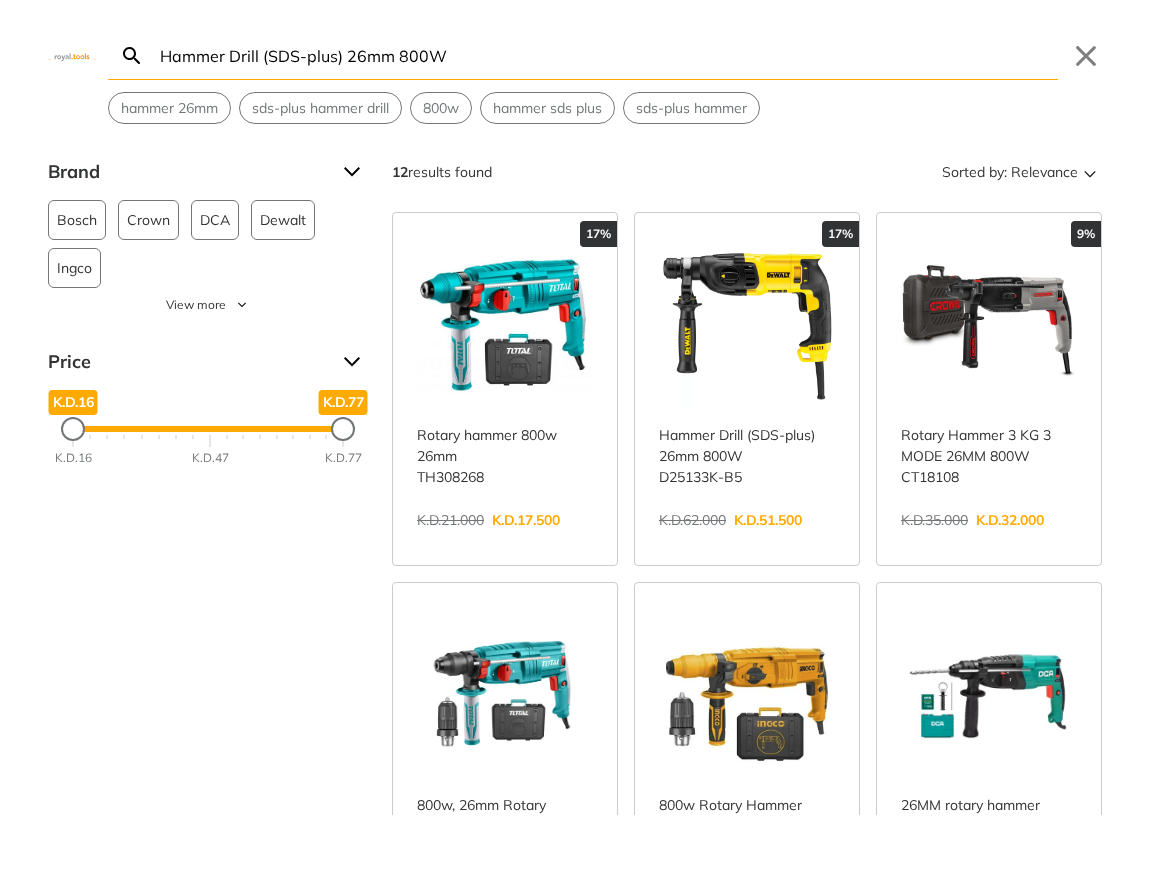 click on "Hammer Drill (SDS-plus) 26mm 800W" at bounding box center [607, 55] 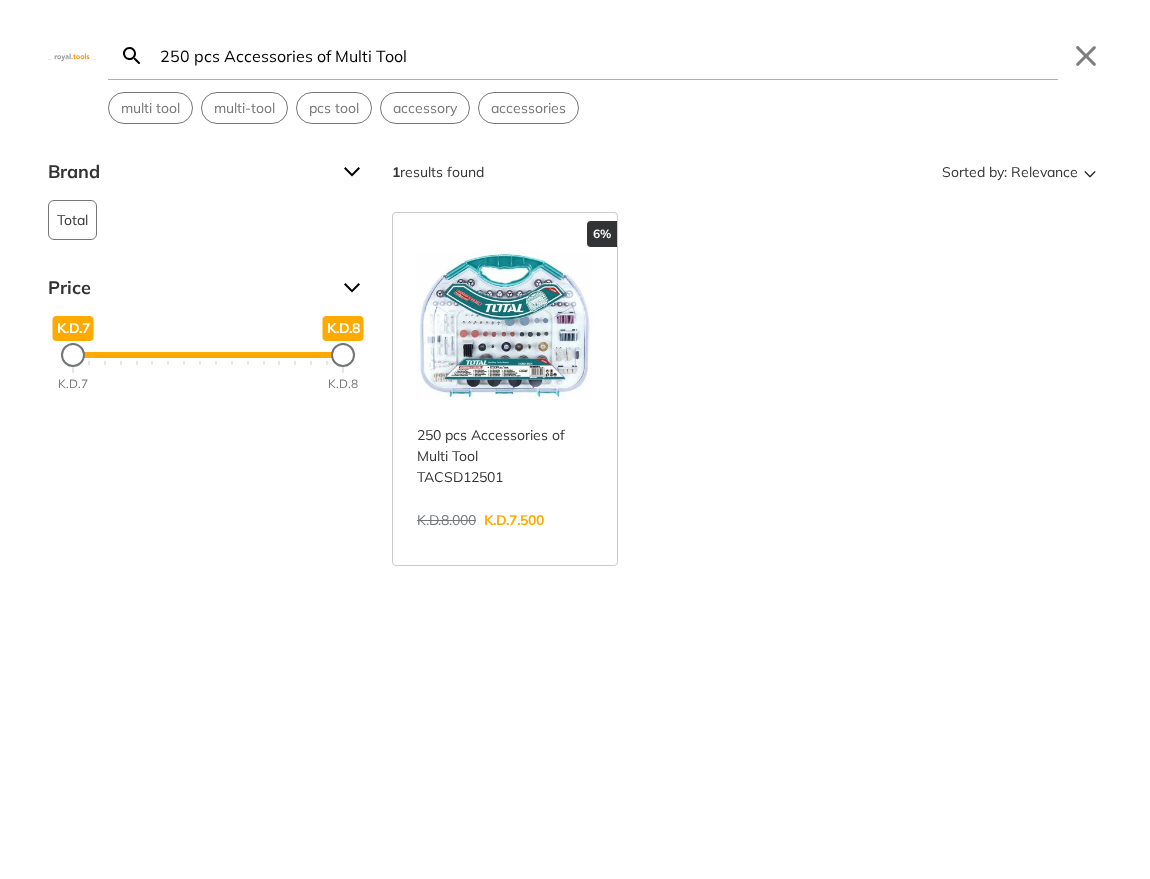 click on "250 pcs Accessories of Multi Tool" at bounding box center (607, 55) 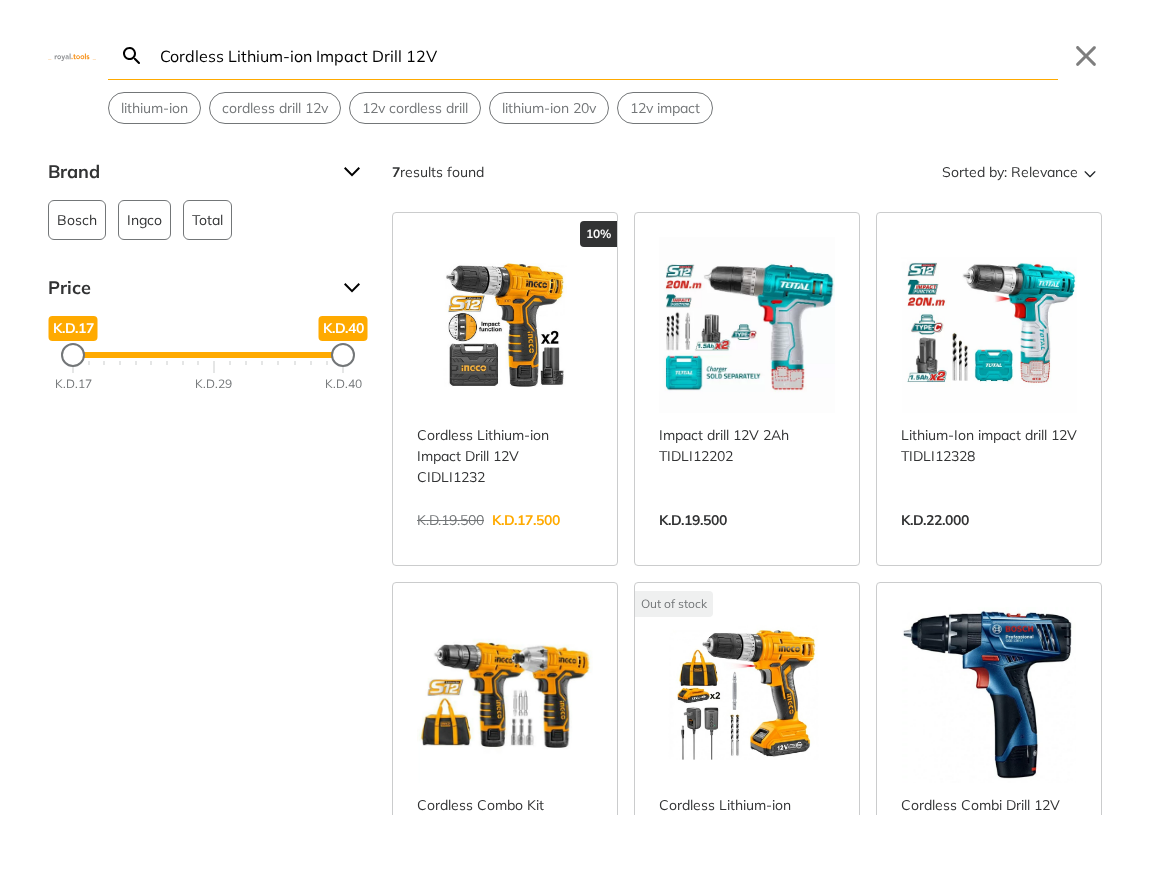 click on "Cordless Lithium-ion Impact Drill 12V" at bounding box center (607, 55) 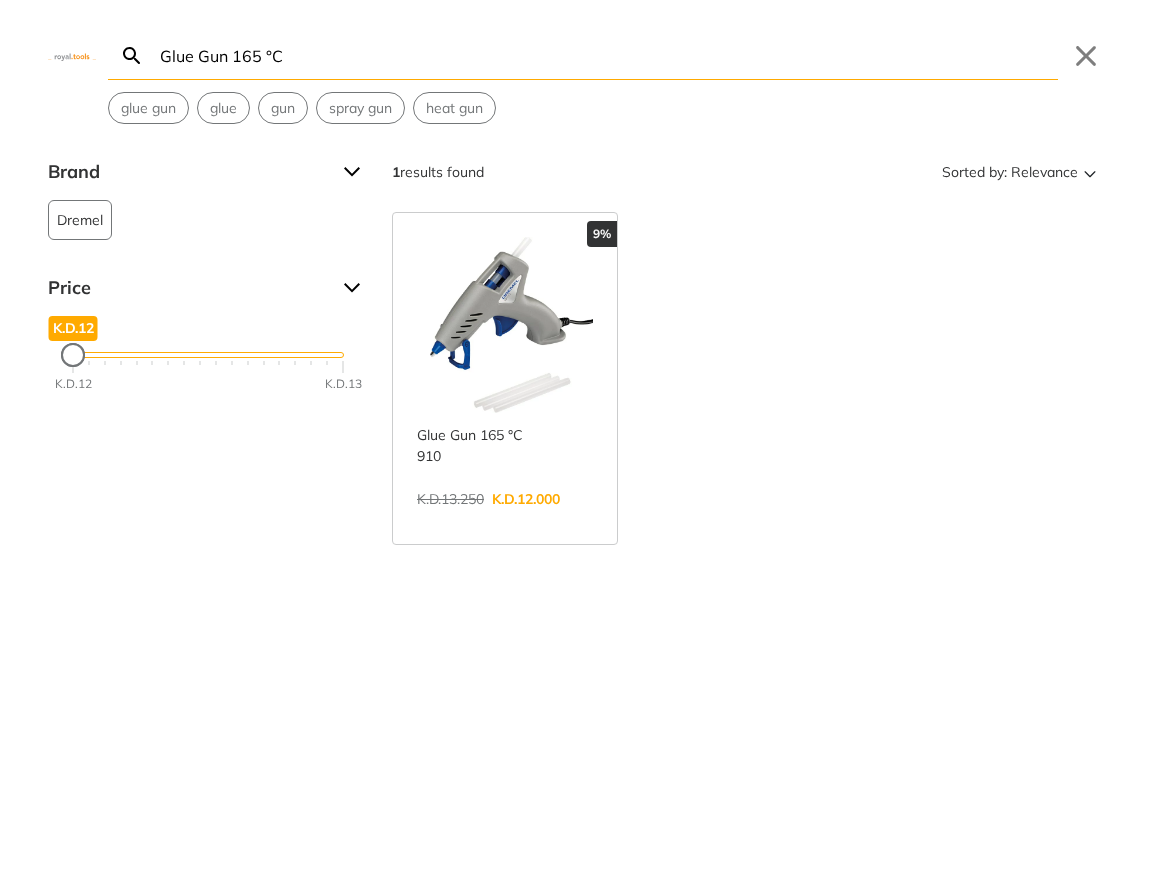 click on "Glue Gun 165 °C" at bounding box center [607, 55] 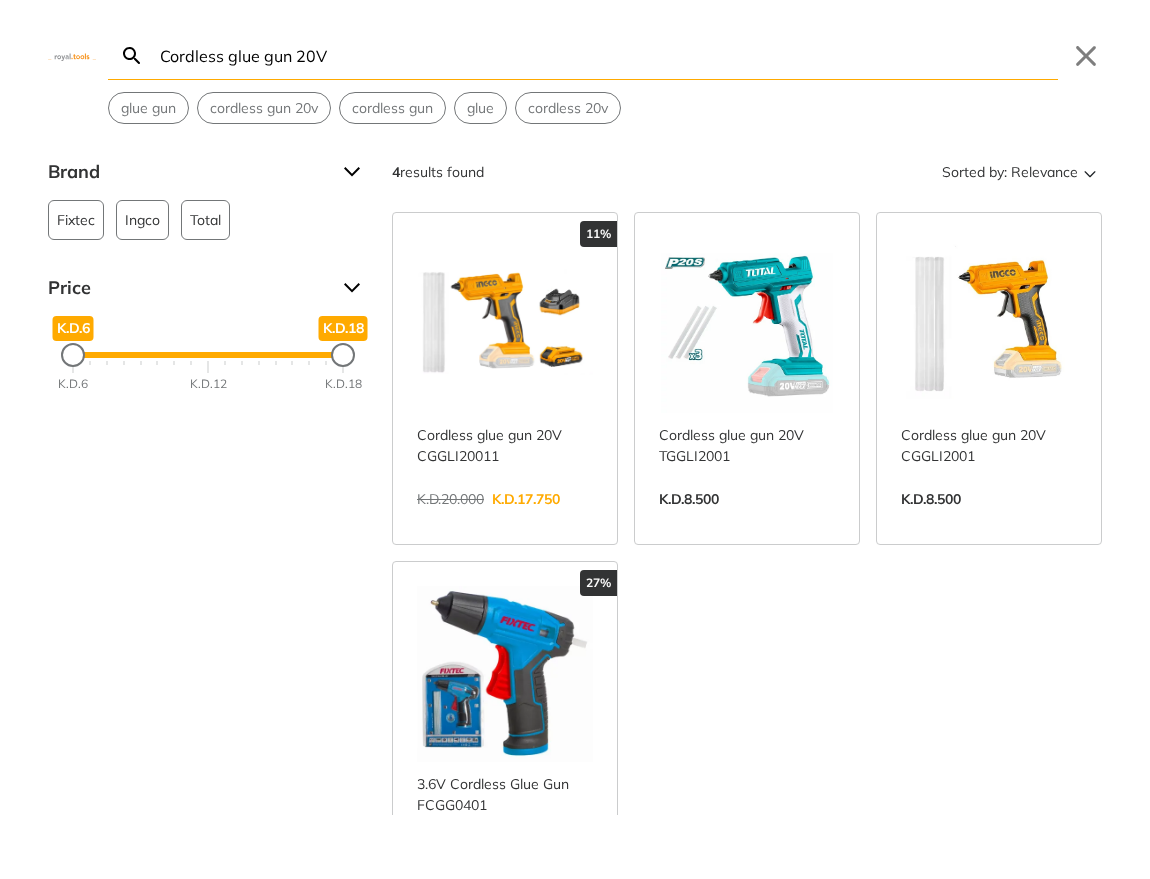 click on "Cordless glue gun 20V" at bounding box center [607, 55] 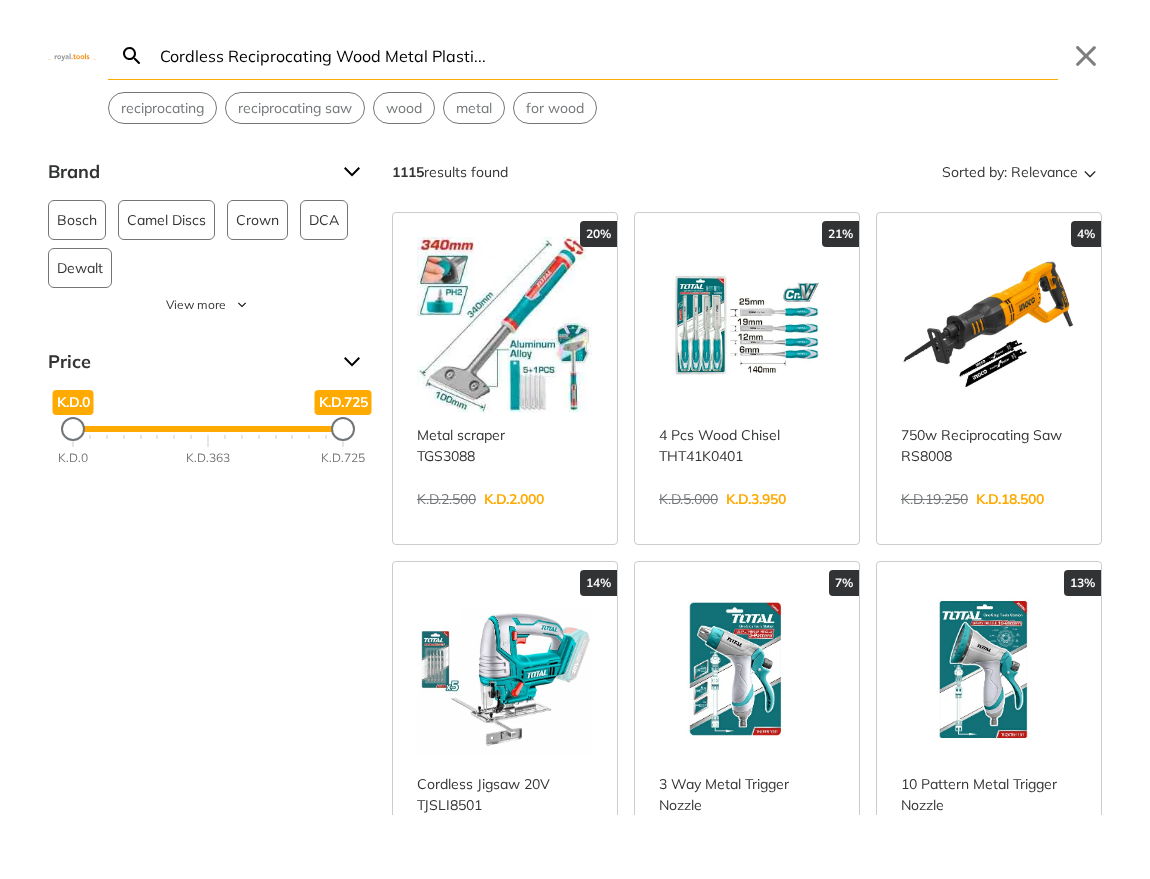 click on "Cordless Reciprocating Wood Metal Plasti..." at bounding box center (607, 55) 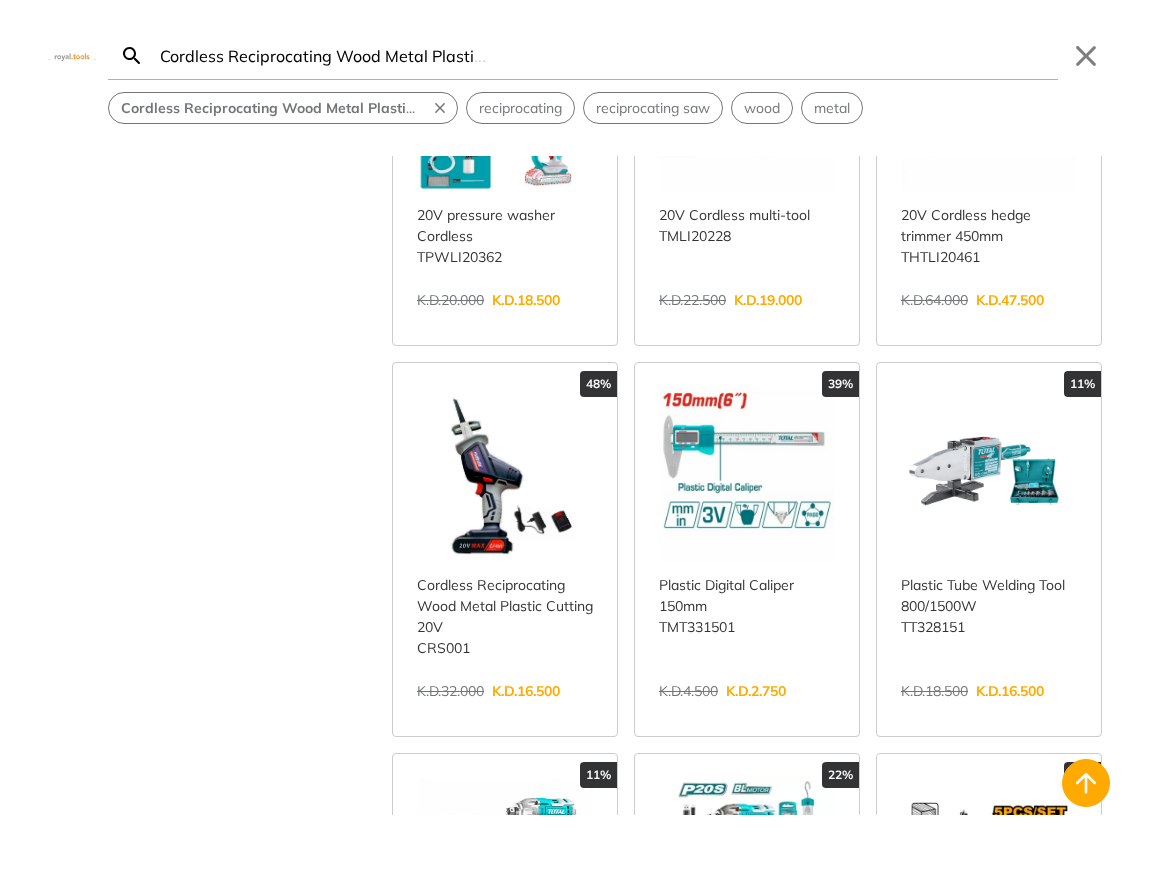 scroll, scrollTop: 1344, scrollLeft: 0, axis: vertical 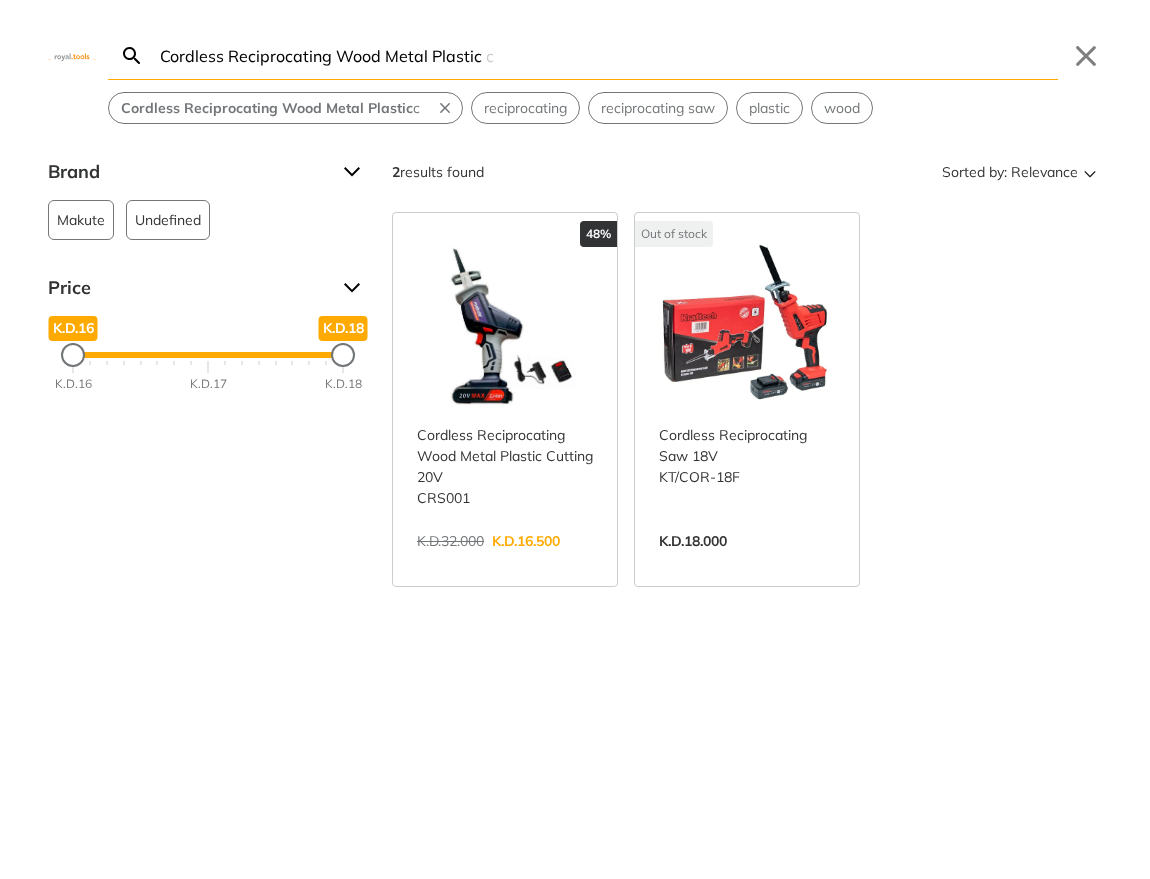 click on "Cordless Reciprocating Wood Metal Plastic" at bounding box center [607, 55] 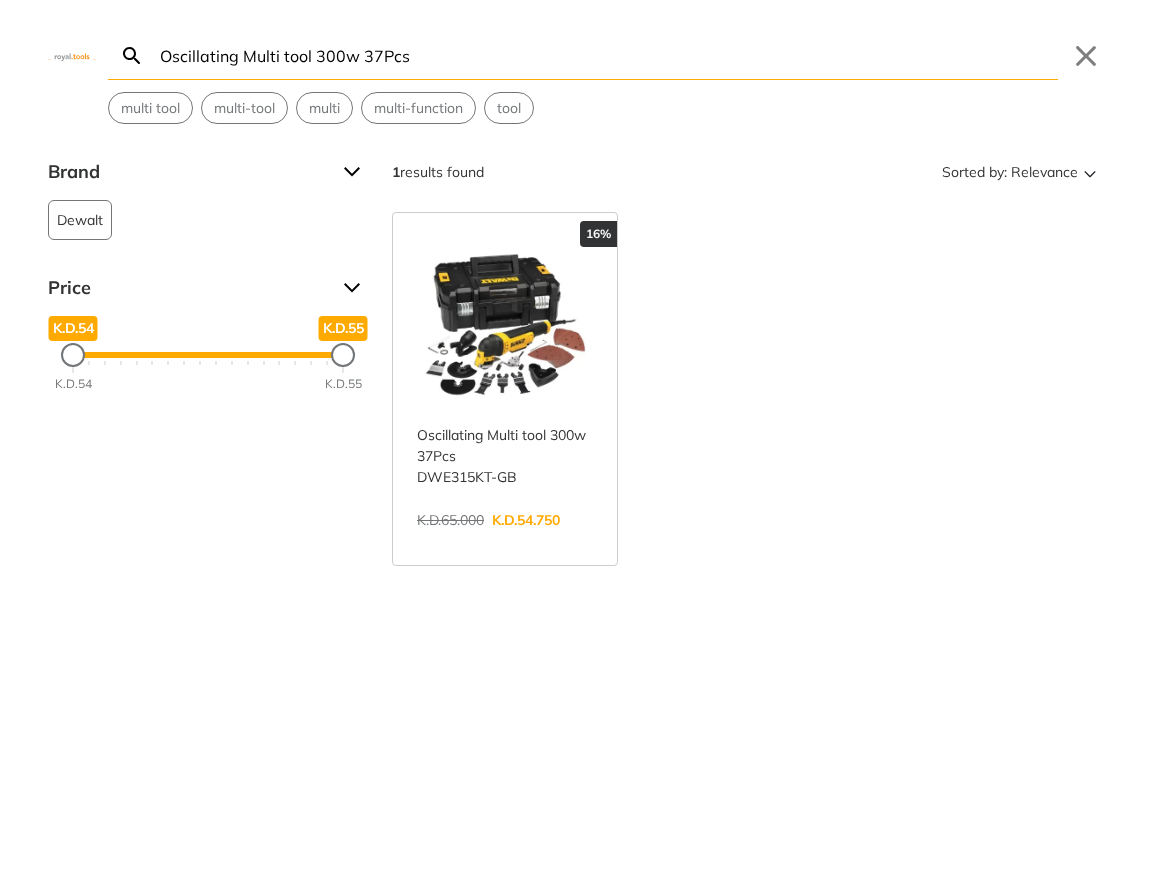 click on "Oscillating Multi tool 300w 37Pcs" at bounding box center [607, 55] 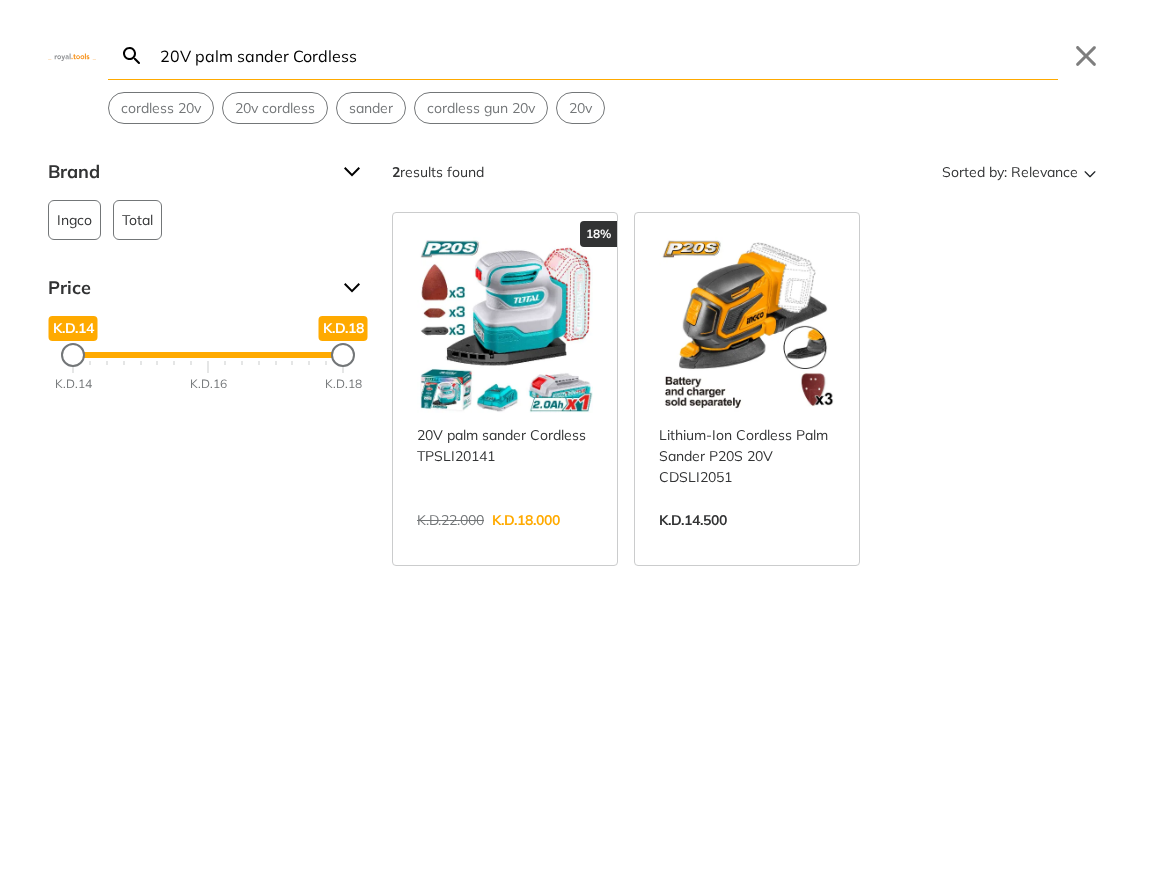 click on "20V palm sander Cordless" at bounding box center [607, 55] 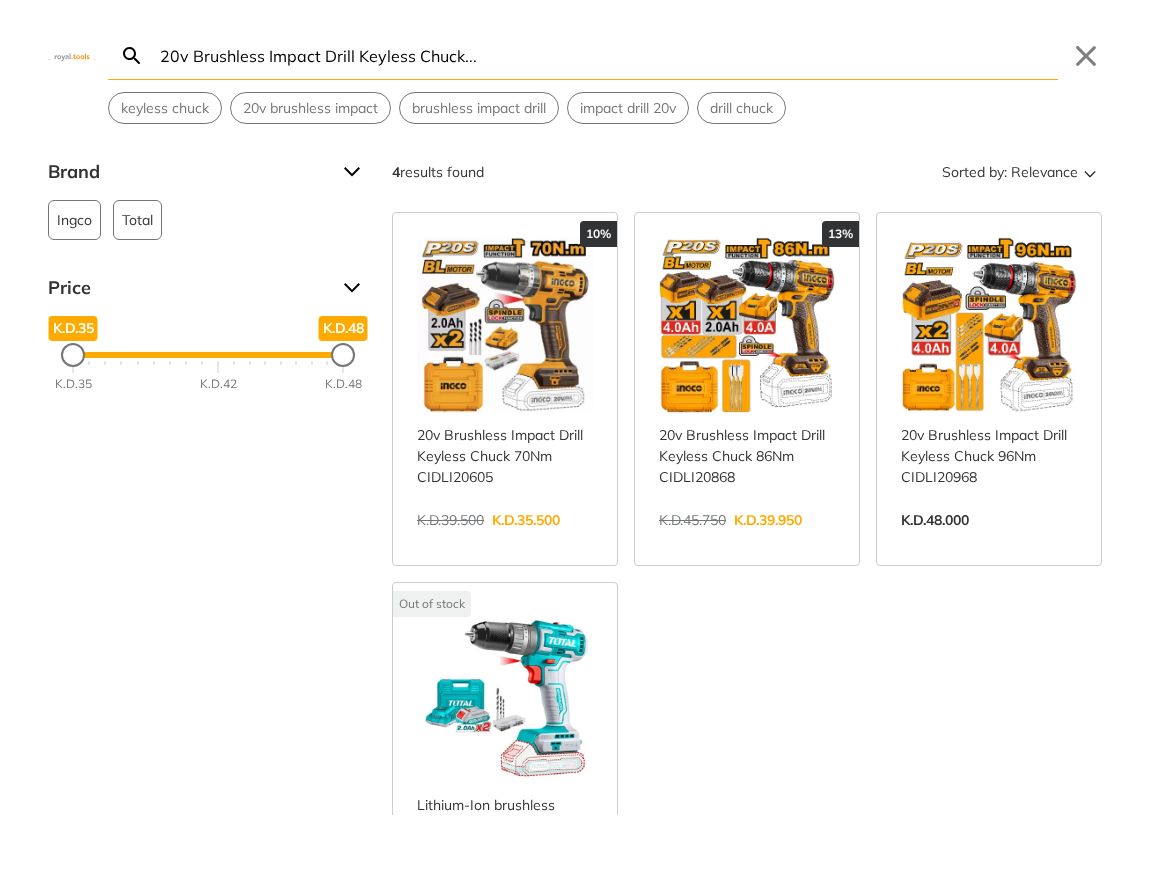 type on "20v Brushless Impact Drill Keyless Chuck..." 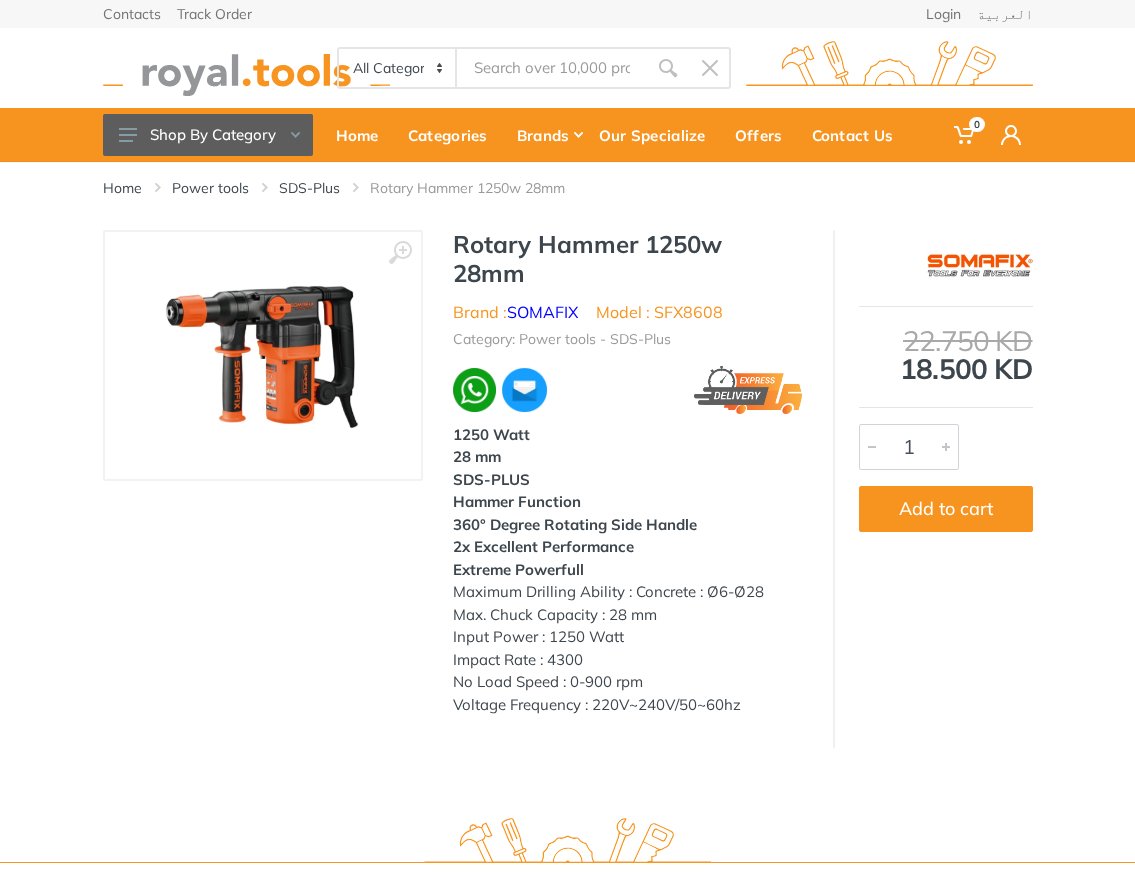 scroll, scrollTop: 0, scrollLeft: 0, axis: both 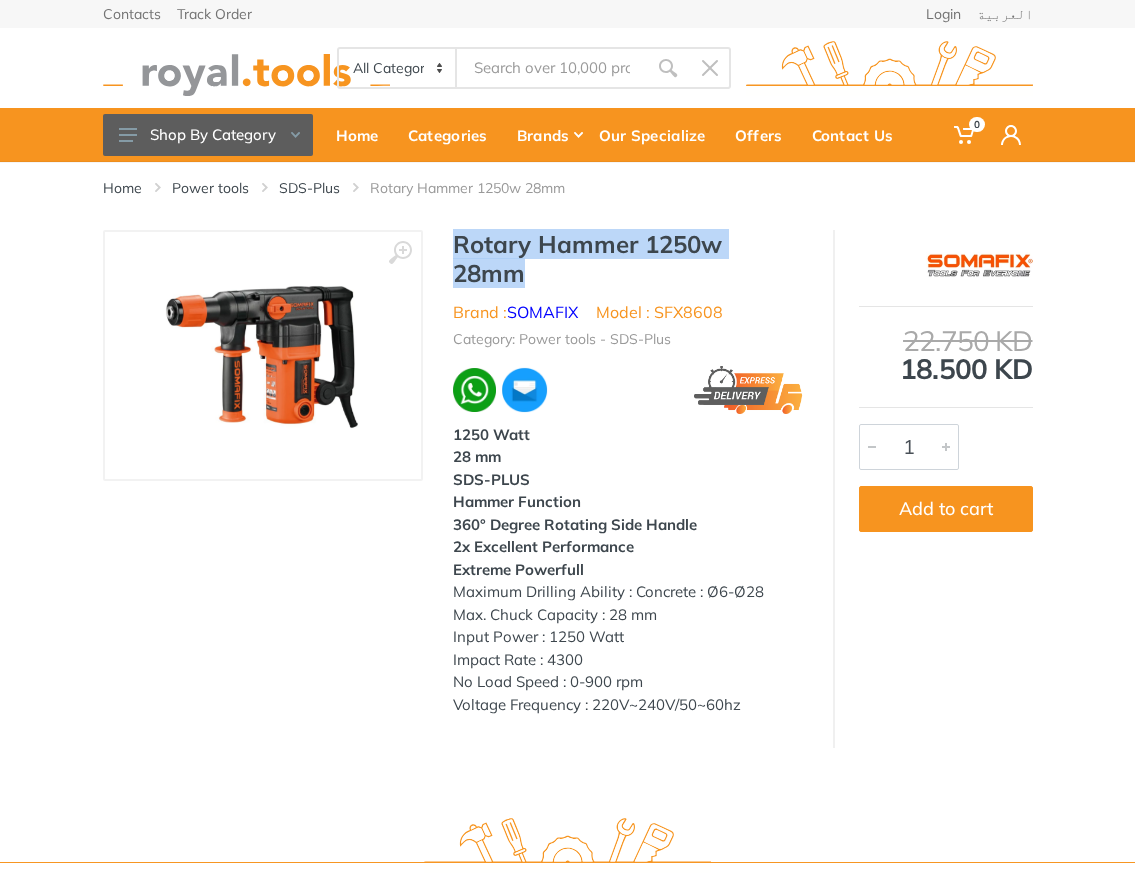 drag, startPoint x: 569, startPoint y: 272, endPoint x: 453, endPoint y: 247, distance: 118.66339 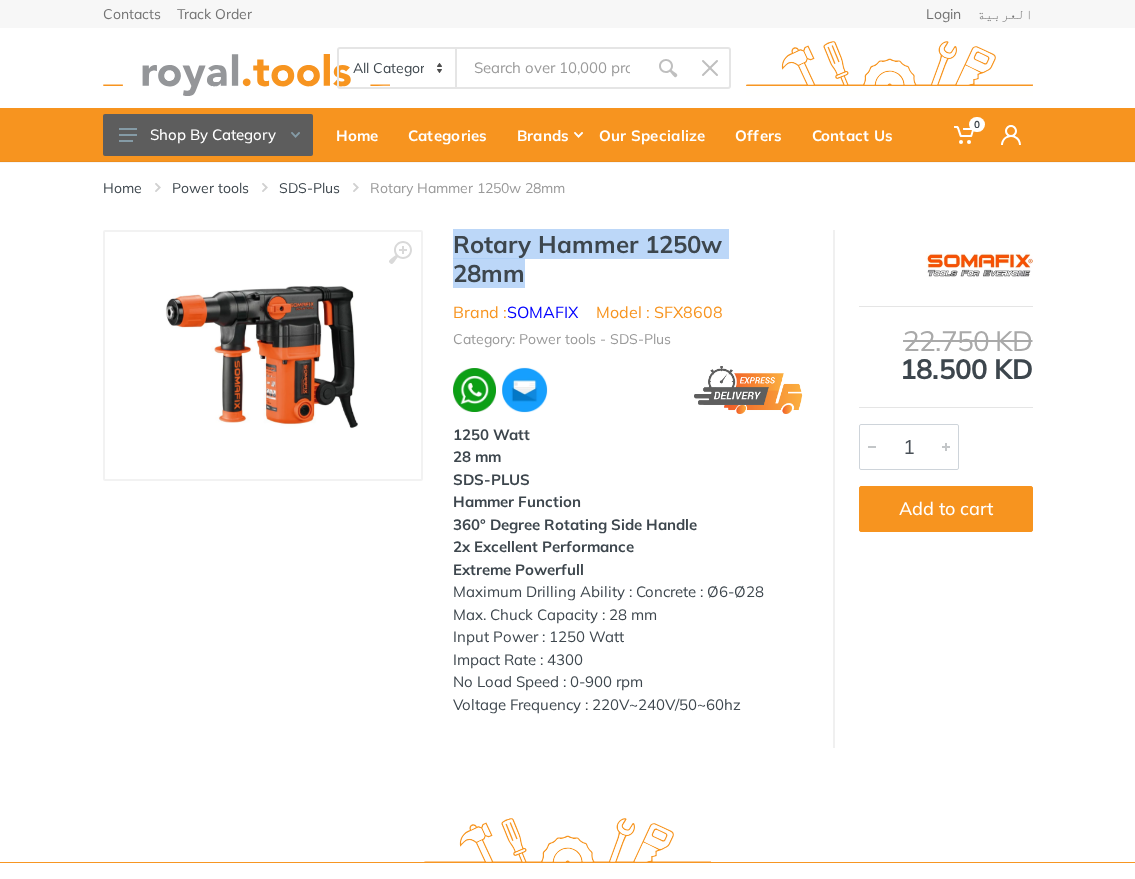 click on "Rotary Hammer 1250w 28mm" at bounding box center [628, 259] 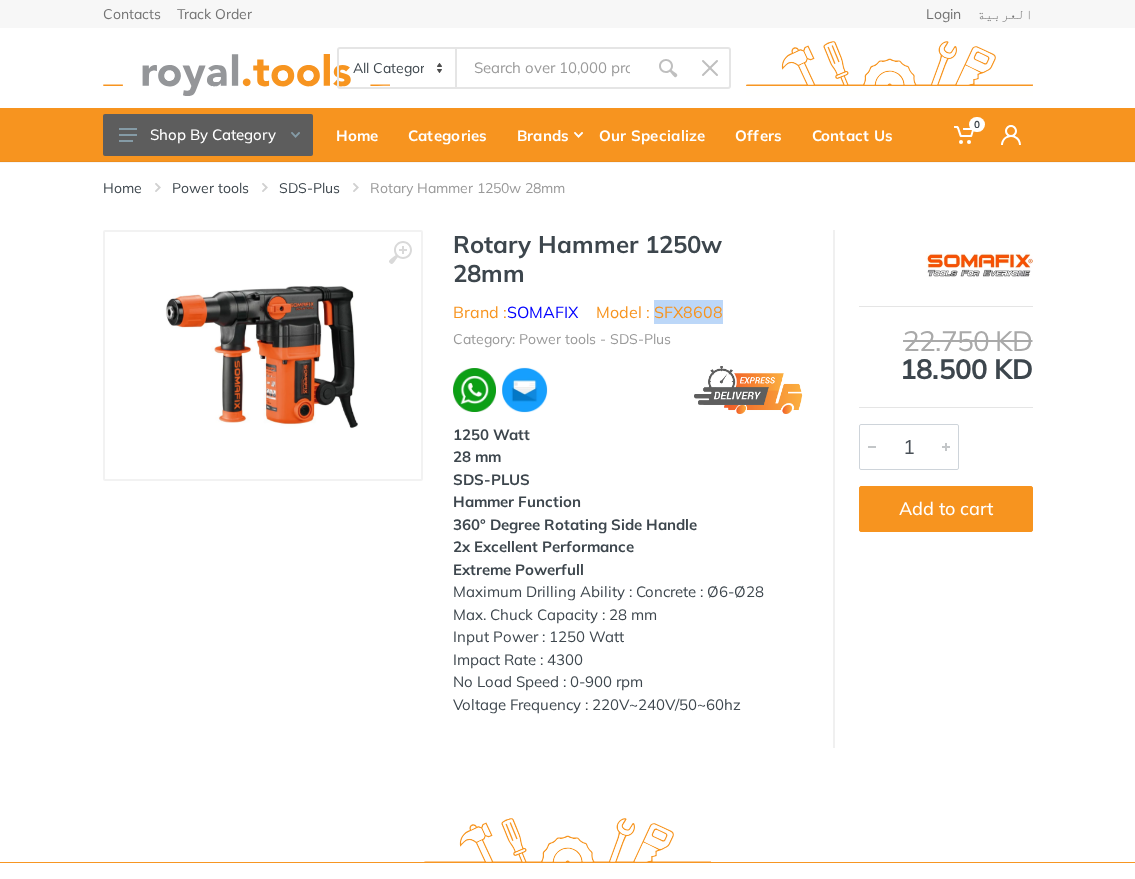 drag, startPoint x: 733, startPoint y: 320, endPoint x: 661, endPoint y: 312, distance: 72.443085 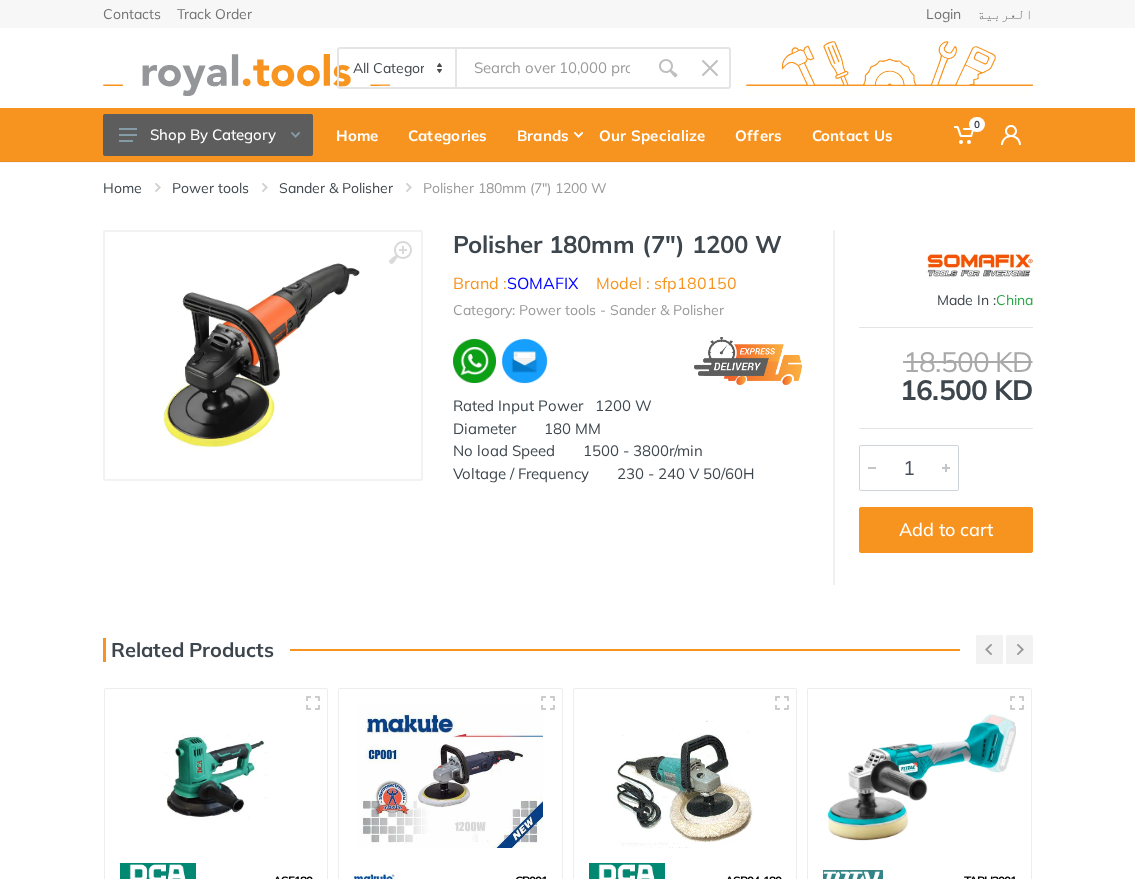 scroll, scrollTop: 0, scrollLeft: 0, axis: both 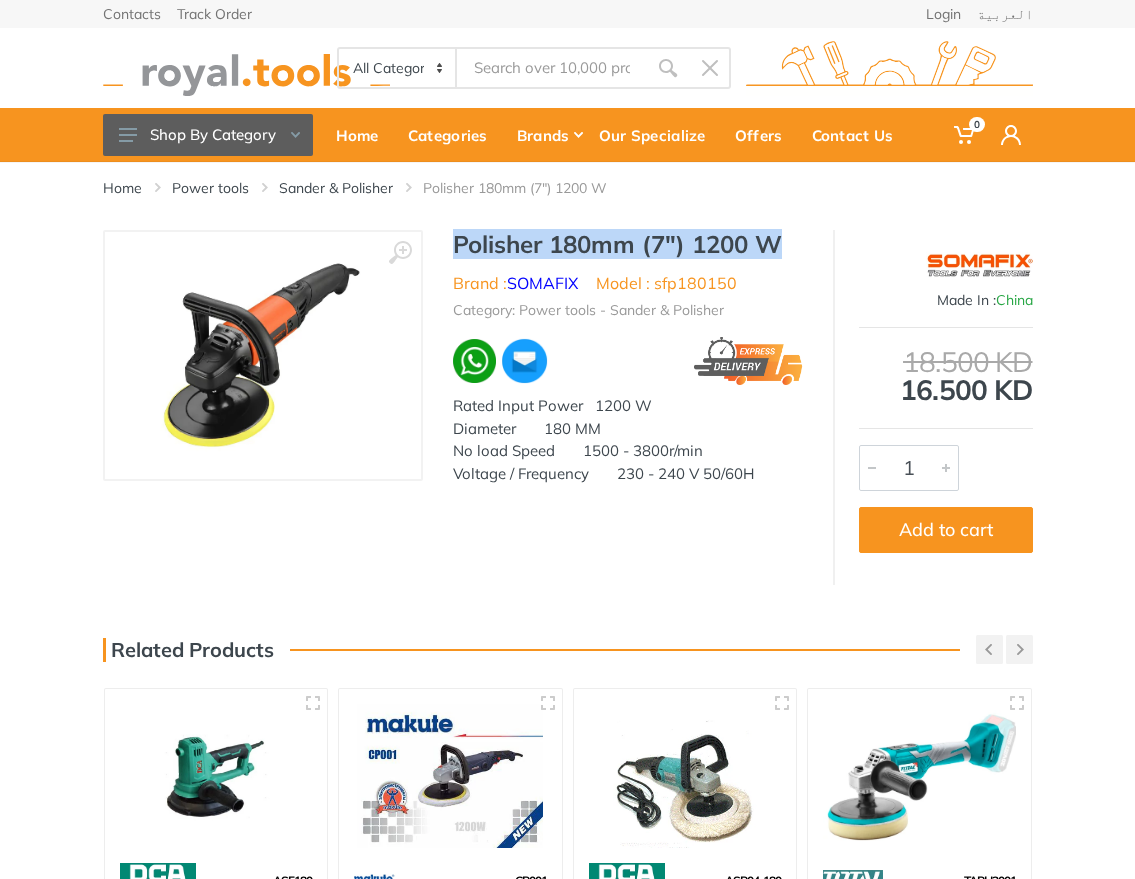 drag, startPoint x: 802, startPoint y: 241, endPoint x: 455, endPoint y: 241, distance: 347 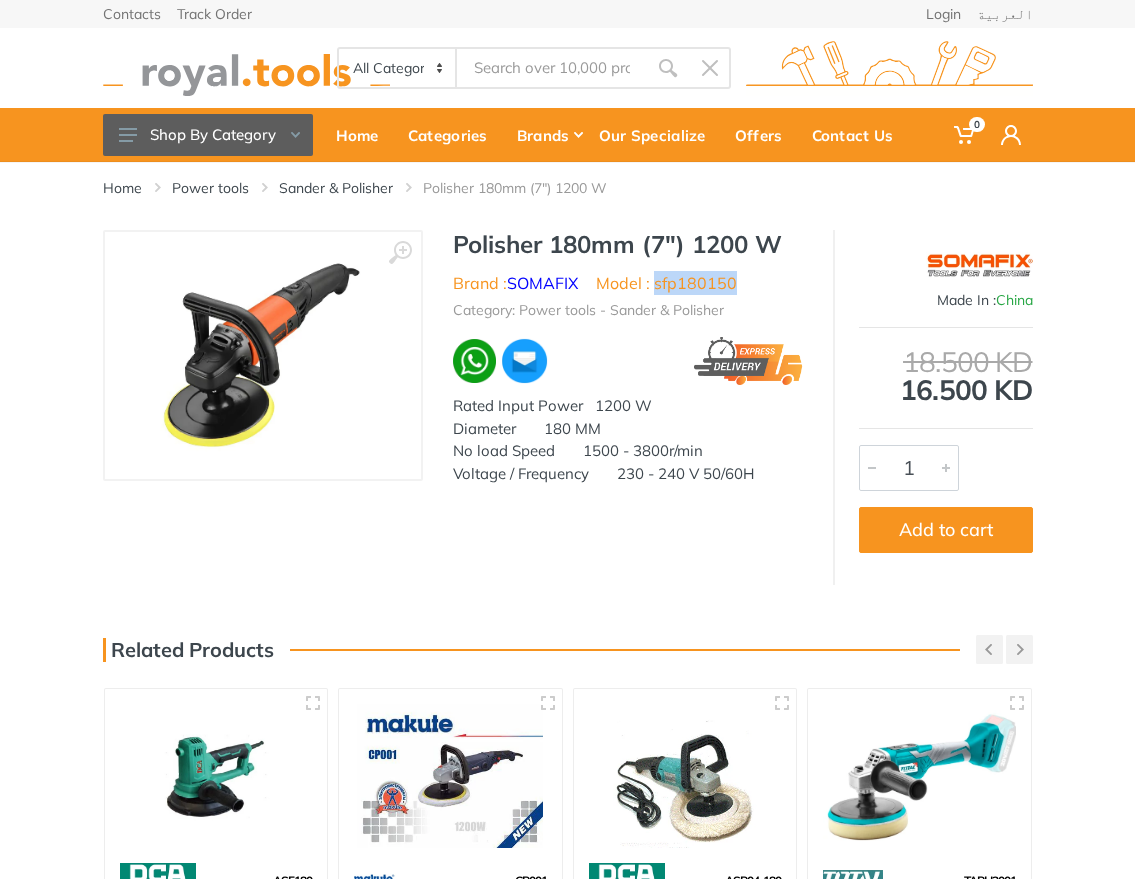 drag, startPoint x: 743, startPoint y: 280, endPoint x: 658, endPoint y: 287, distance: 85.28775 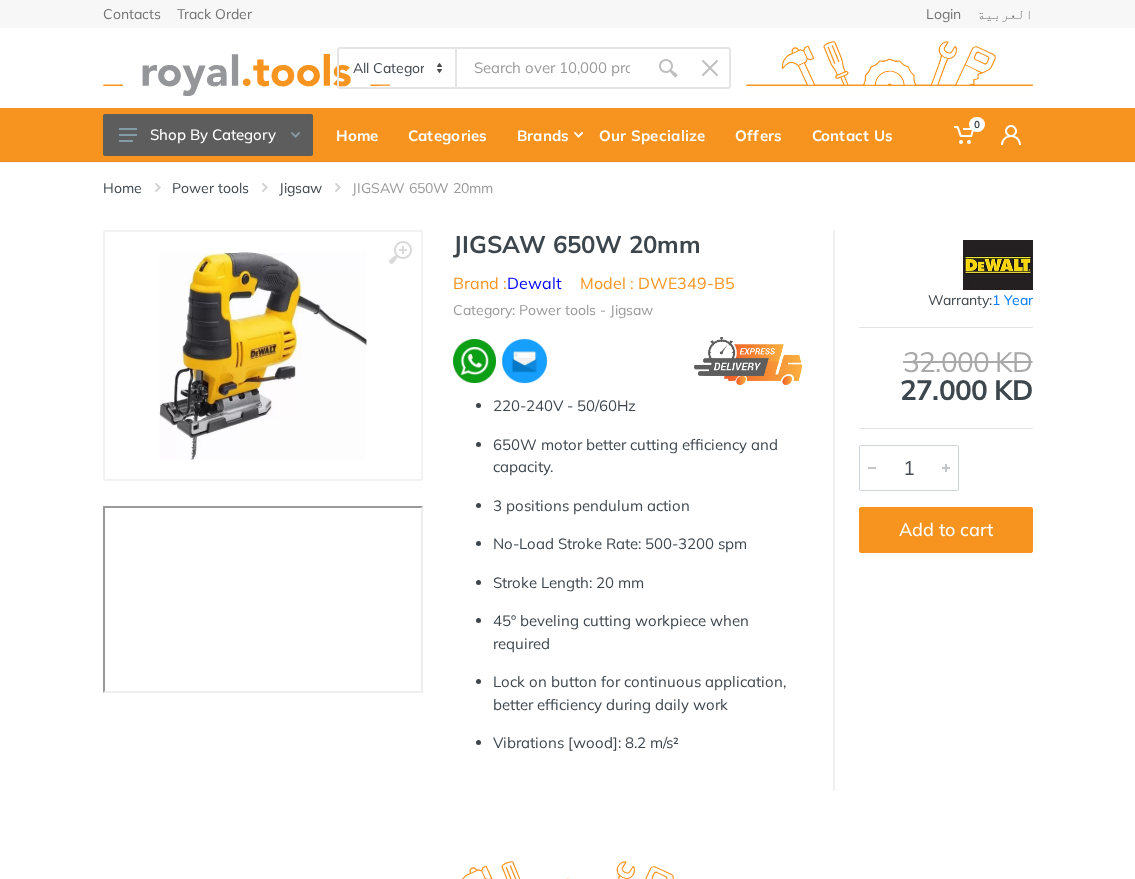 scroll, scrollTop: 0, scrollLeft: 0, axis: both 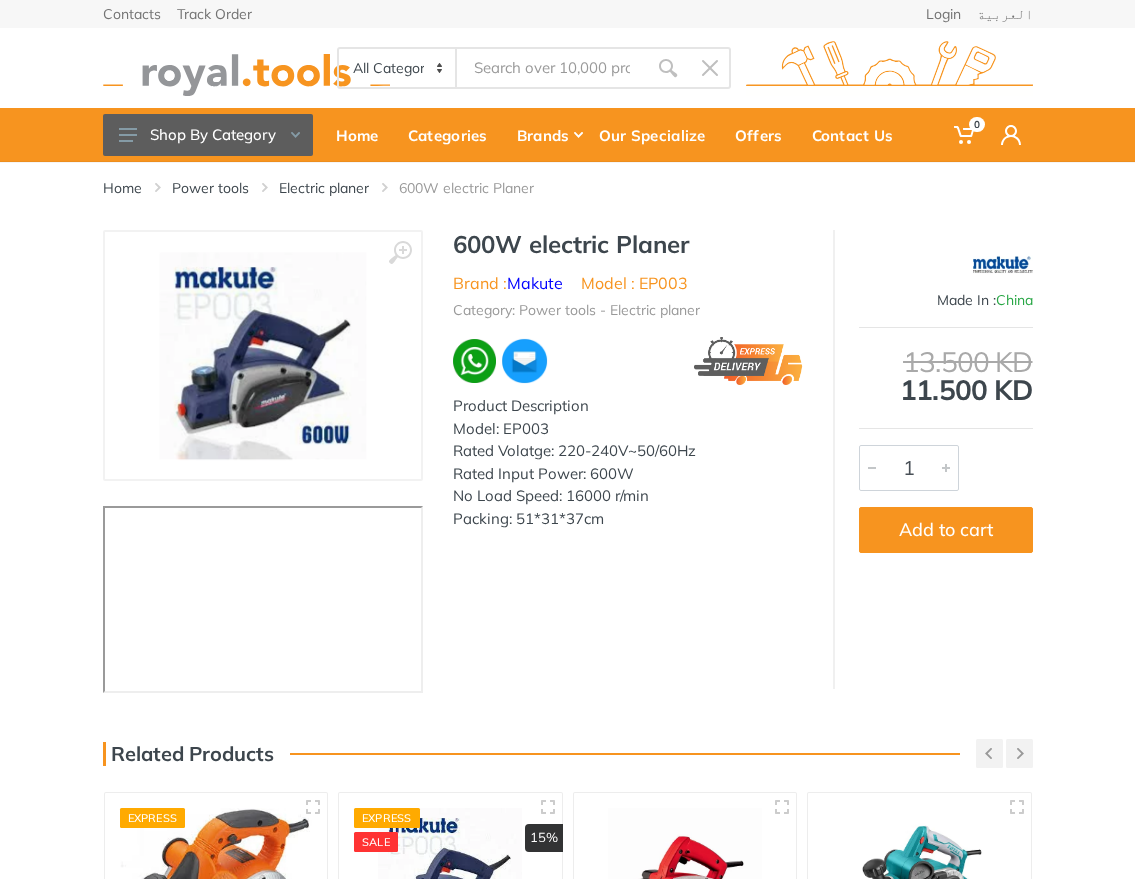drag, startPoint x: 727, startPoint y: 249, endPoint x: 459, endPoint y: 235, distance: 268.36542 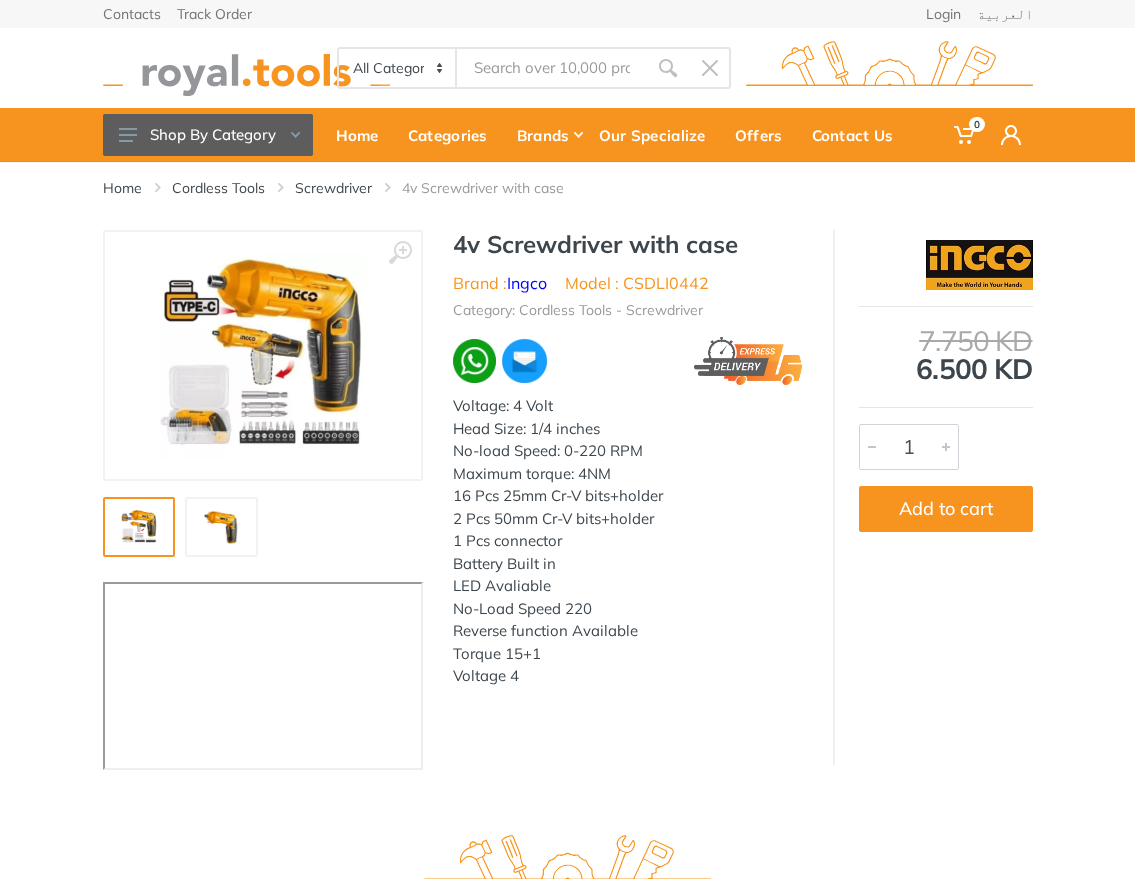 scroll, scrollTop: 0, scrollLeft: 0, axis: both 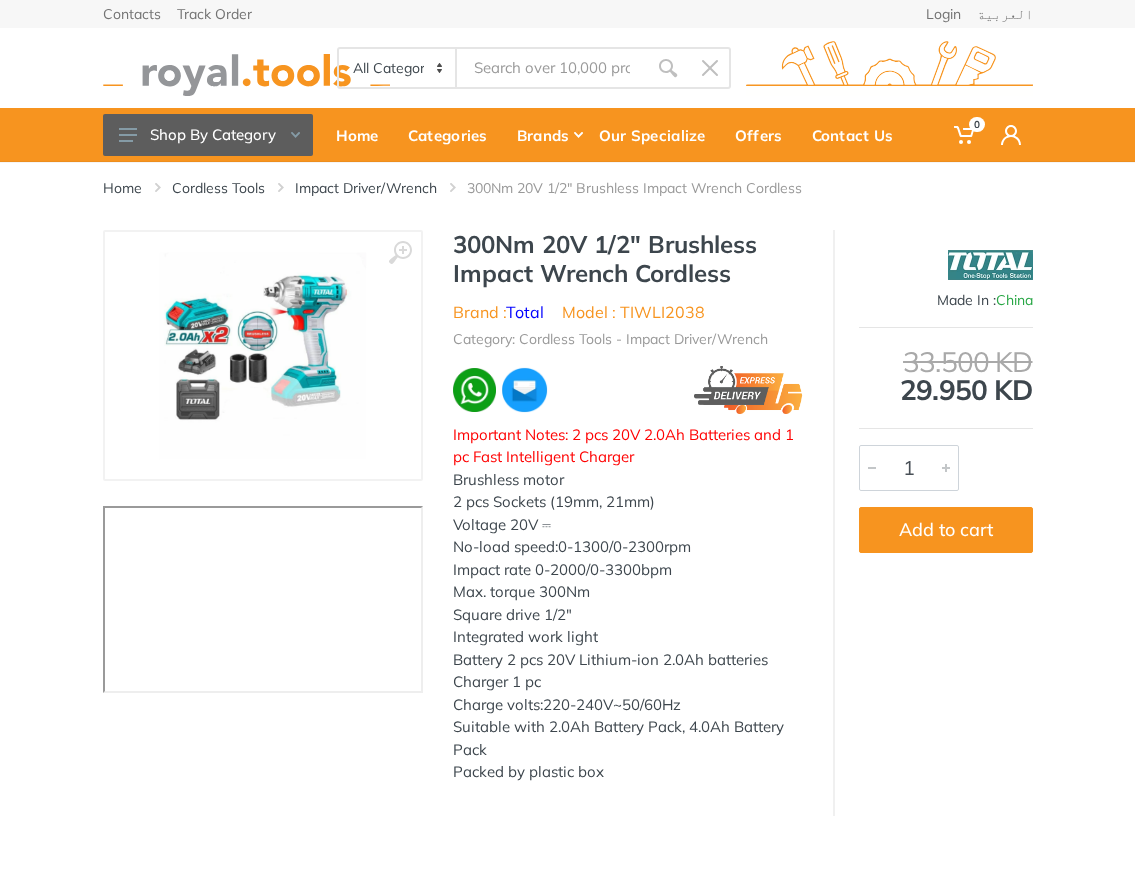 drag, startPoint x: 747, startPoint y: 277, endPoint x: 456, endPoint y: 252, distance: 292.0719 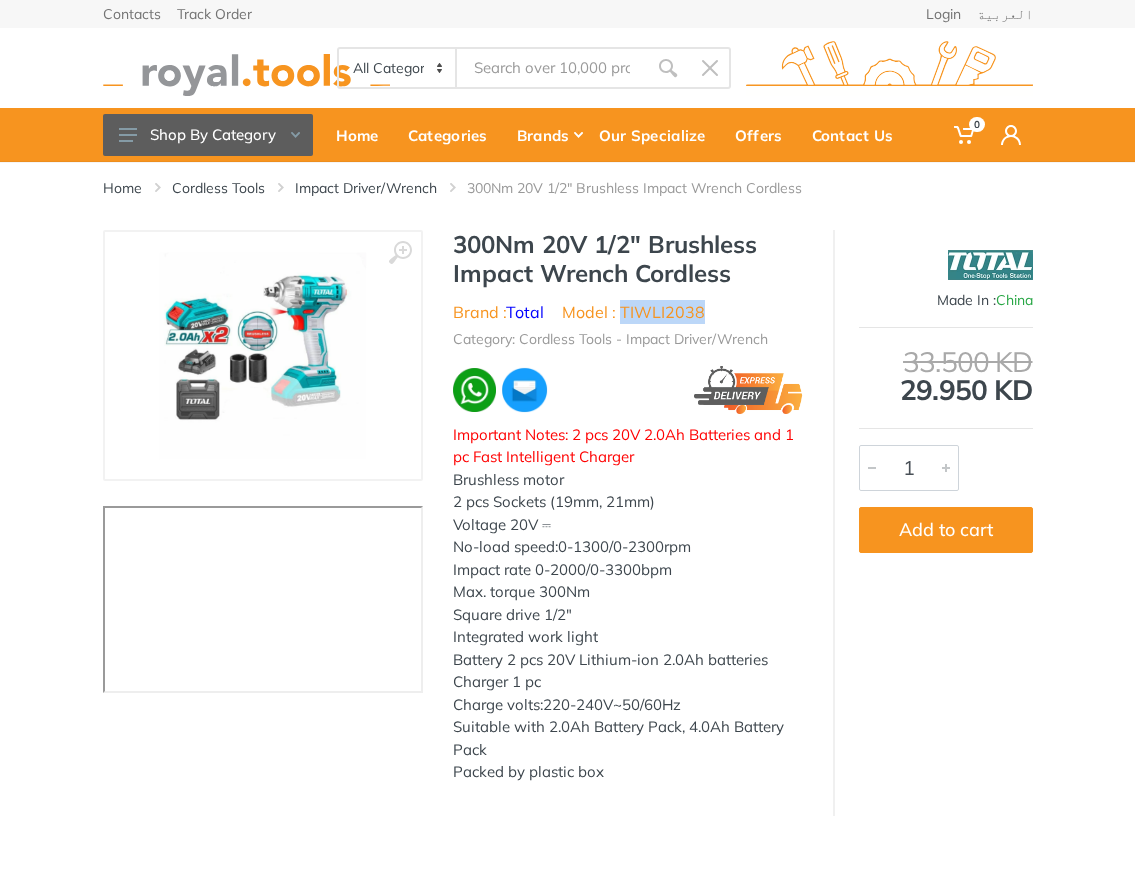 drag, startPoint x: 729, startPoint y: 317, endPoint x: 625, endPoint y: 309, distance: 104.307236 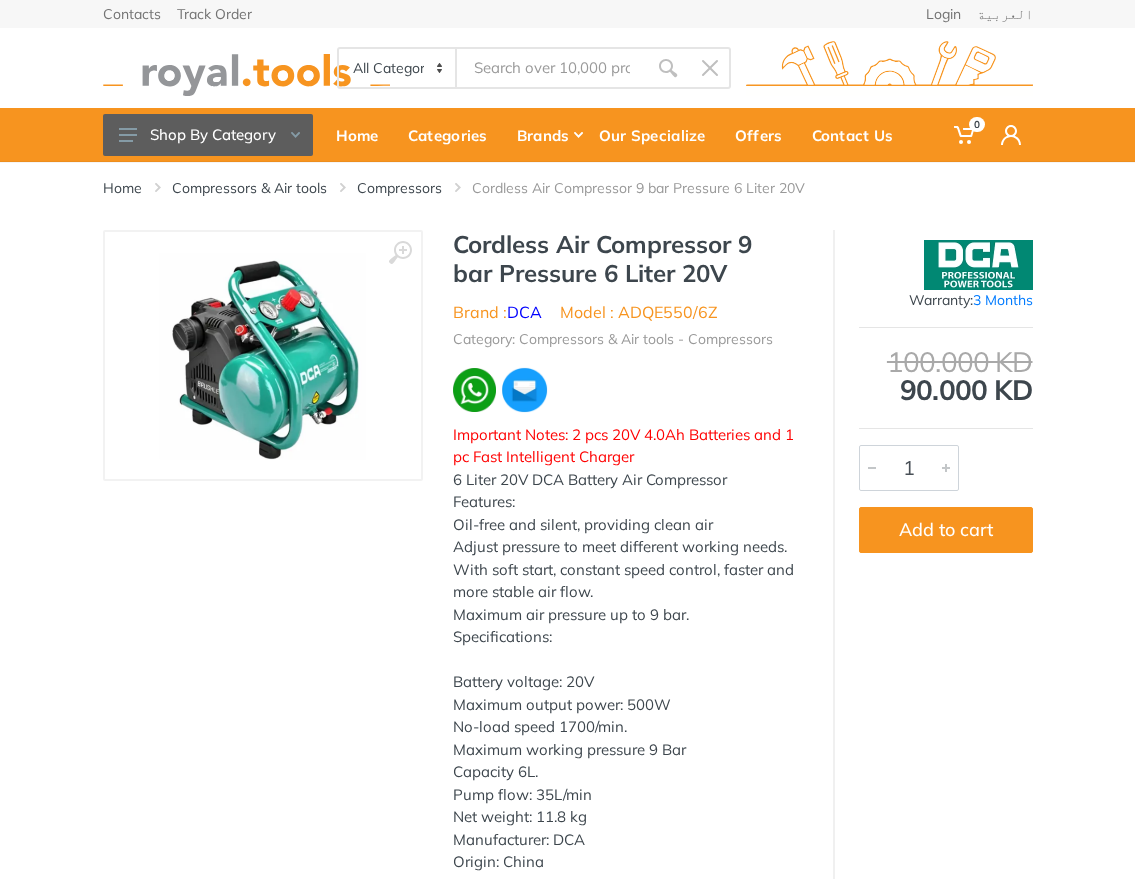 scroll, scrollTop: 0, scrollLeft: 0, axis: both 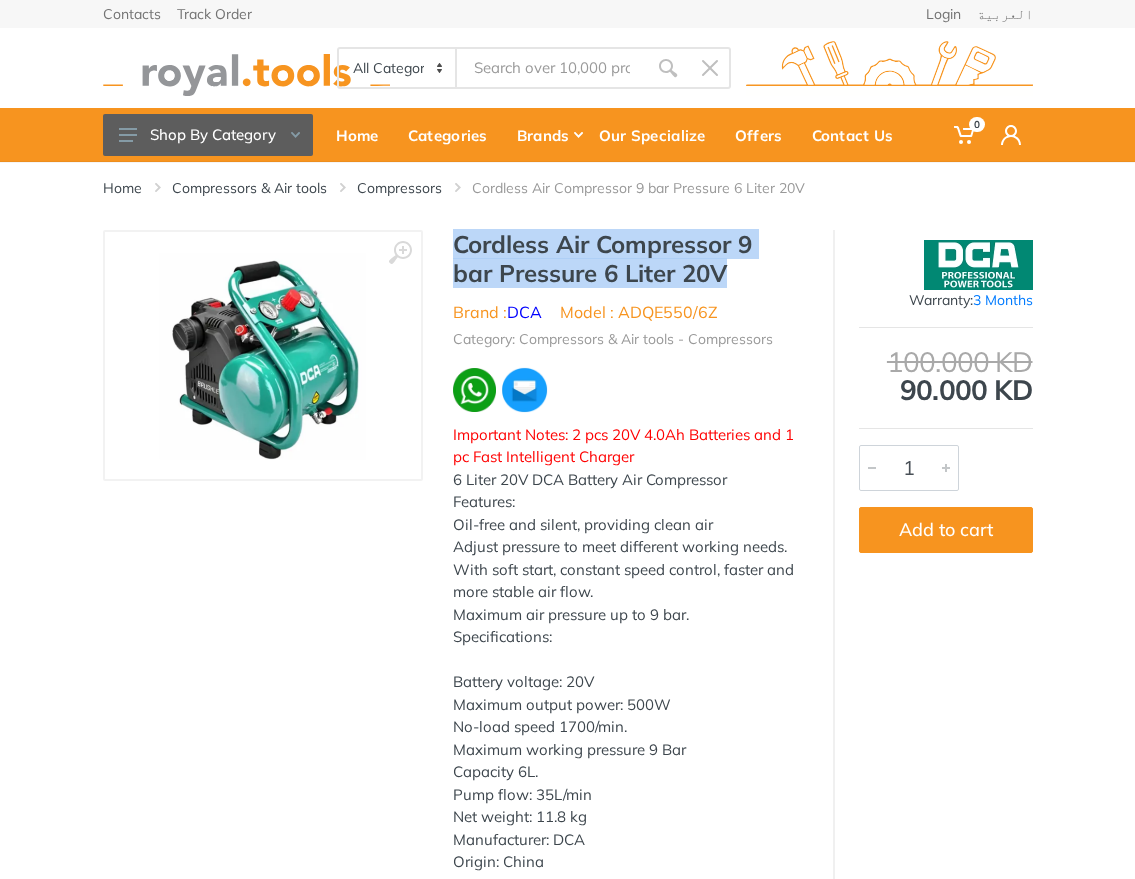 drag, startPoint x: 744, startPoint y: 277, endPoint x: 454, endPoint y: 242, distance: 292.10443 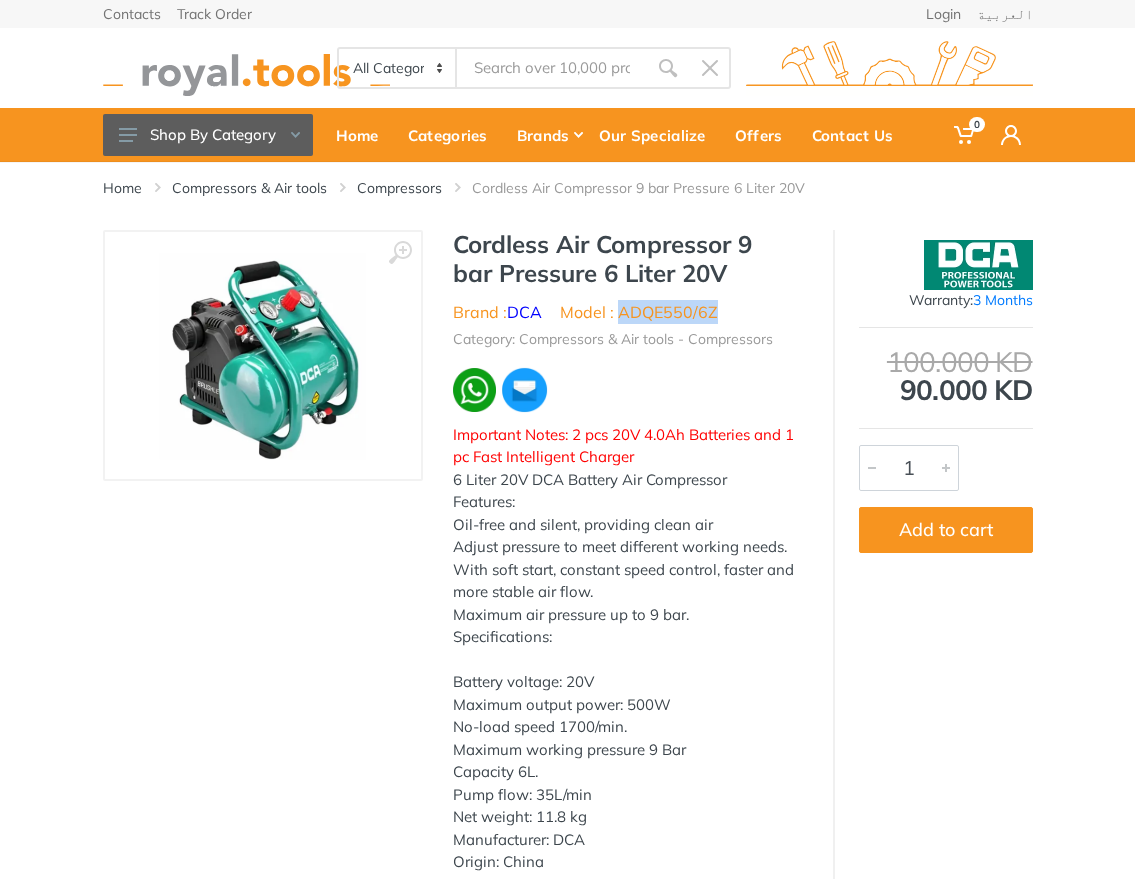 drag, startPoint x: 731, startPoint y: 309, endPoint x: 623, endPoint y: 311, distance: 108.01852 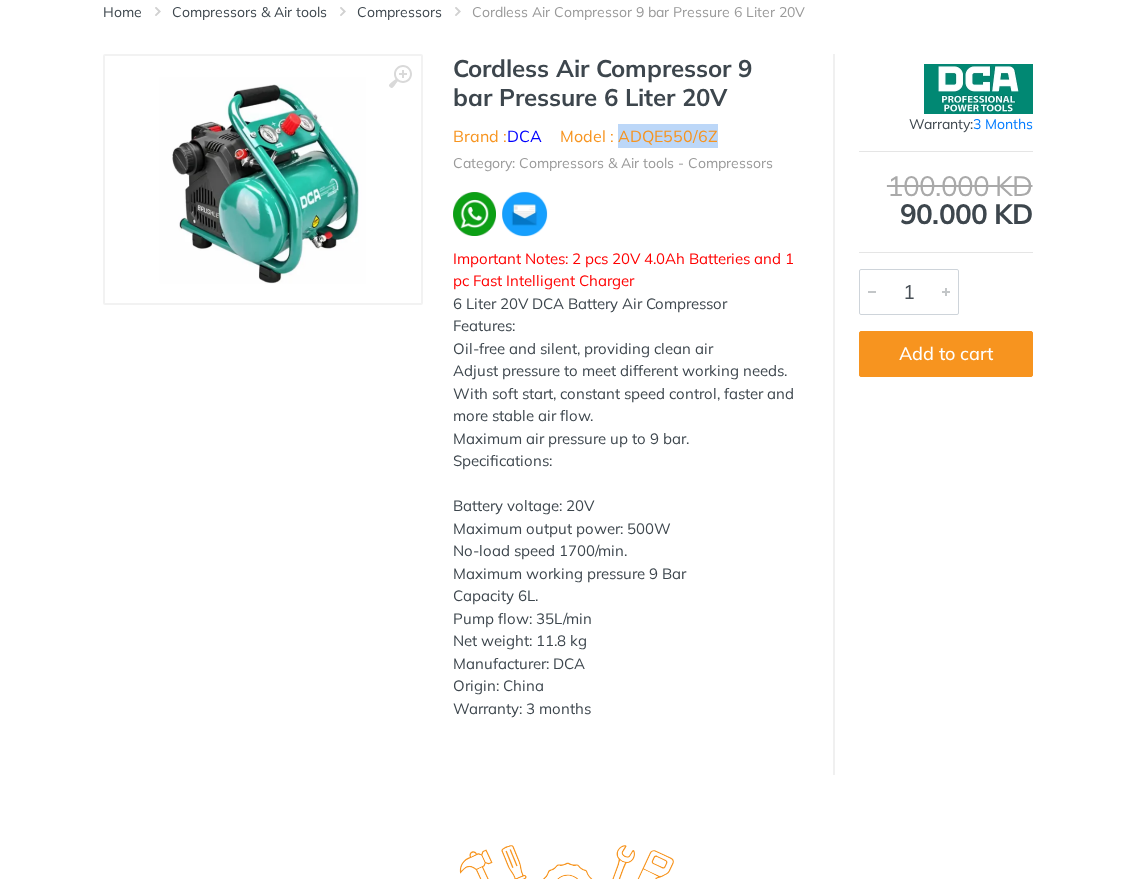 scroll, scrollTop: 0, scrollLeft: 0, axis: both 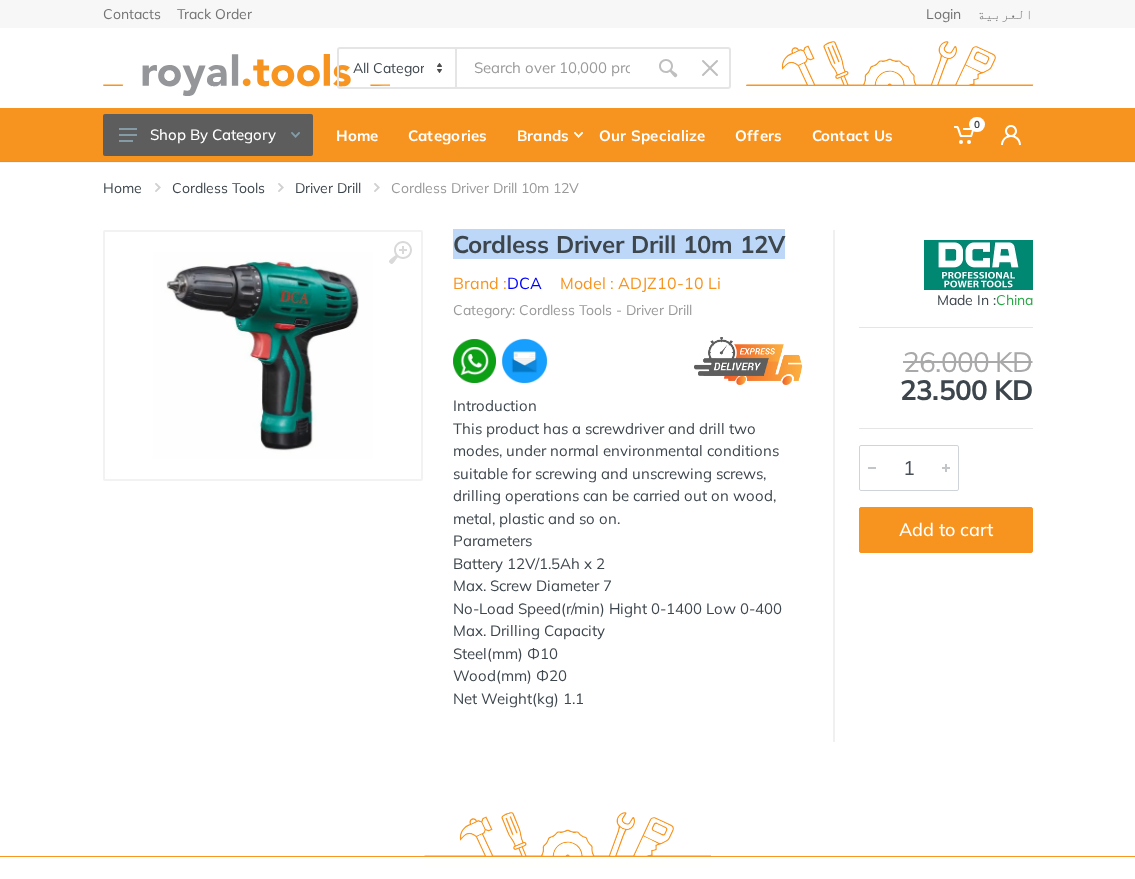 drag, startPoint x: 493, startPoint y: 266, endPoint x: 458, endPoint y: 250, distance: 38.483765 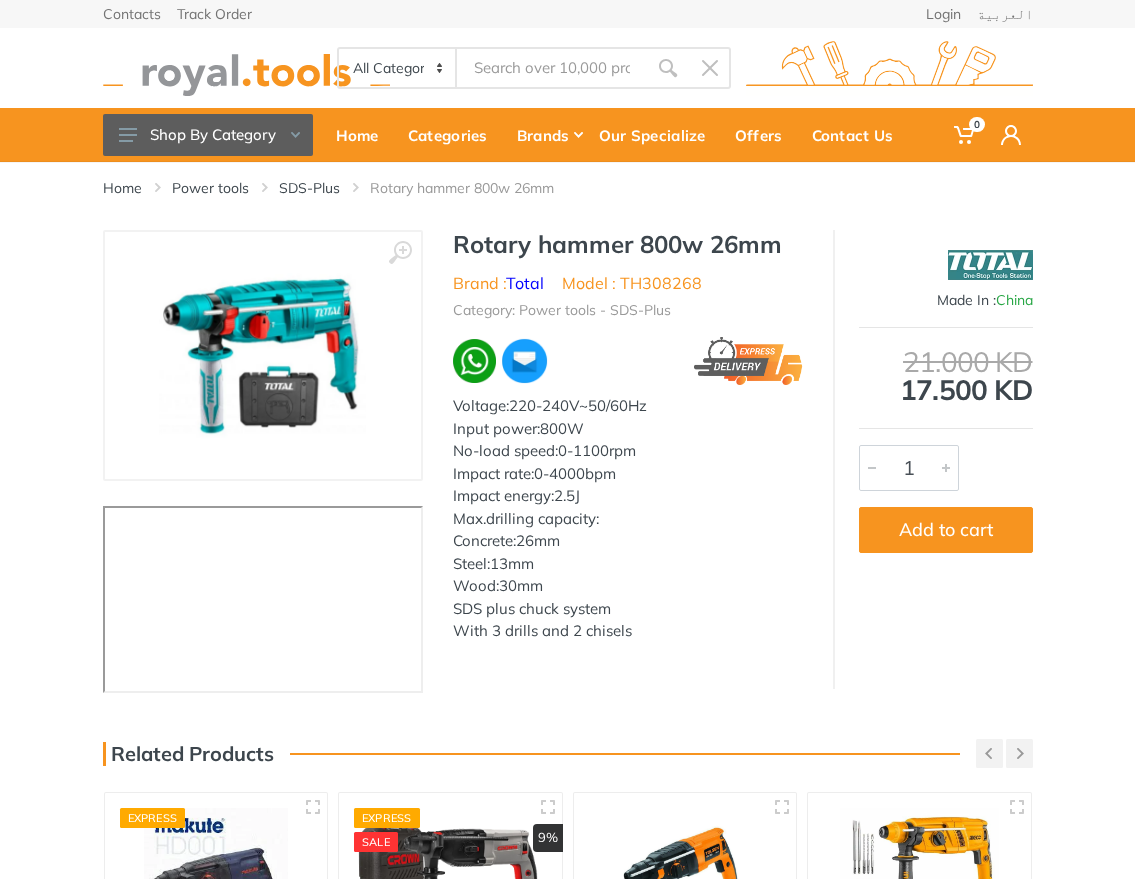 scroll, scrollTop: 0, scrollLeft: 0, axis: both 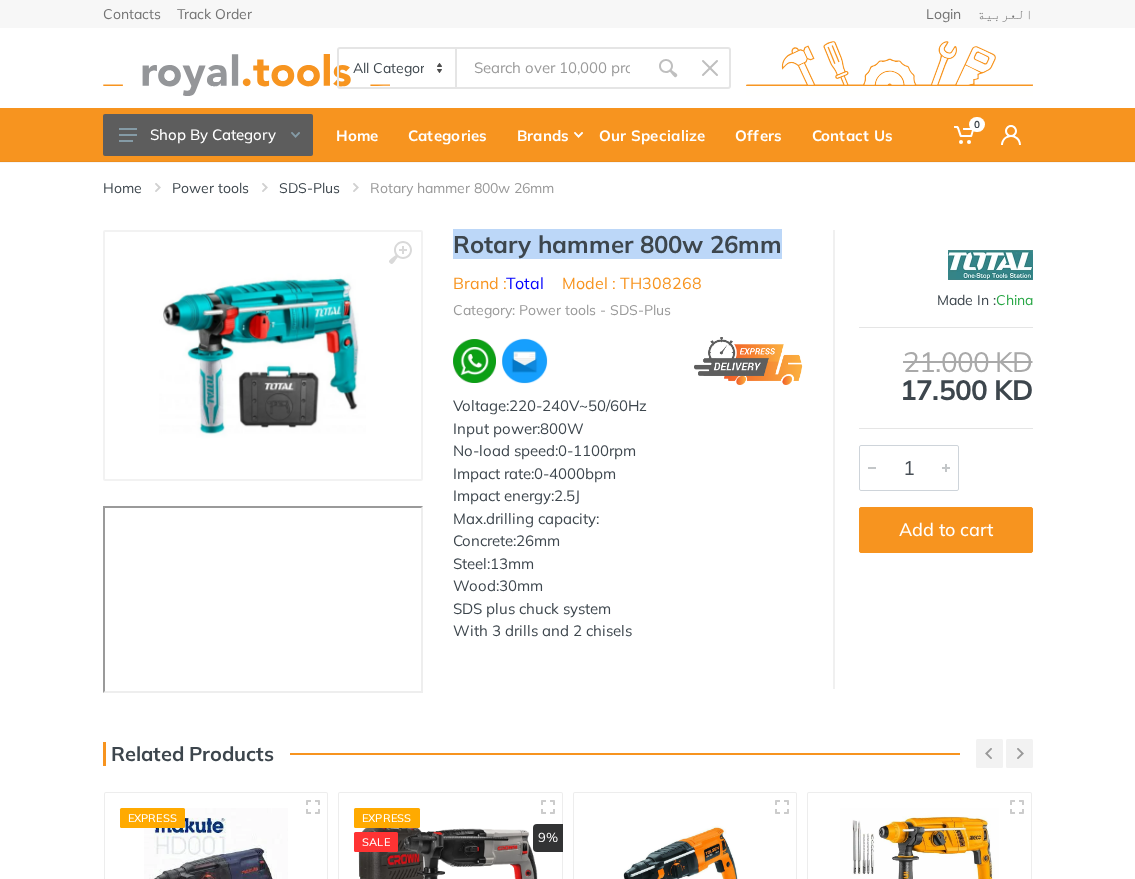 drag, startPoint x: 804, startPoint y: 249, endPoint x: 455, endPoint y: 229, distance: 349.5726 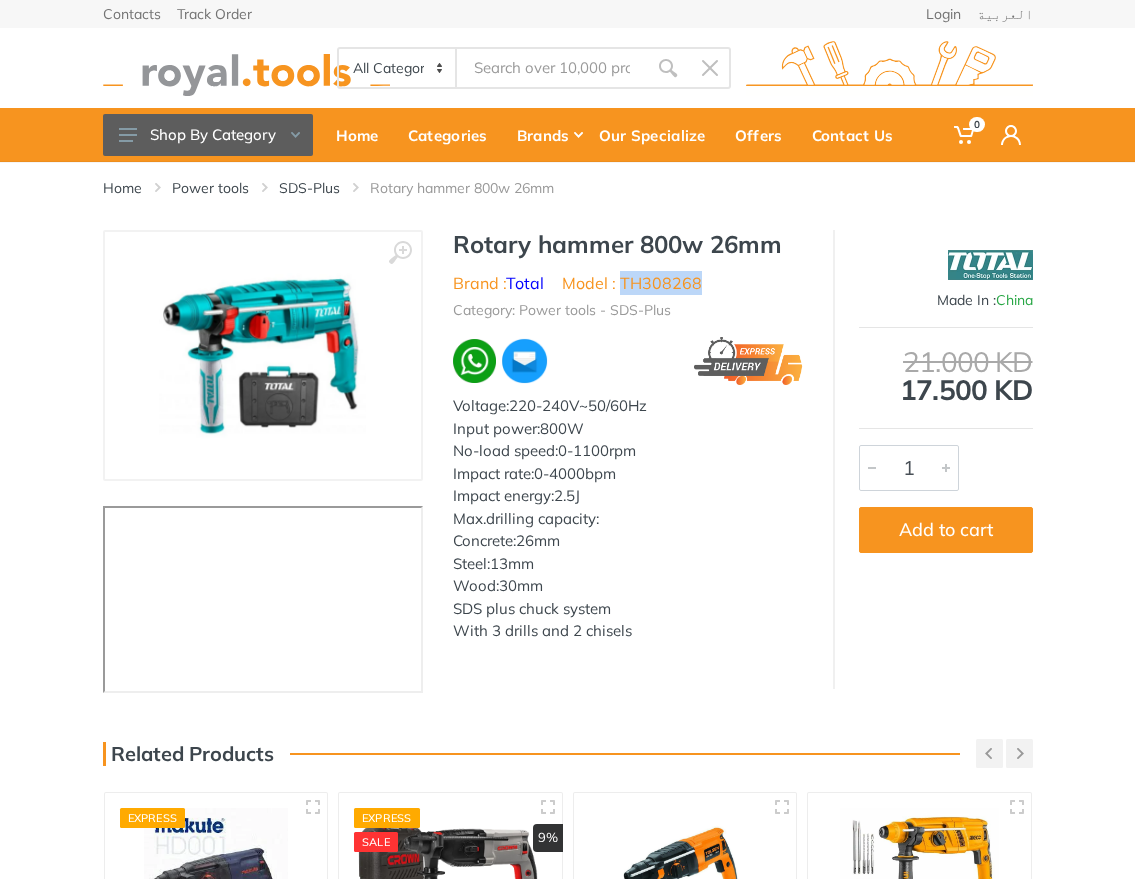 drag, startPoint x: 626, startPoint y: 277, endPoint x: 698, endPoint y: 286, distance: 72.56032 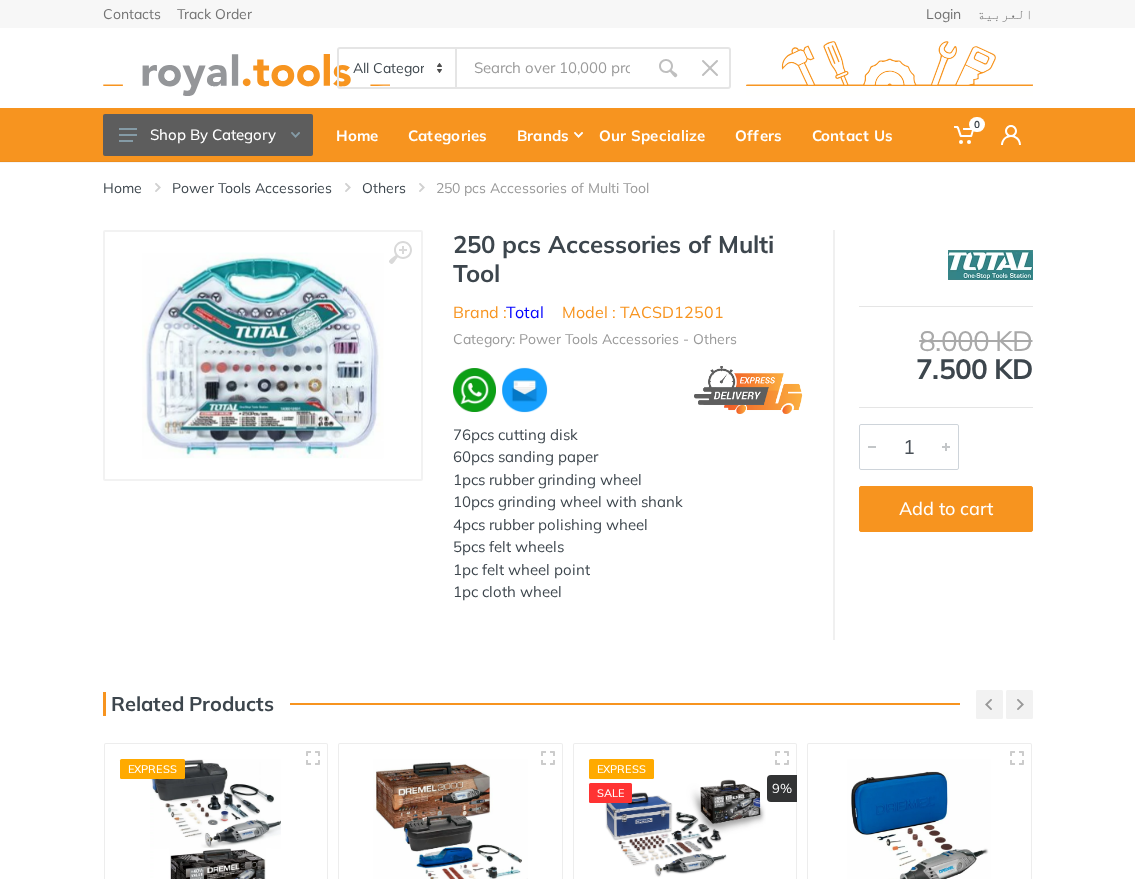 scroll, scrollTop: 0, scrollLeft: 0, axis: both 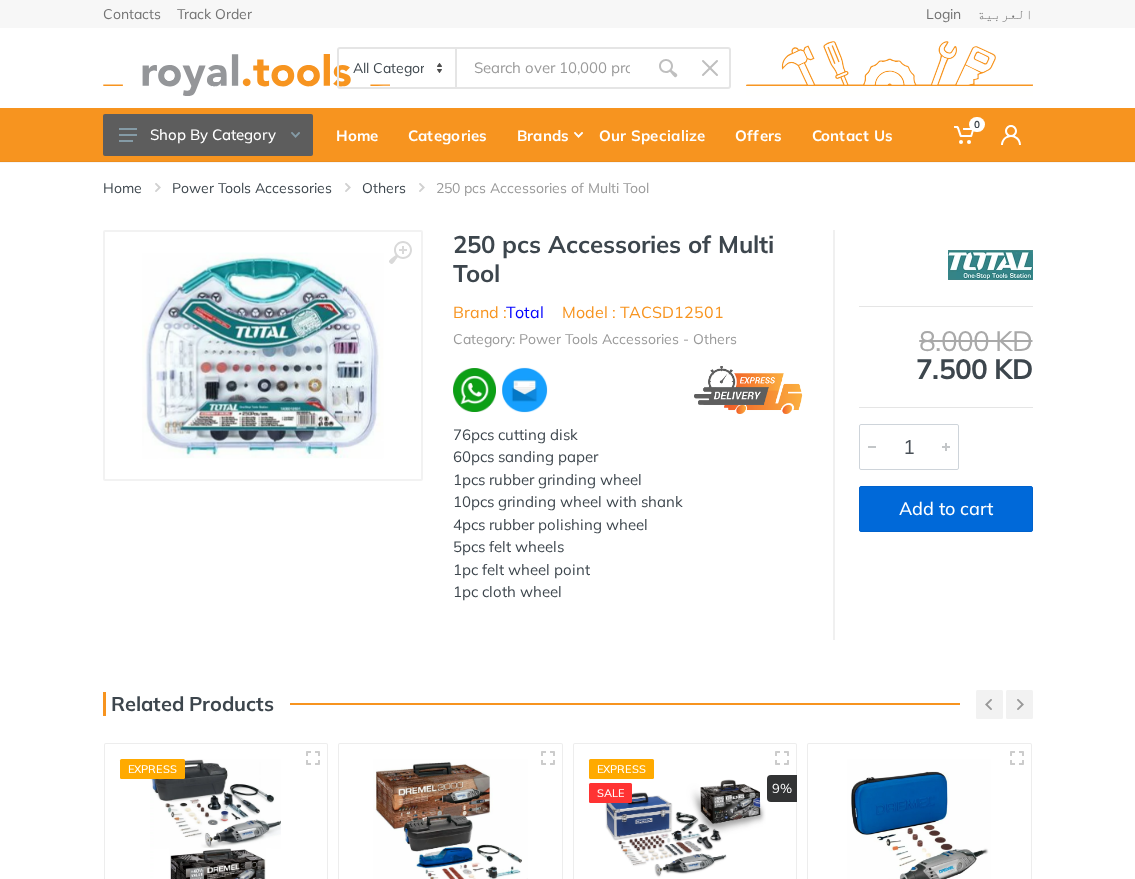 copy on "250 pcs Accessories of Multi Tool" 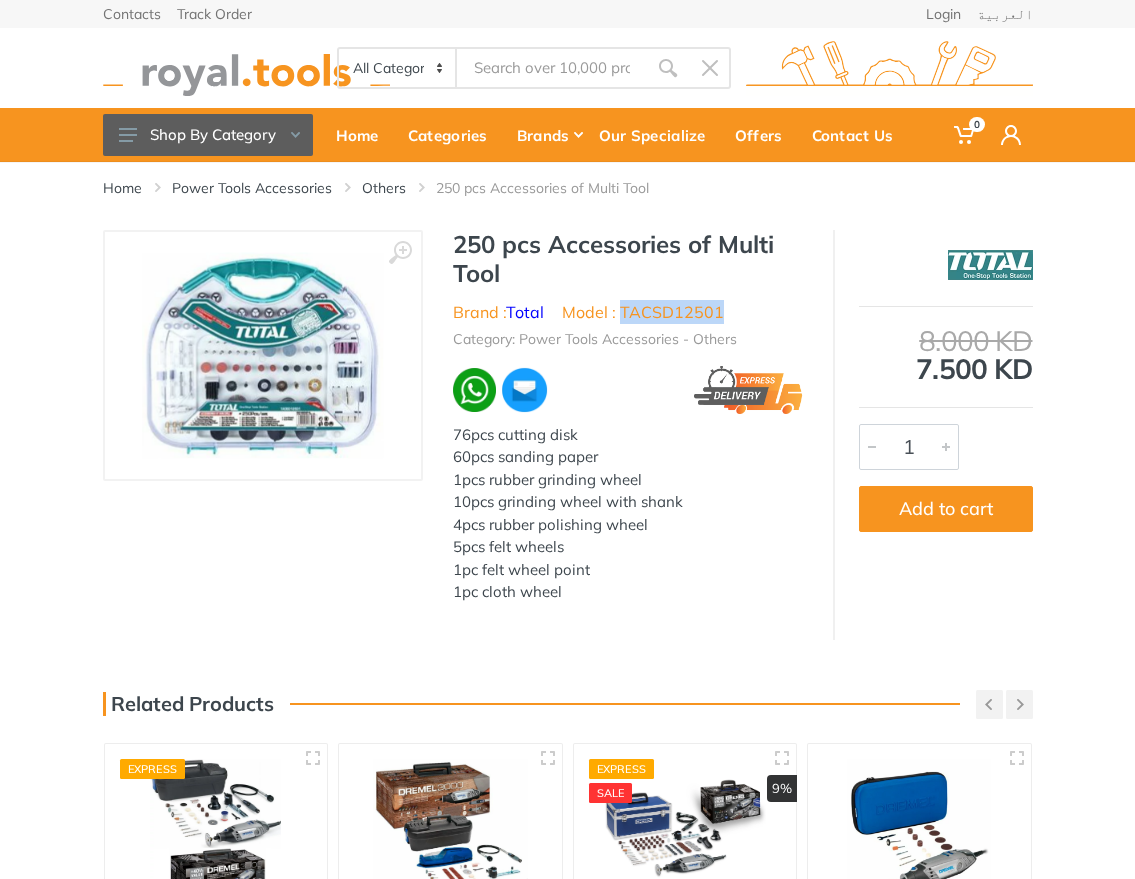 drag, startPoint x: 727, startPoint y: 309, endPoint x: 624, endPoint y: 313, distance: 103.077644 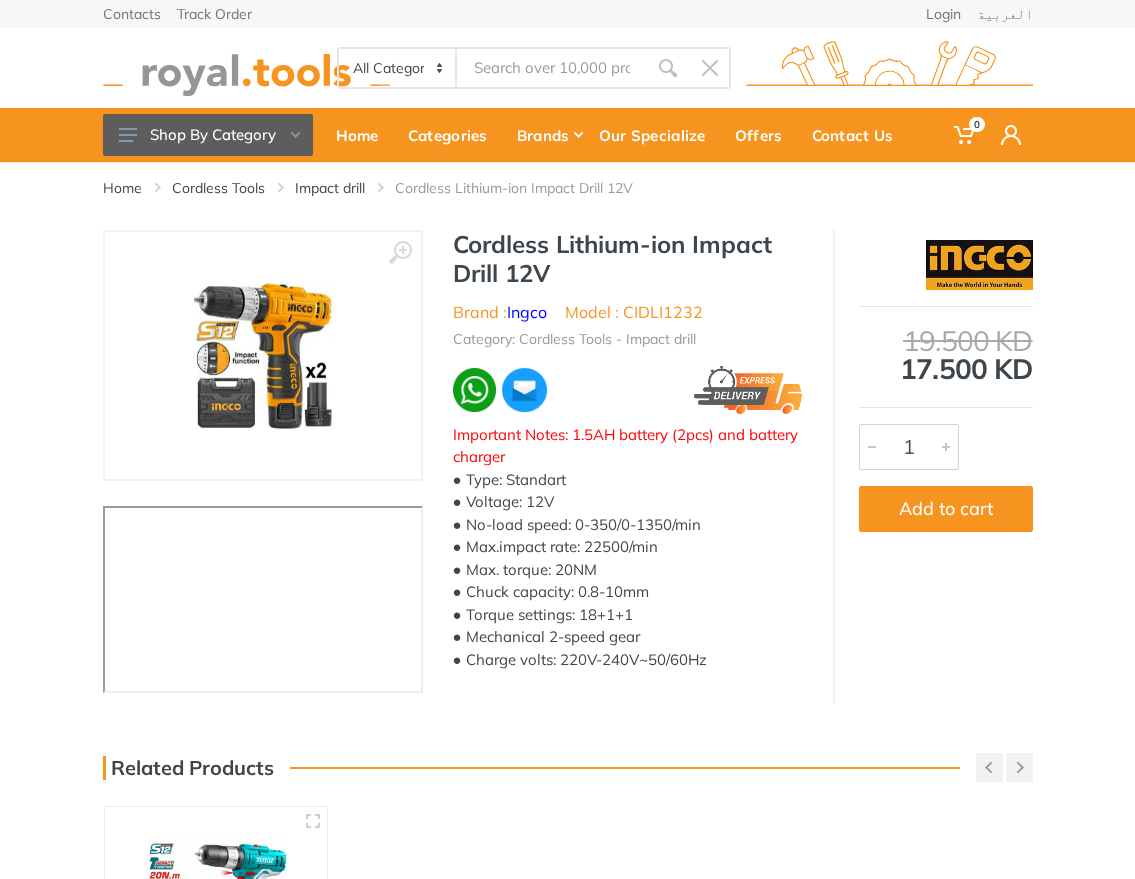 scroll, scrollTop: 0, scrollLeft: 0, axis: both 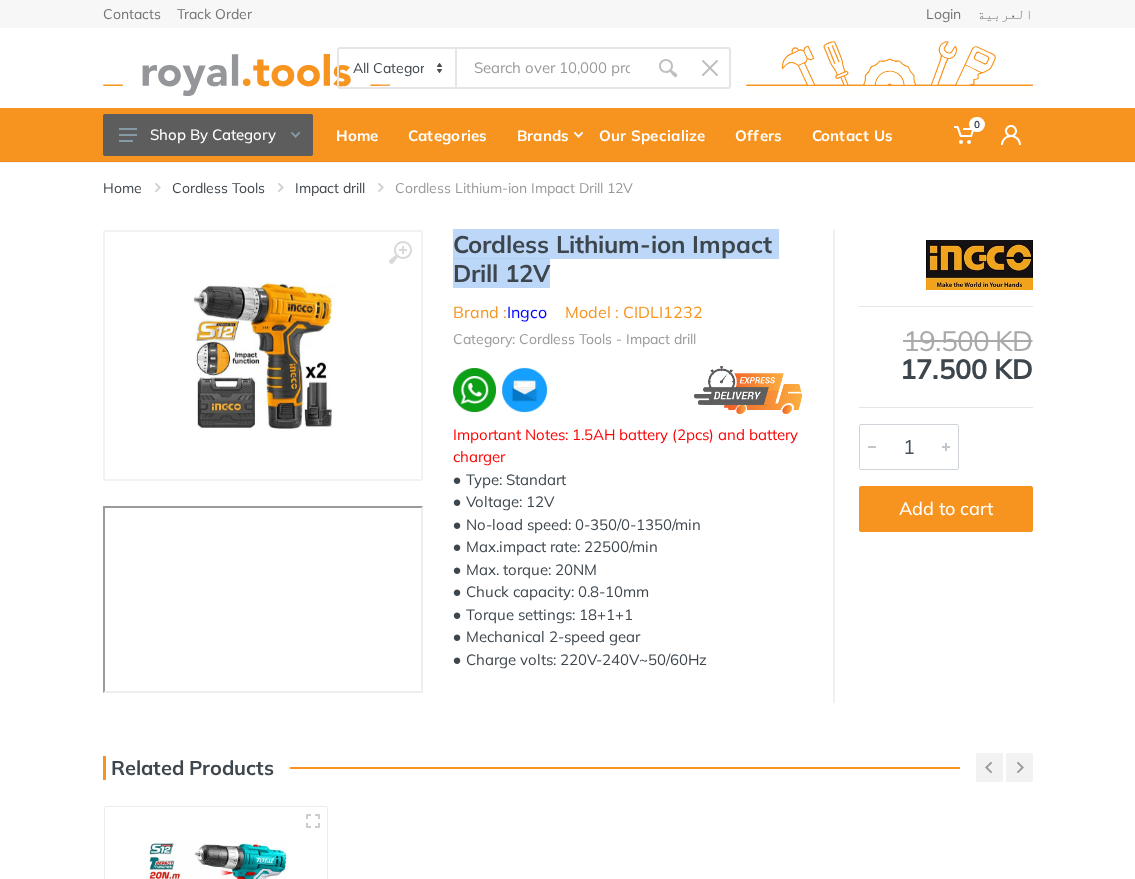 drag, startPoint x: 562, startPoint y: 270, endPoint x: 453, endPoint y: 236, distance: 114.17968 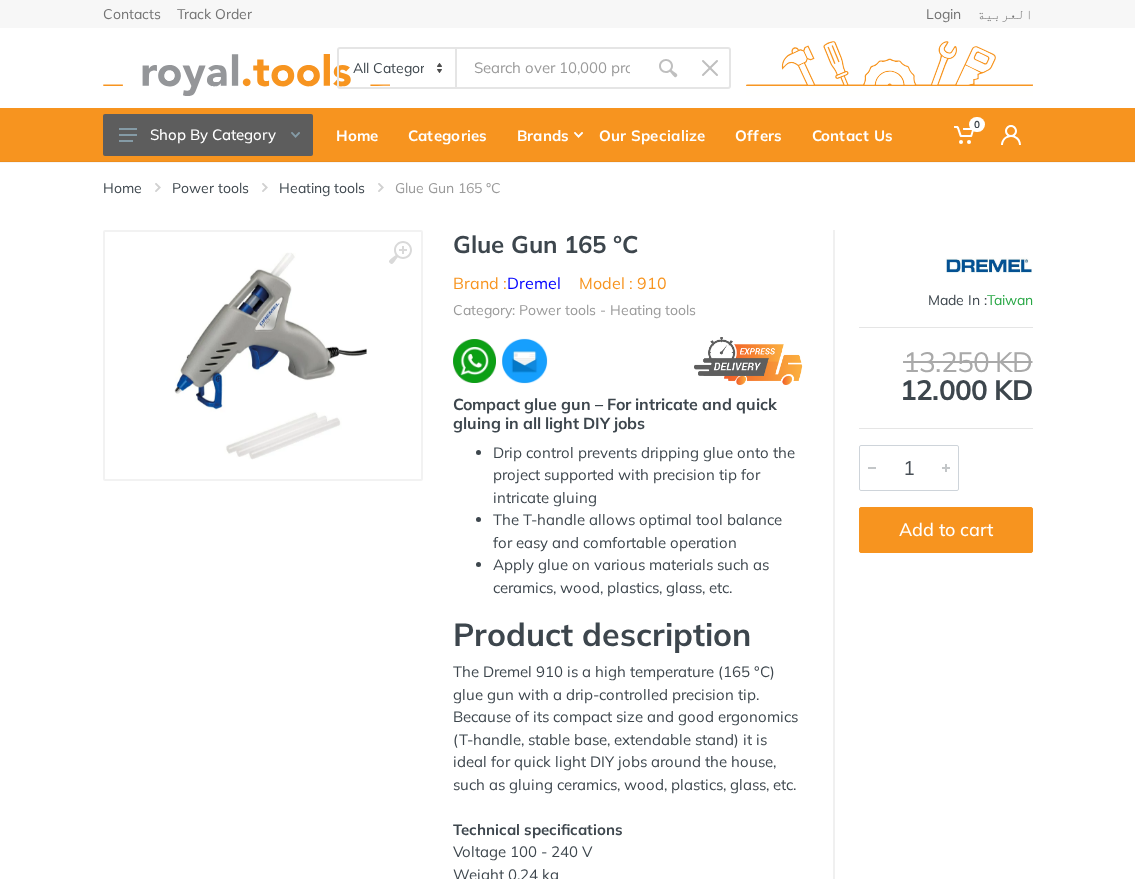 scroll, scrollTop: 0, scrollLeft: 0, axis: both 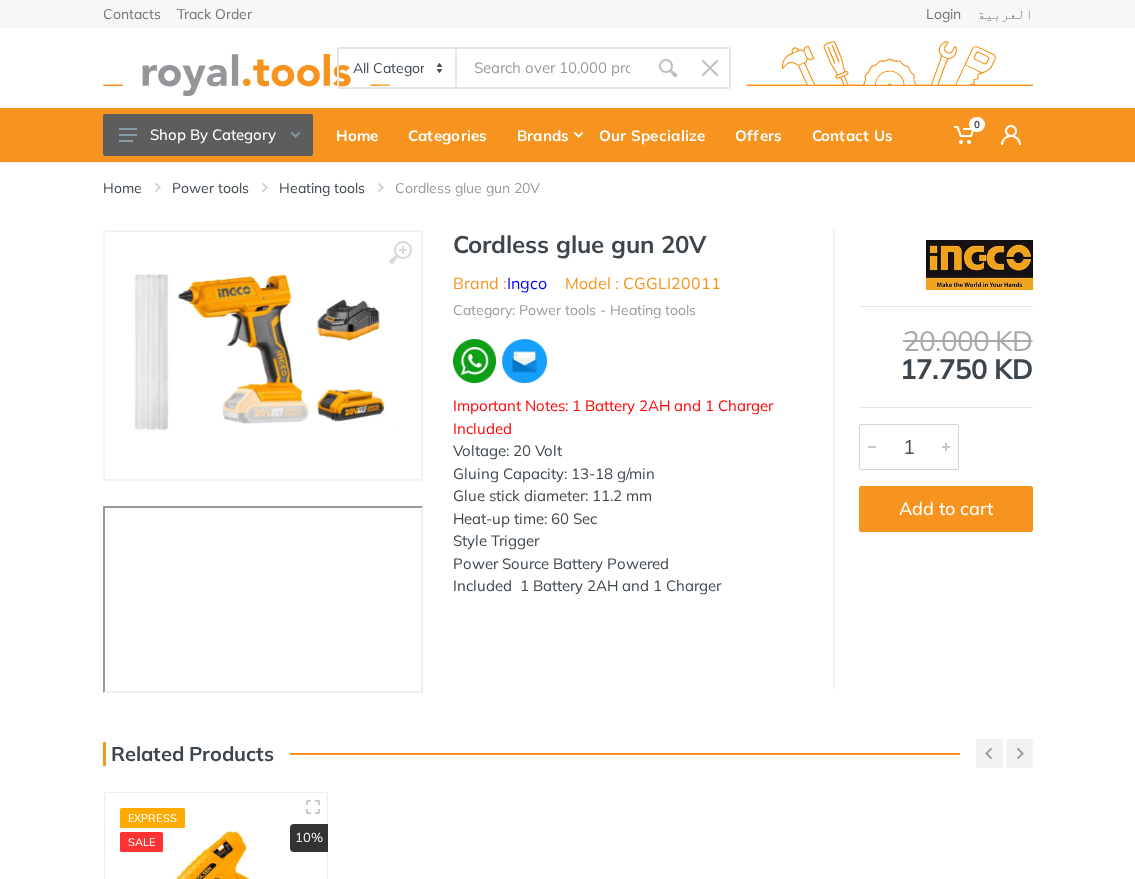 click on "Cordless glue gun 20V" at bounding box center (628, 244) 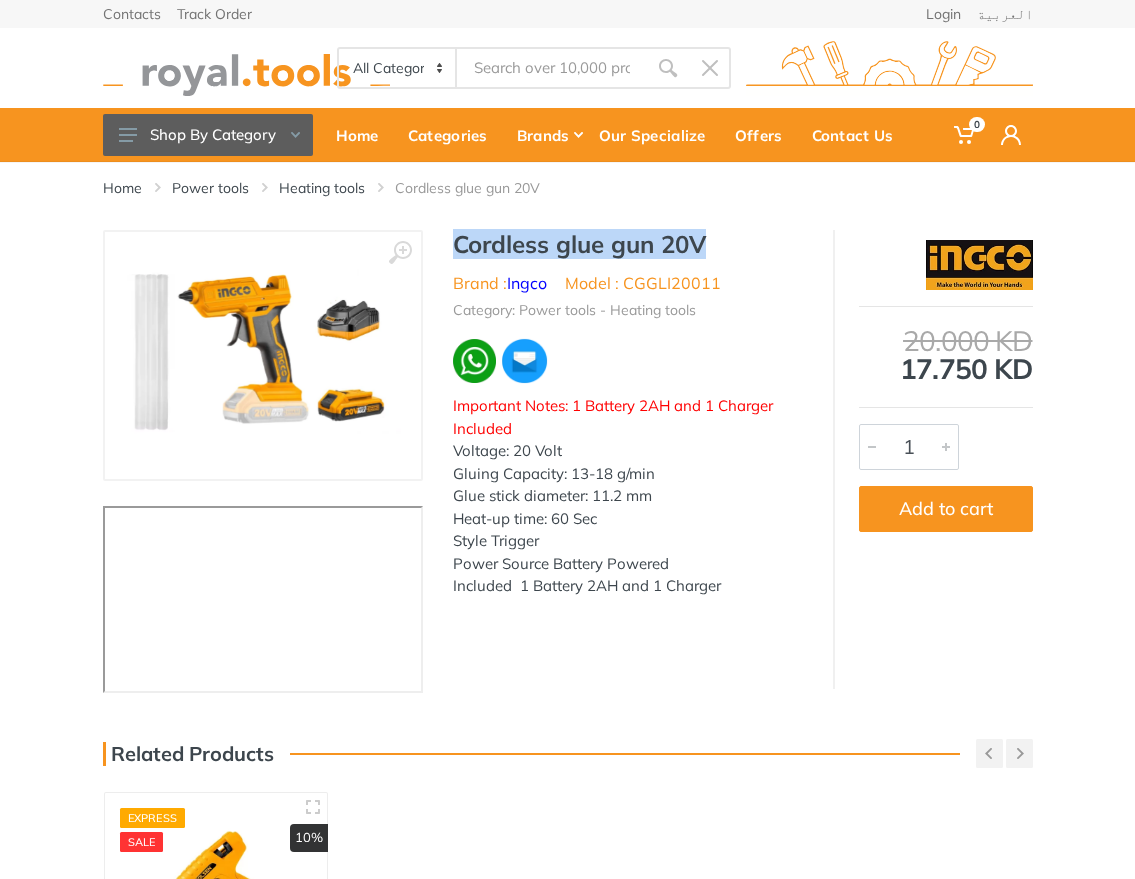 drag, startPoint x: 709, startPoint y: 244, endPoint x: 460, endPoint y: 245, distance: 249.00201 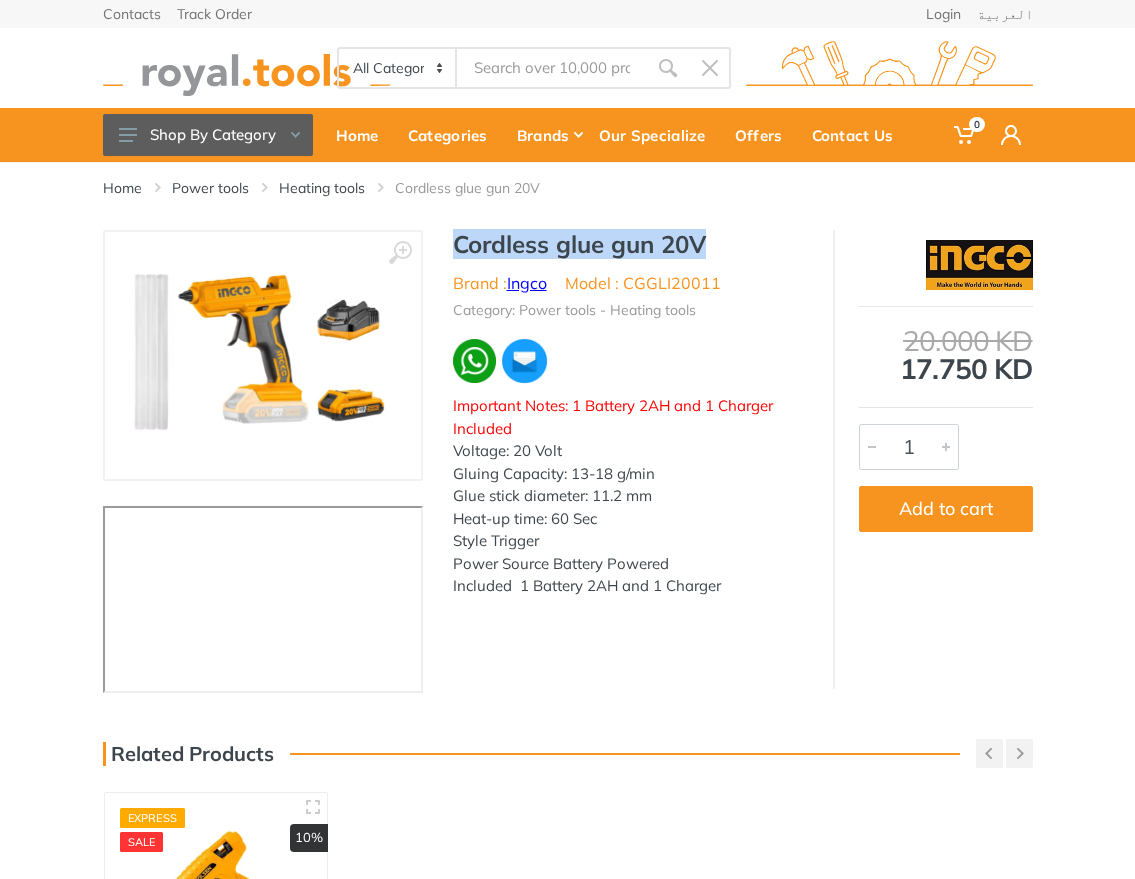 copy on "Cordless glue gun 20V" 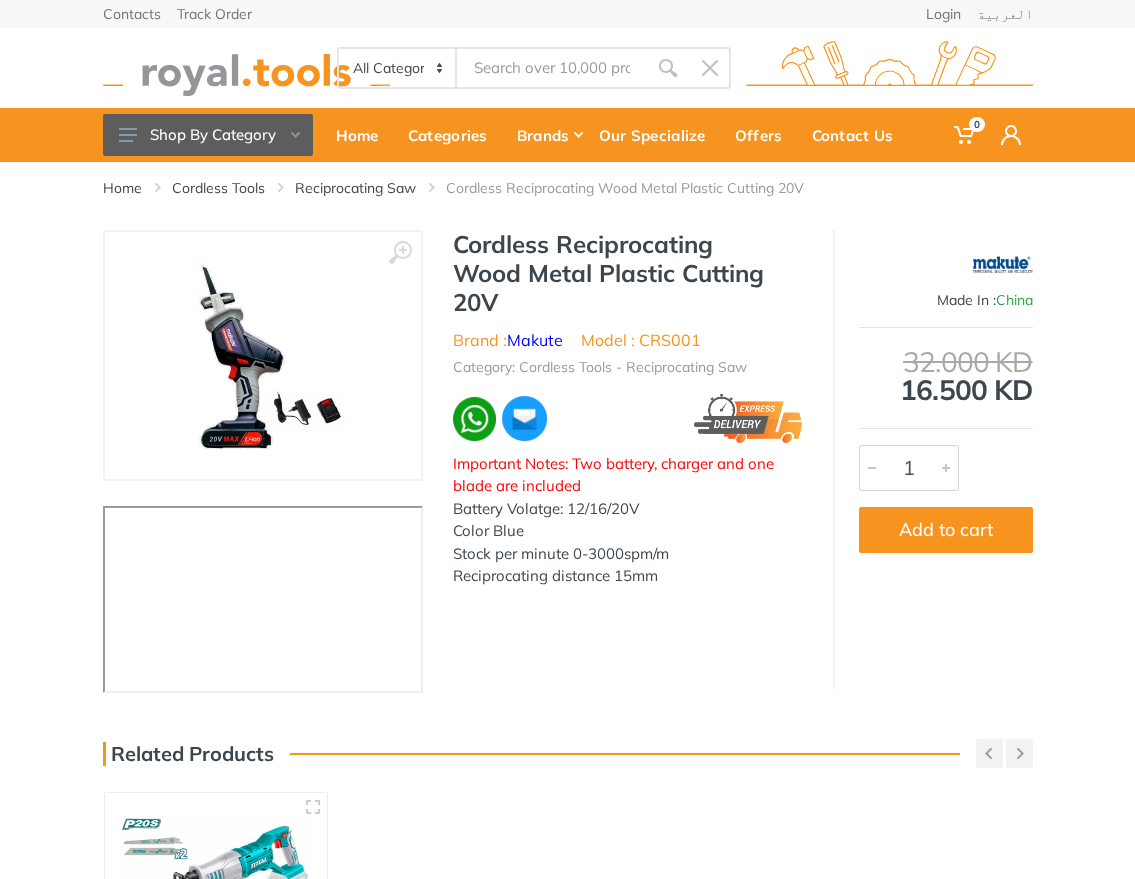 scroll, scrollTop: 0, scrollLeft: 0, axis: both 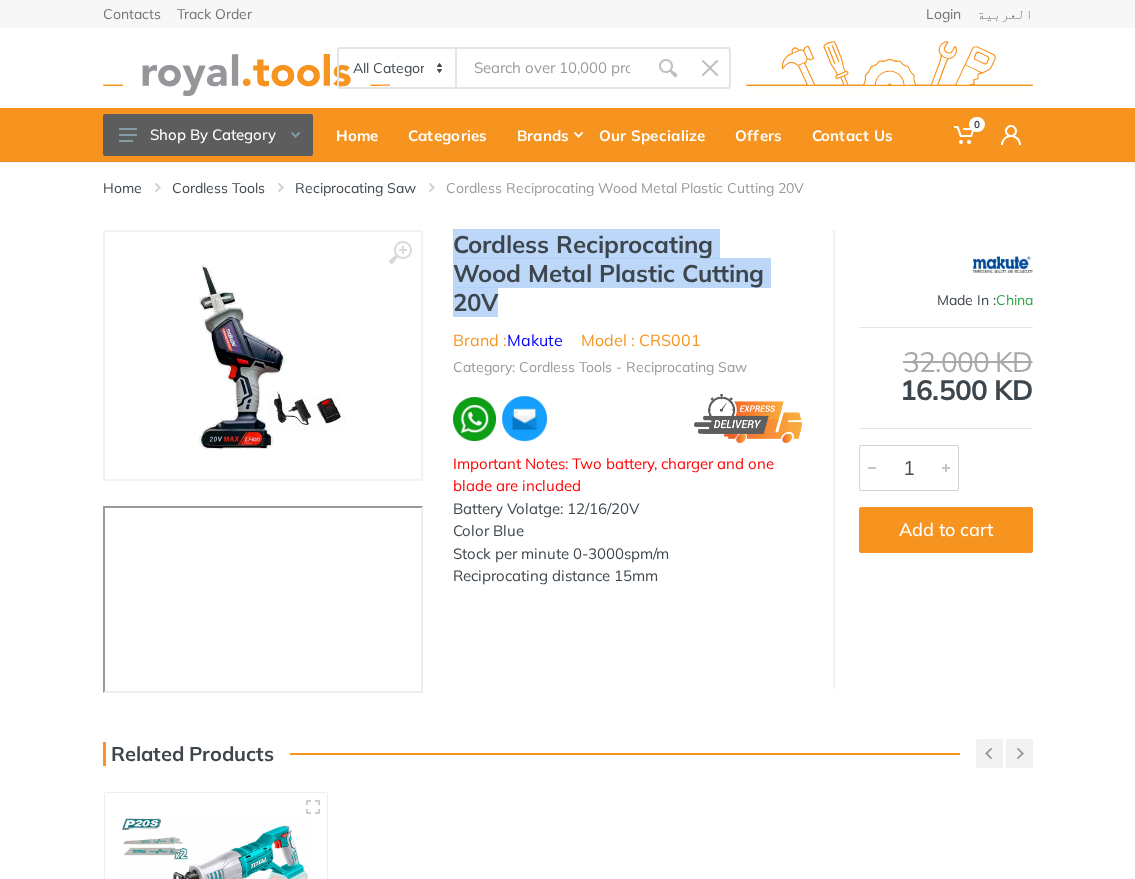 drag, startPoint x: 545, startPoint y: 303, endPoint x: 458, endPoint y: 244, distance: 105.11898 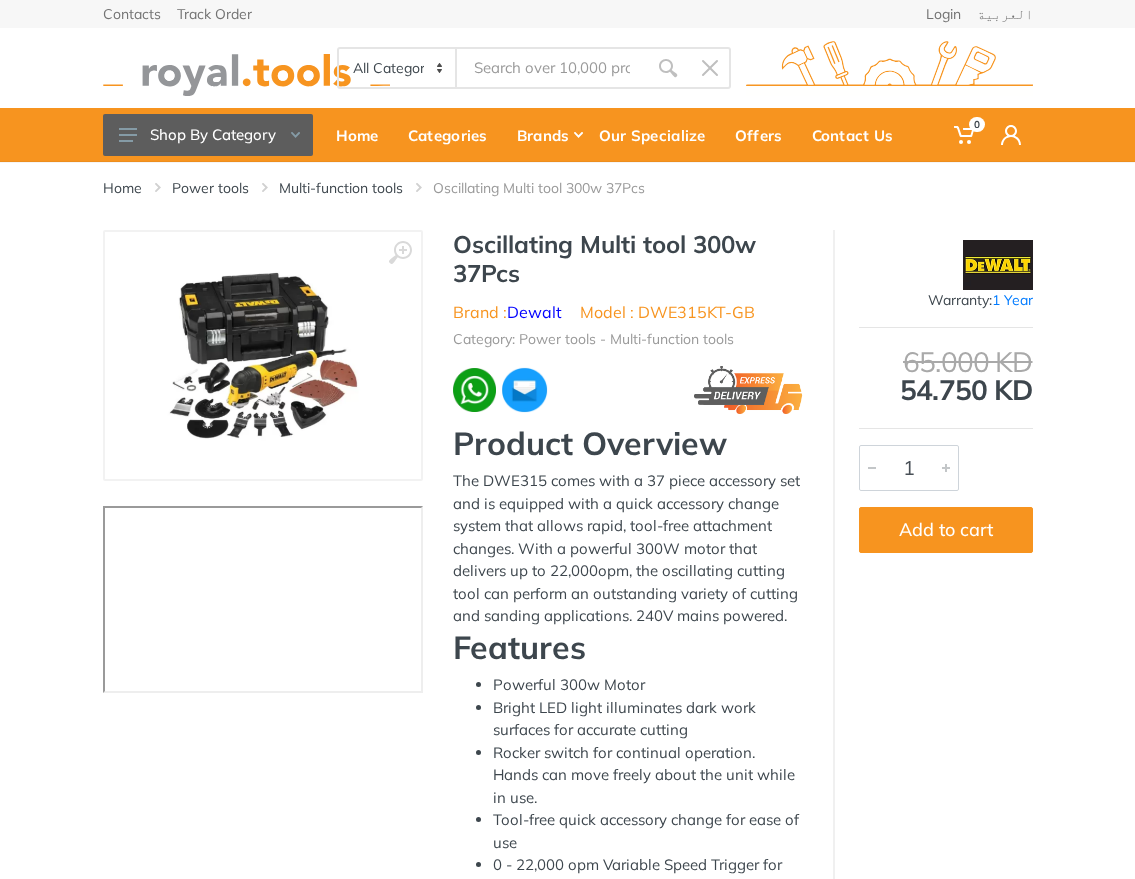 scroll, scrollTop: 0, scrollLeft: 0, axis: both 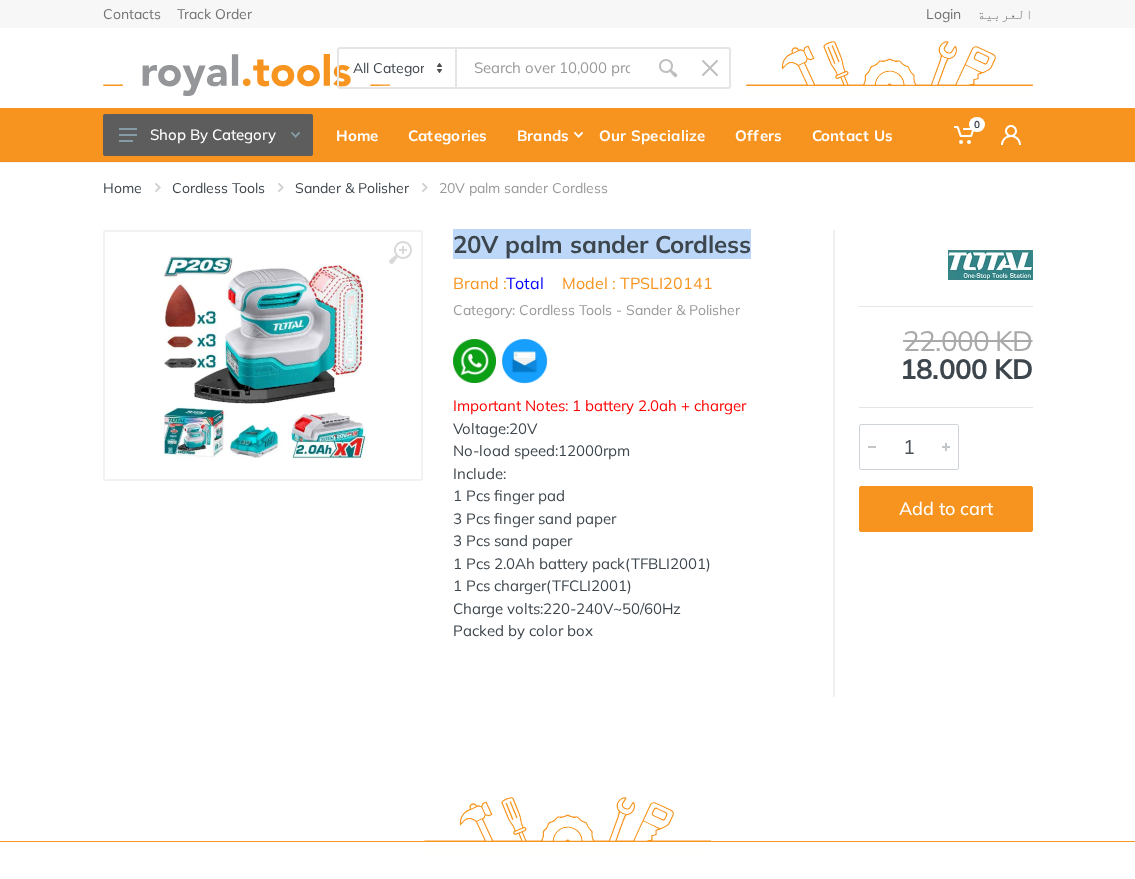 drag, startPoint x: 755, startPoint y: 252, endPoint x: 453, endPoint y: 236, distance: 302.42355 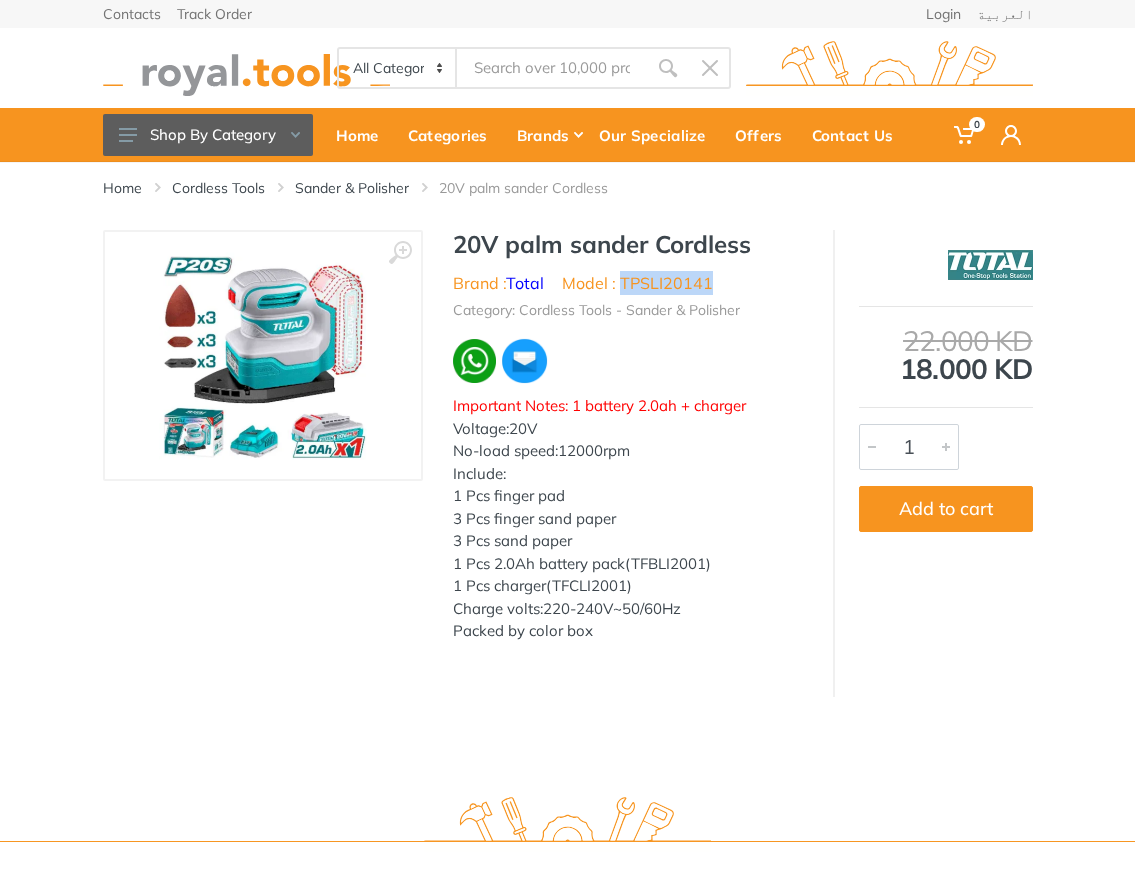 drag, startPoint x: 726, startPoint y: 283, endPoint x: 622, endPoint y: 282, distance: 104.00481 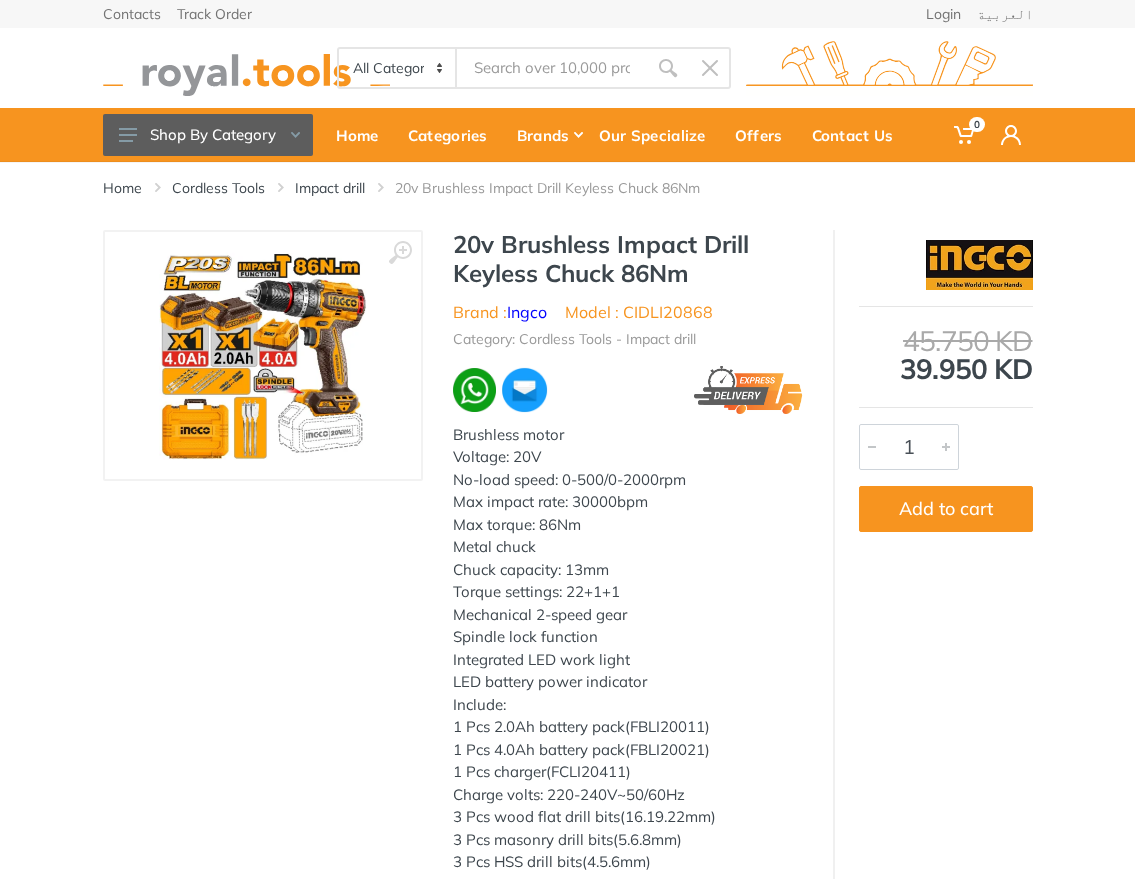 scroll, scrollTop: 0, scrollLeft: 0, axis: both 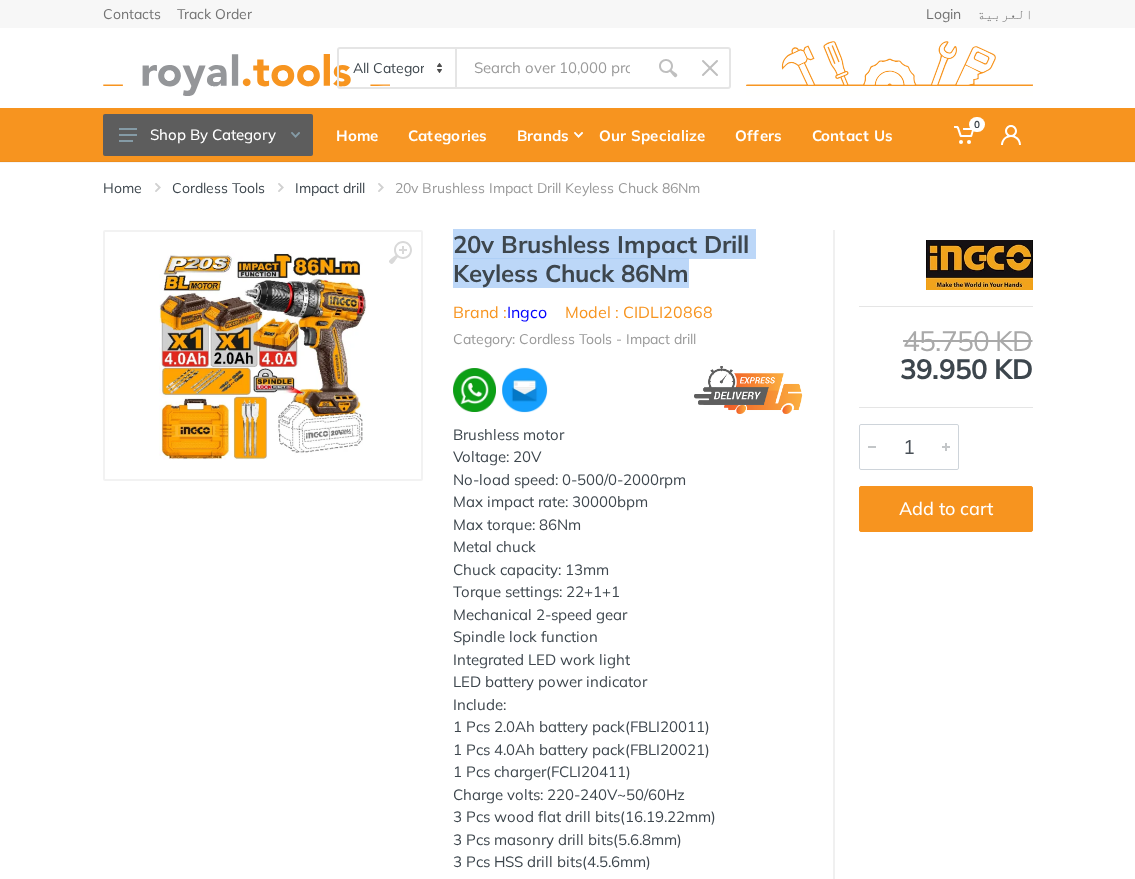 drag, startPoint x: 697, startPoint y: 273, endPoint x: 441, endPoint y: 232, distance: 259.26242 